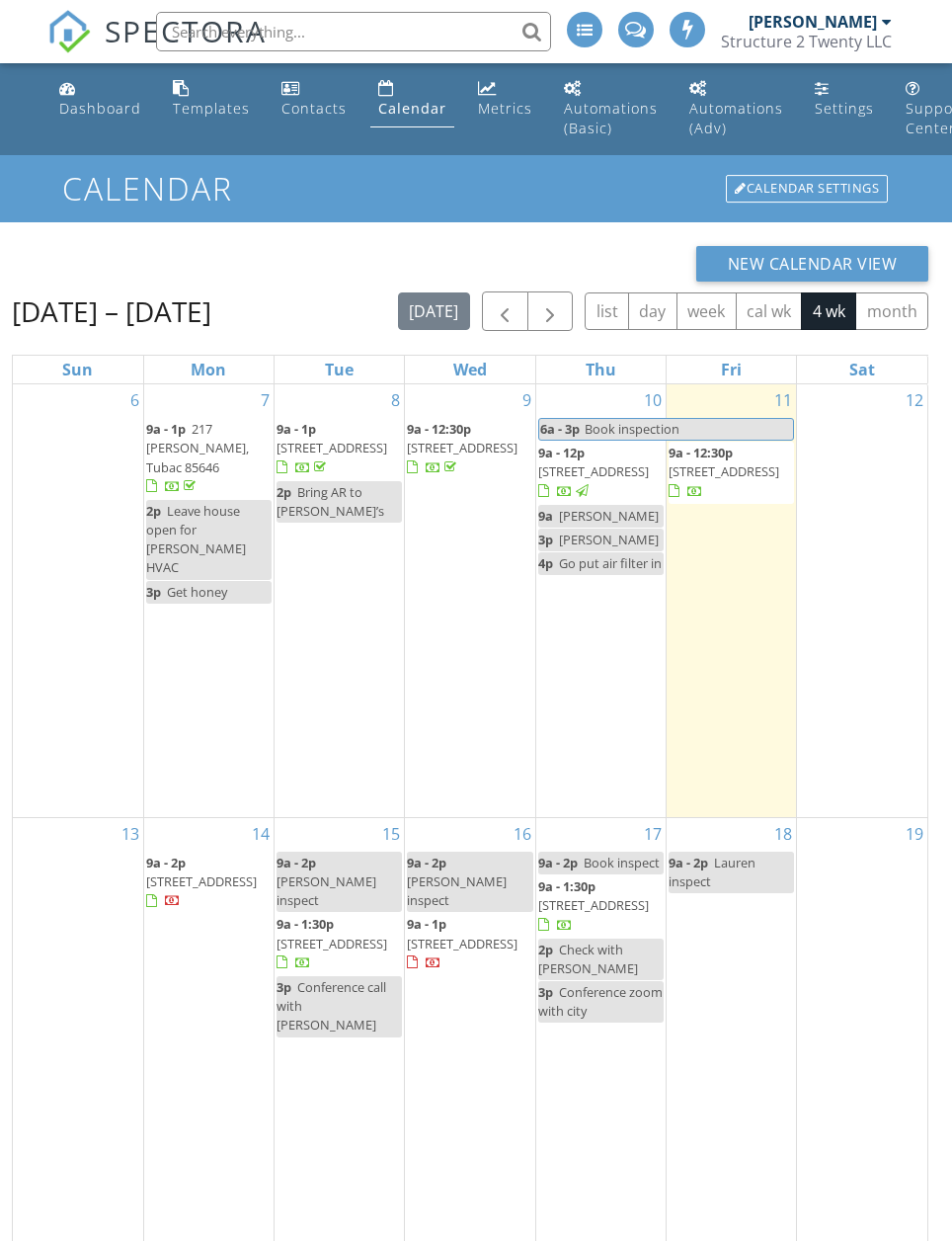 scroll, scrollTop: 0, scrollLeft: 0, axis: both 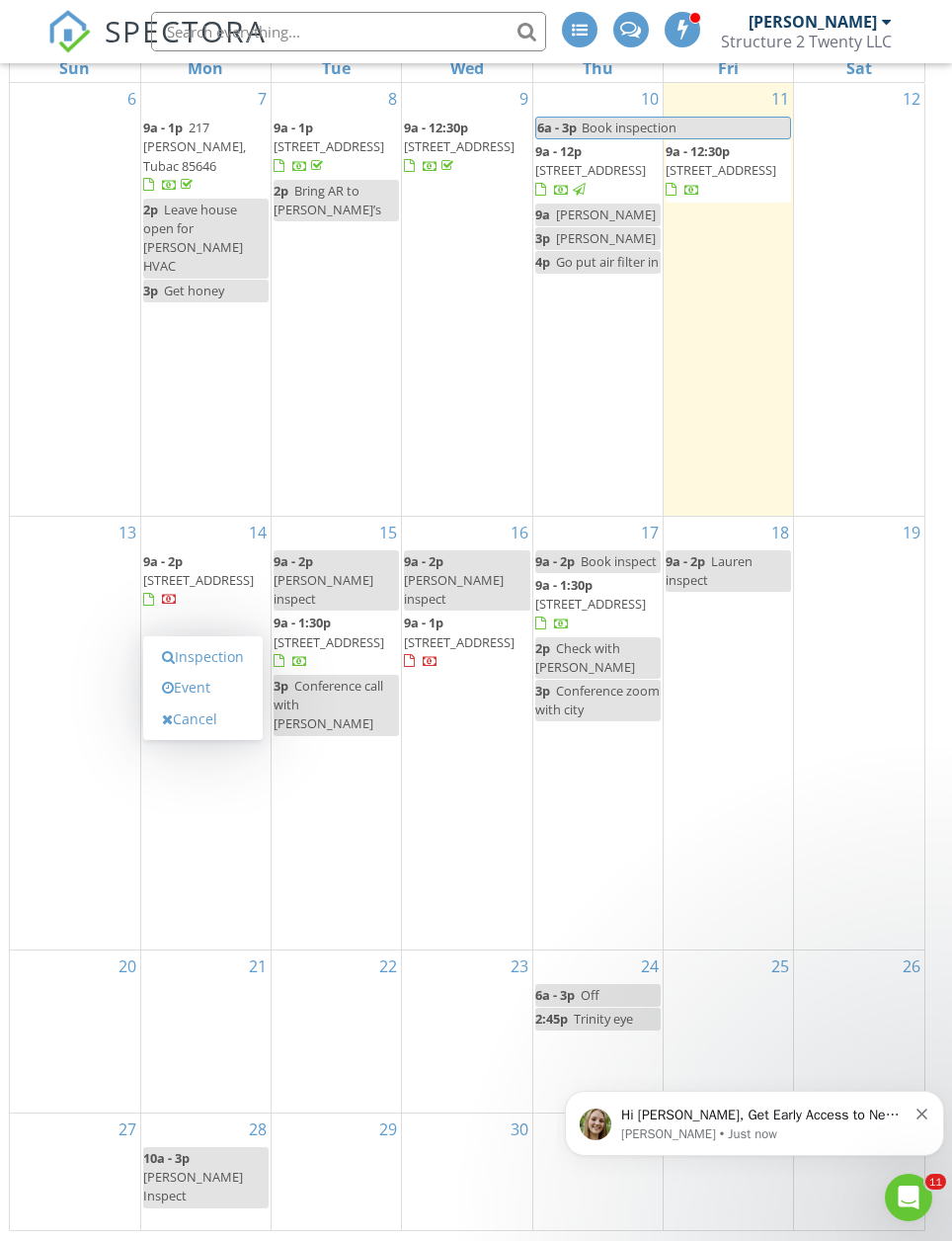 click on "Inspection" at bounding box center [202, 657] 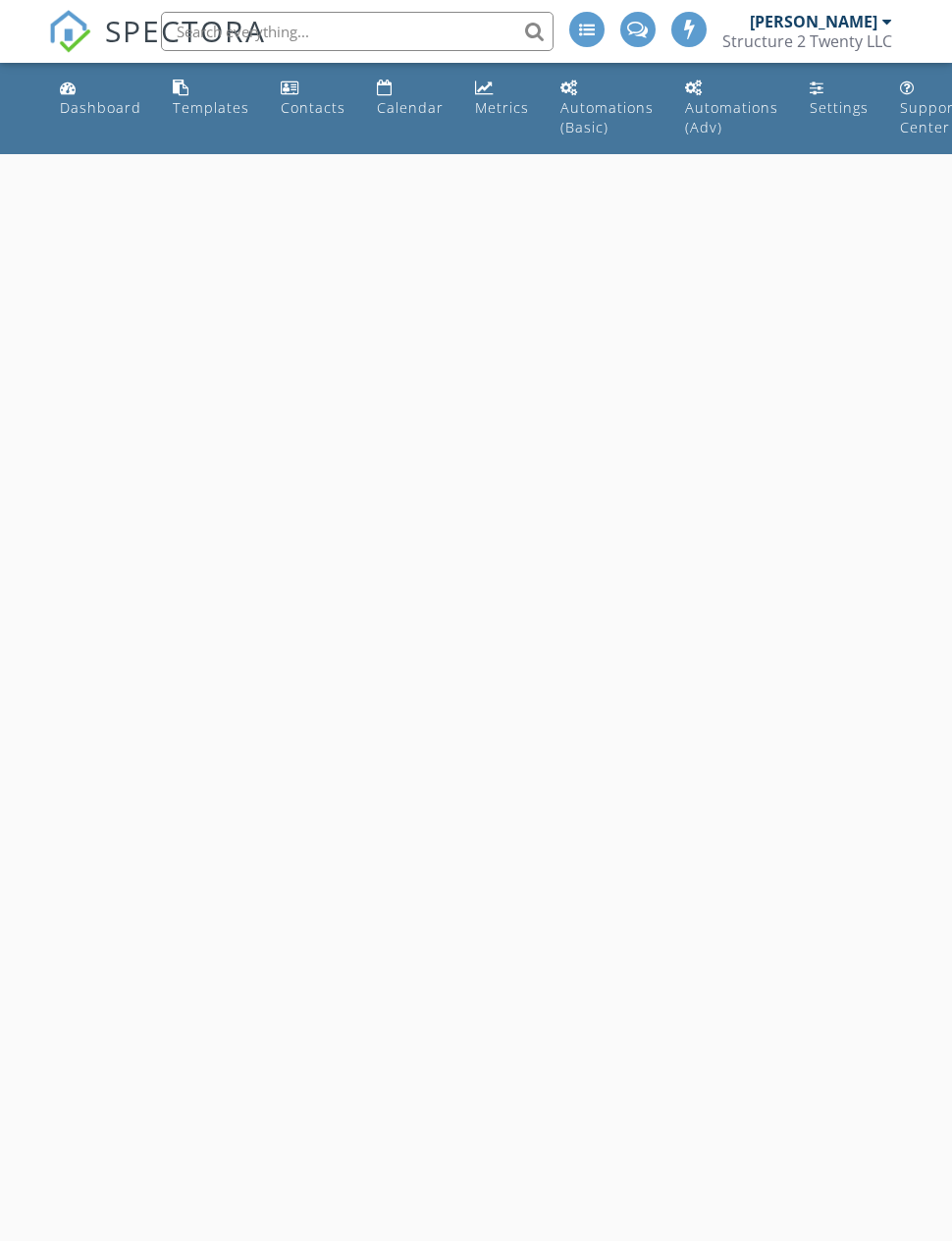 scroll, scrollTop: 0, scrollLeft: 0, axis: both 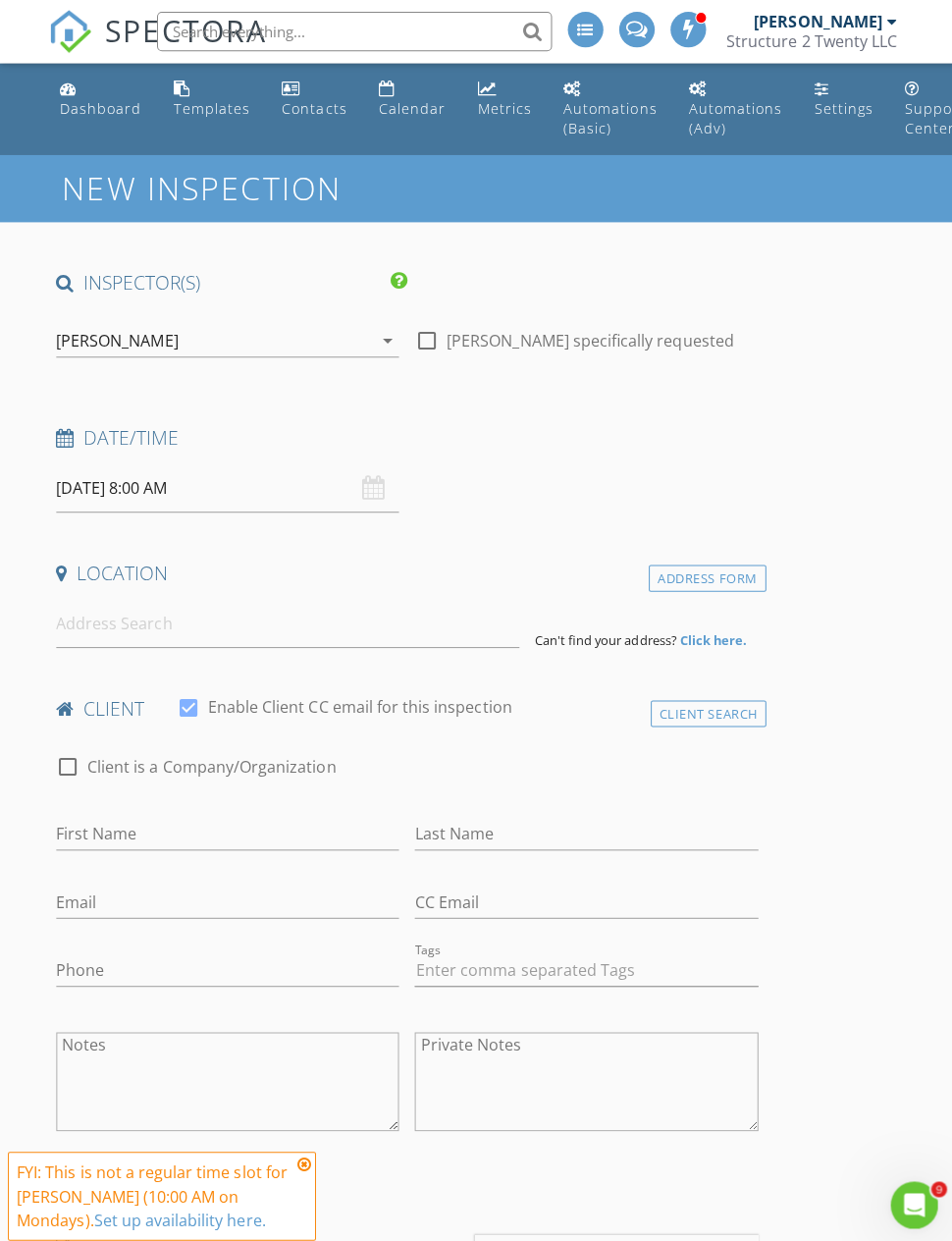 click on "07/21/2025 8:00 AM" at bounding box center [227, 485] 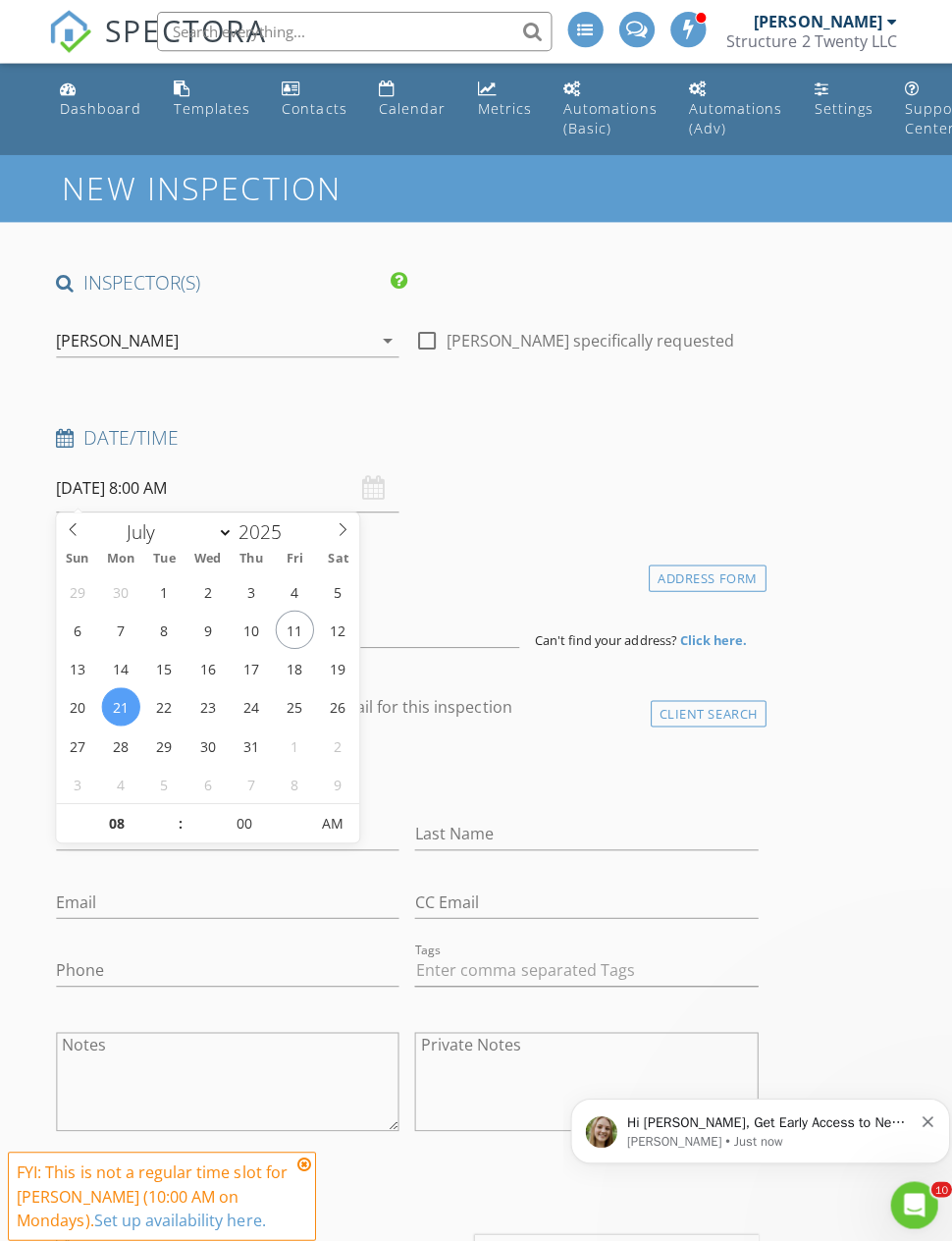 scroll, scrollTop: 0, scrollLeft: 0, axis: both 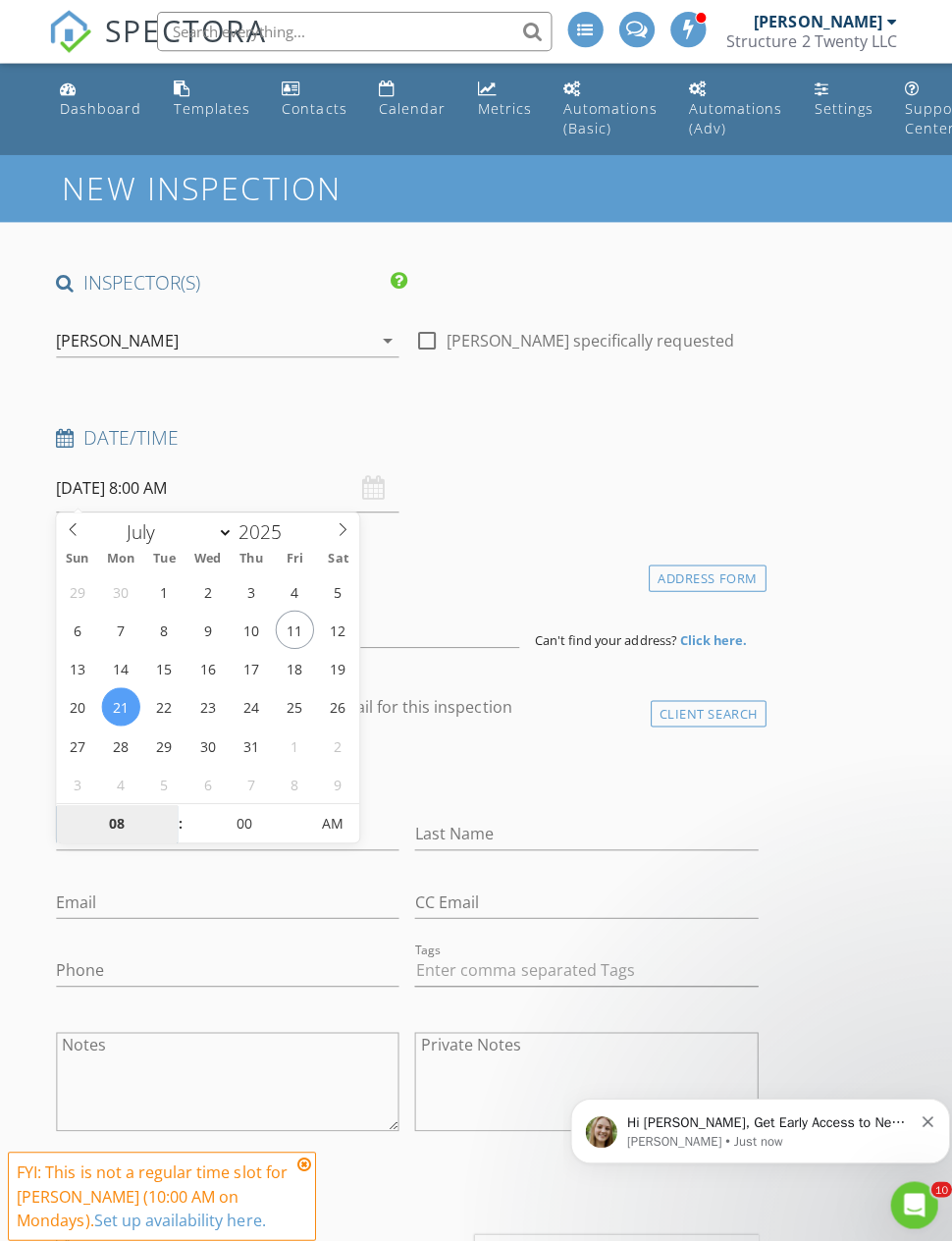 click on "08" at bounding box center (116, 820) 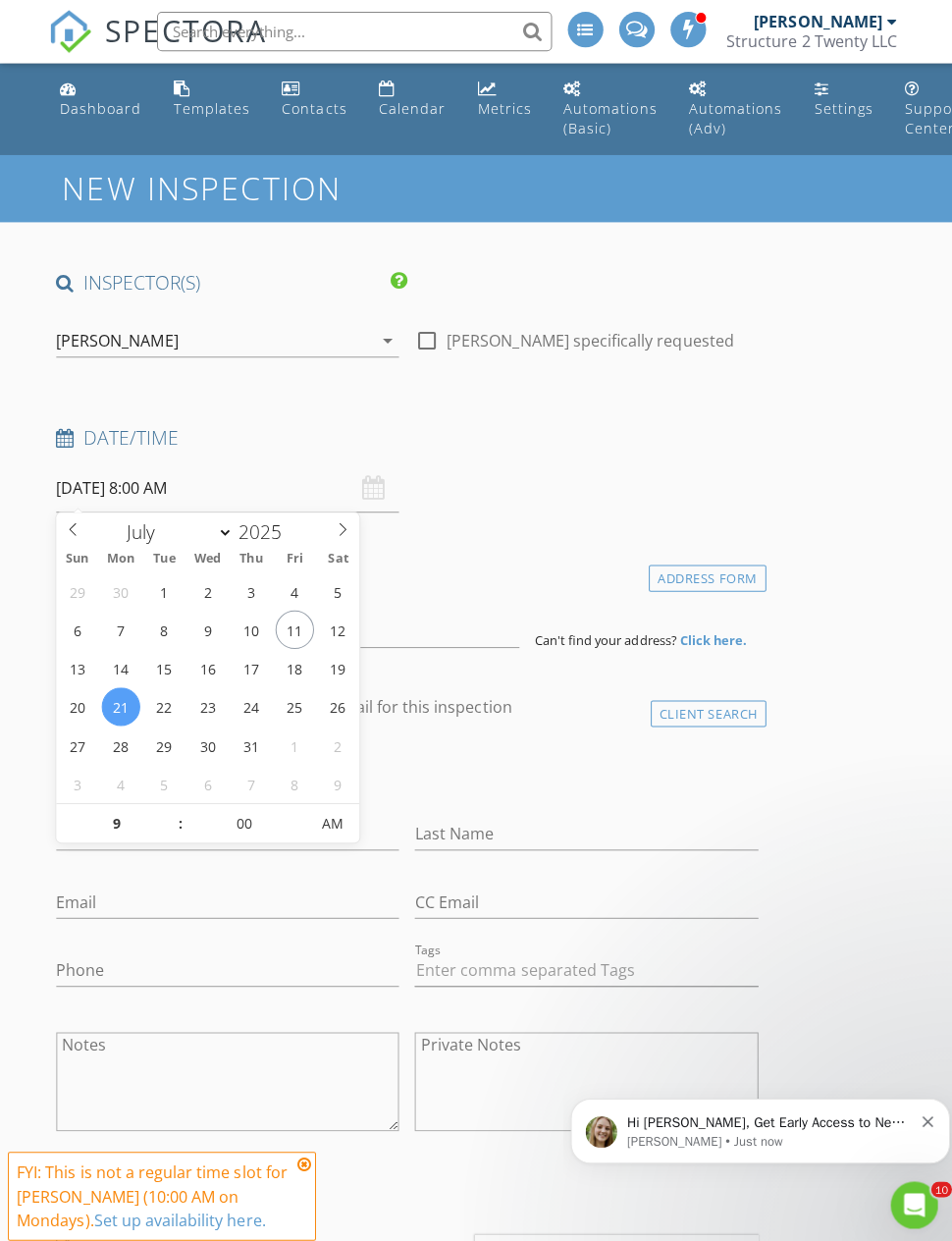 type on "[DATE] 9:00 AM" 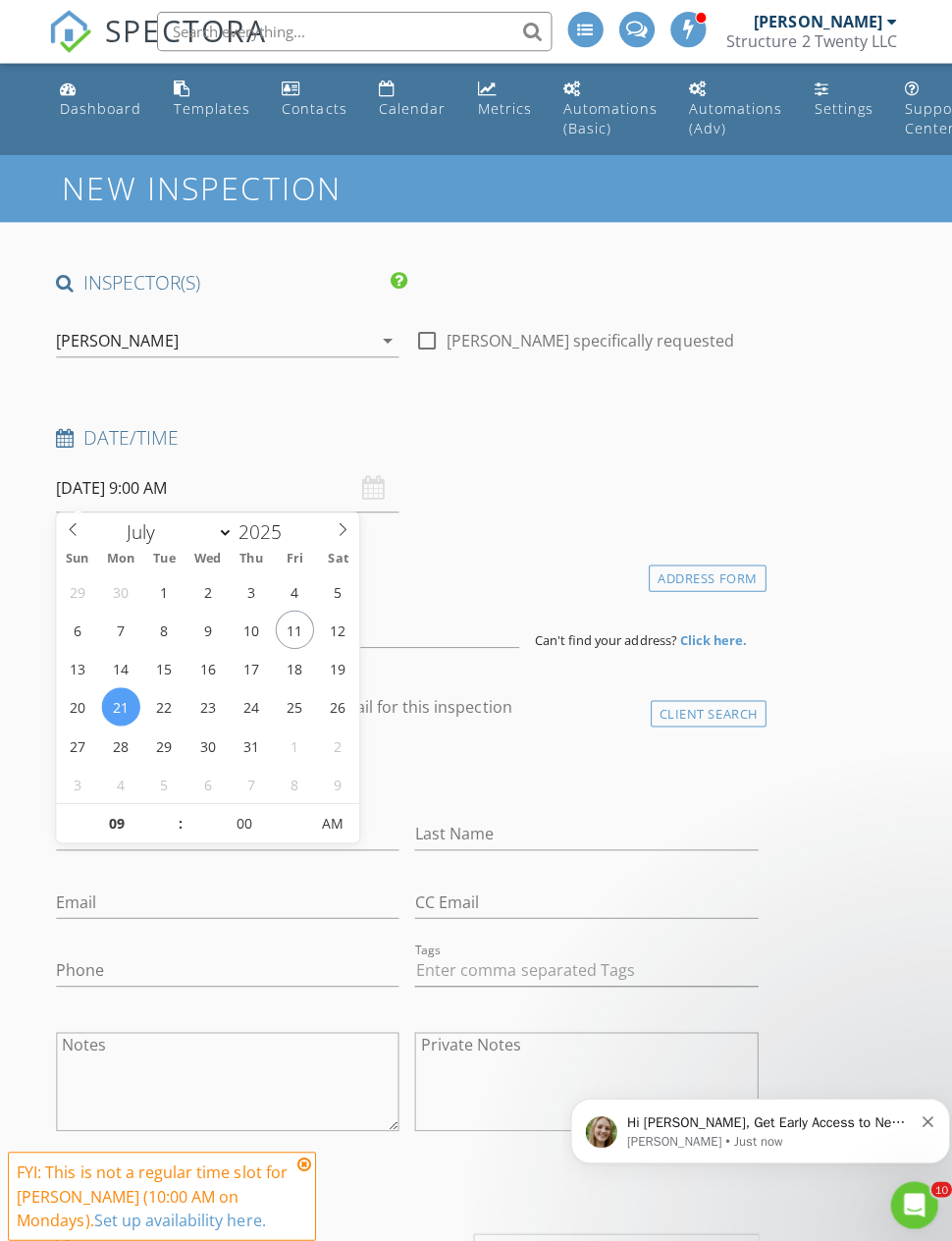 click at bounding box center (424, 339) 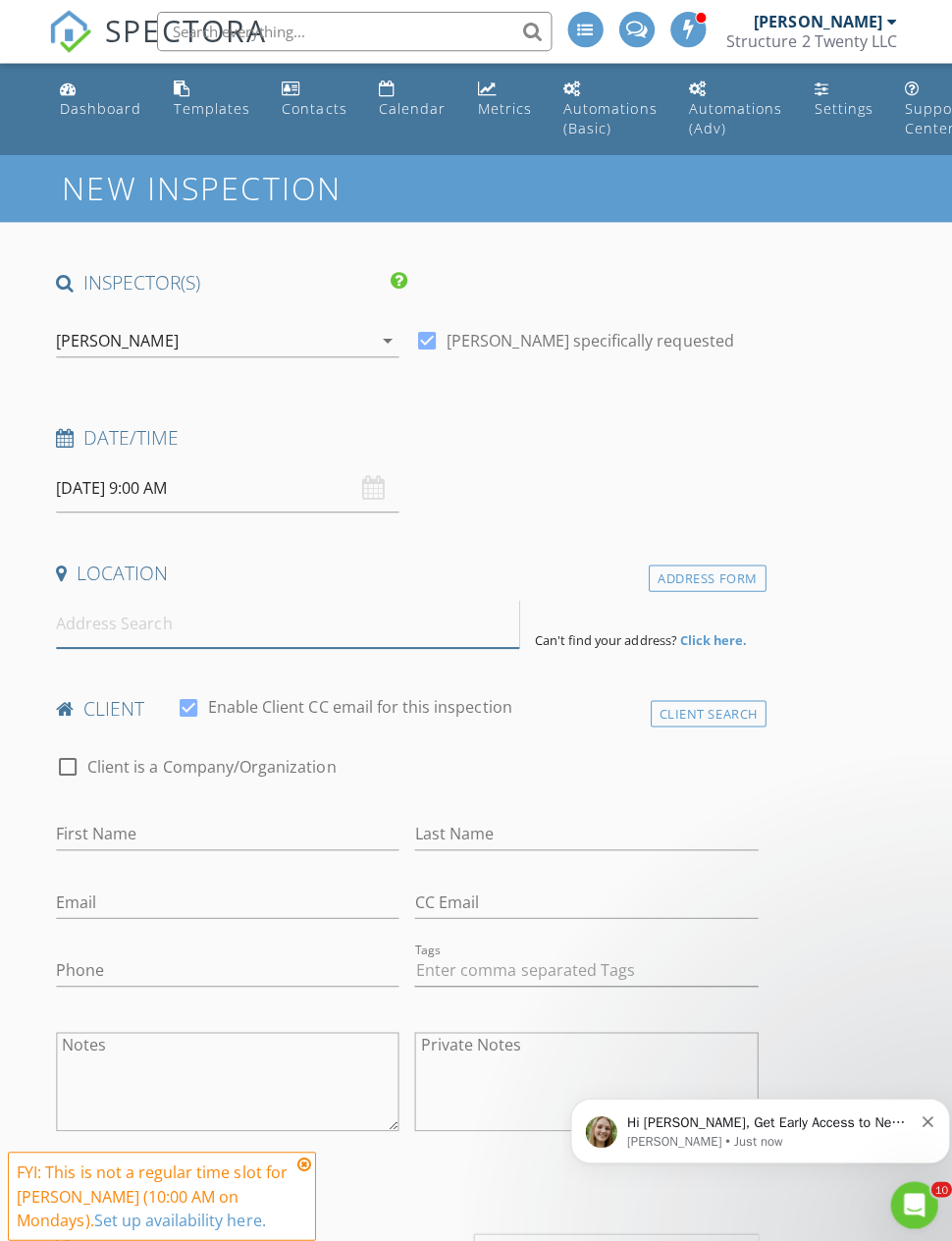 click at bounding box center [286, 620] 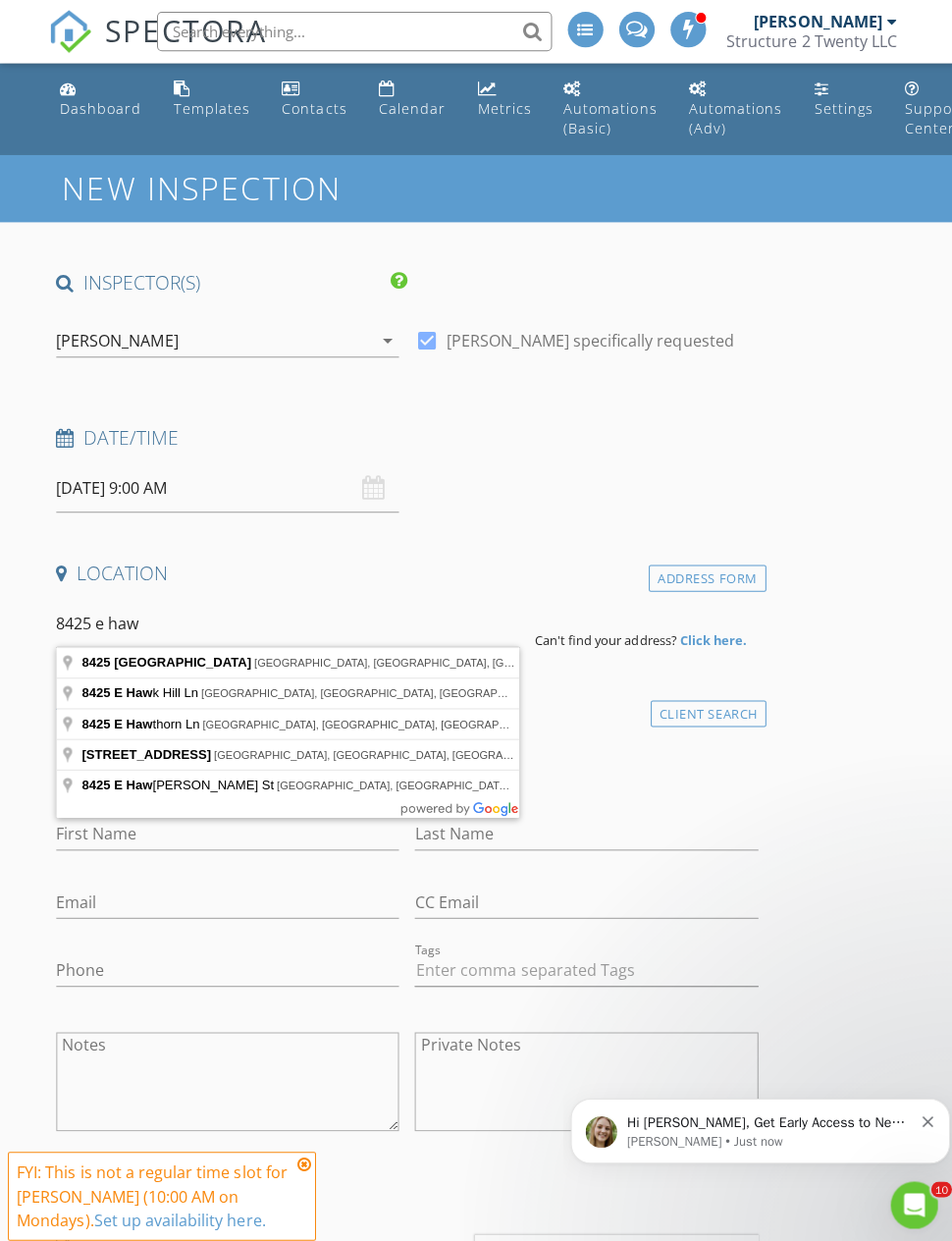 type on "8425 East Hawthorne Street, Tucson, AZ, USA" 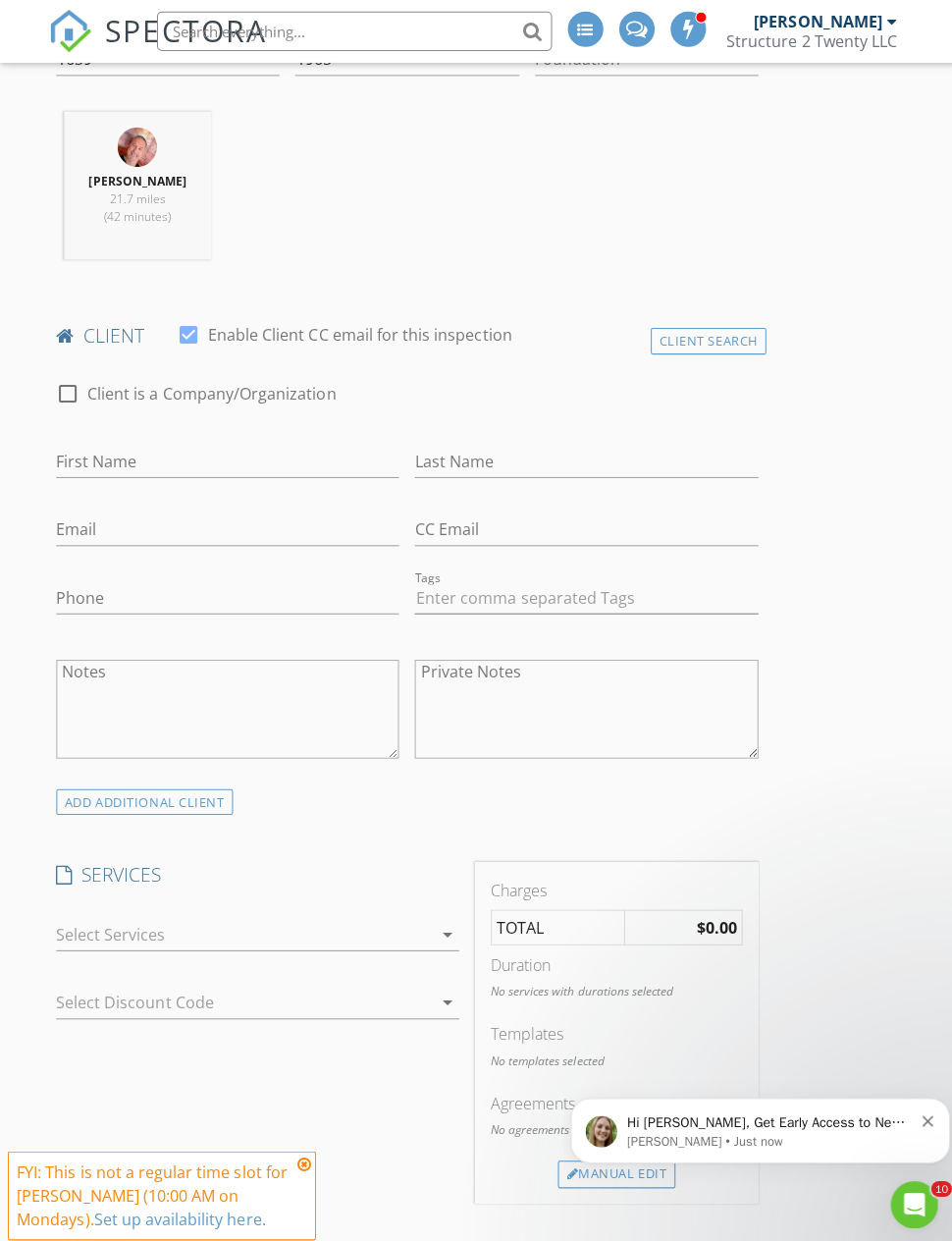 scroll, scrollTop: 895, scrollLeft: 0, axis: vertical 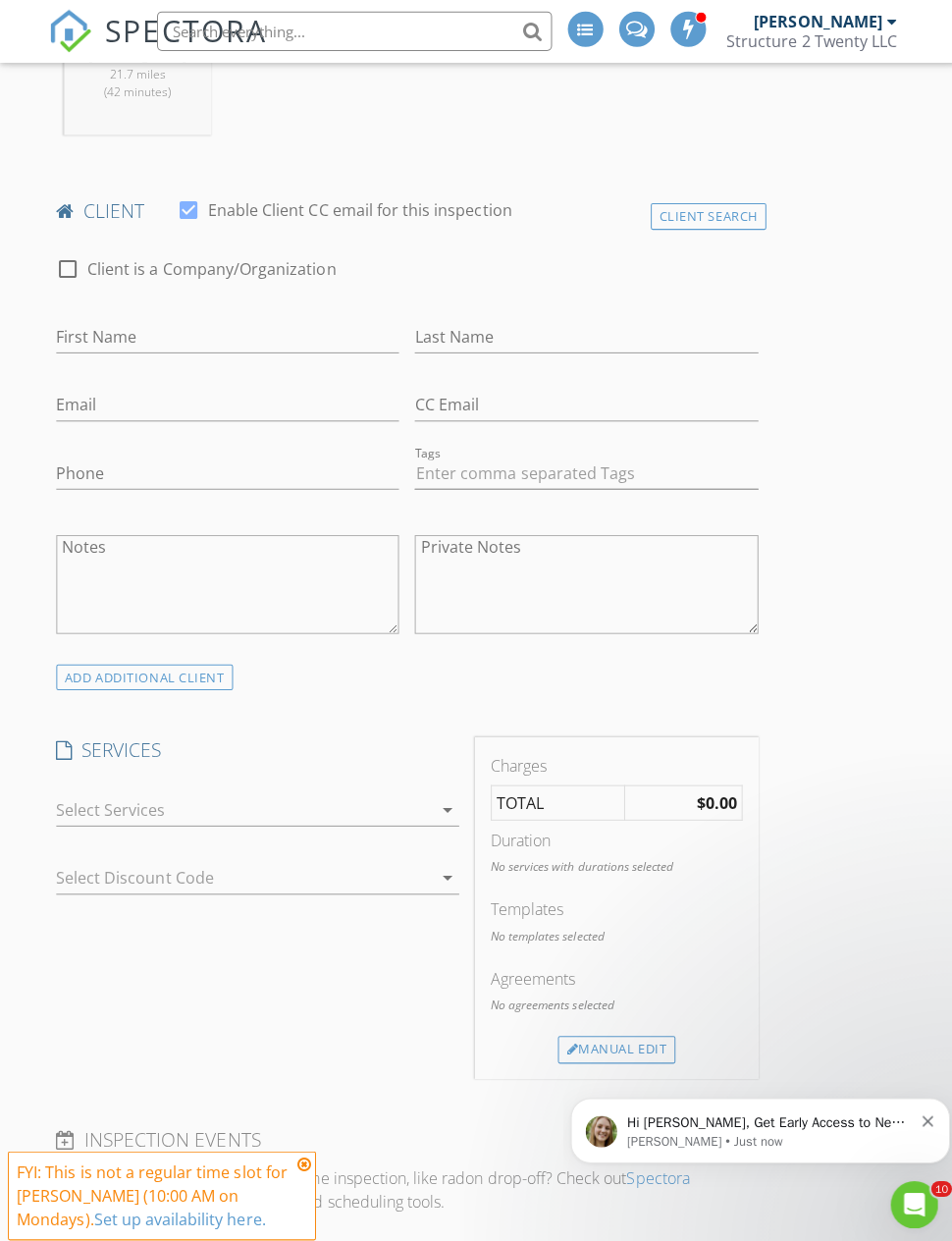 click on "arrow_drop_down" at bounding box center [445, 805] 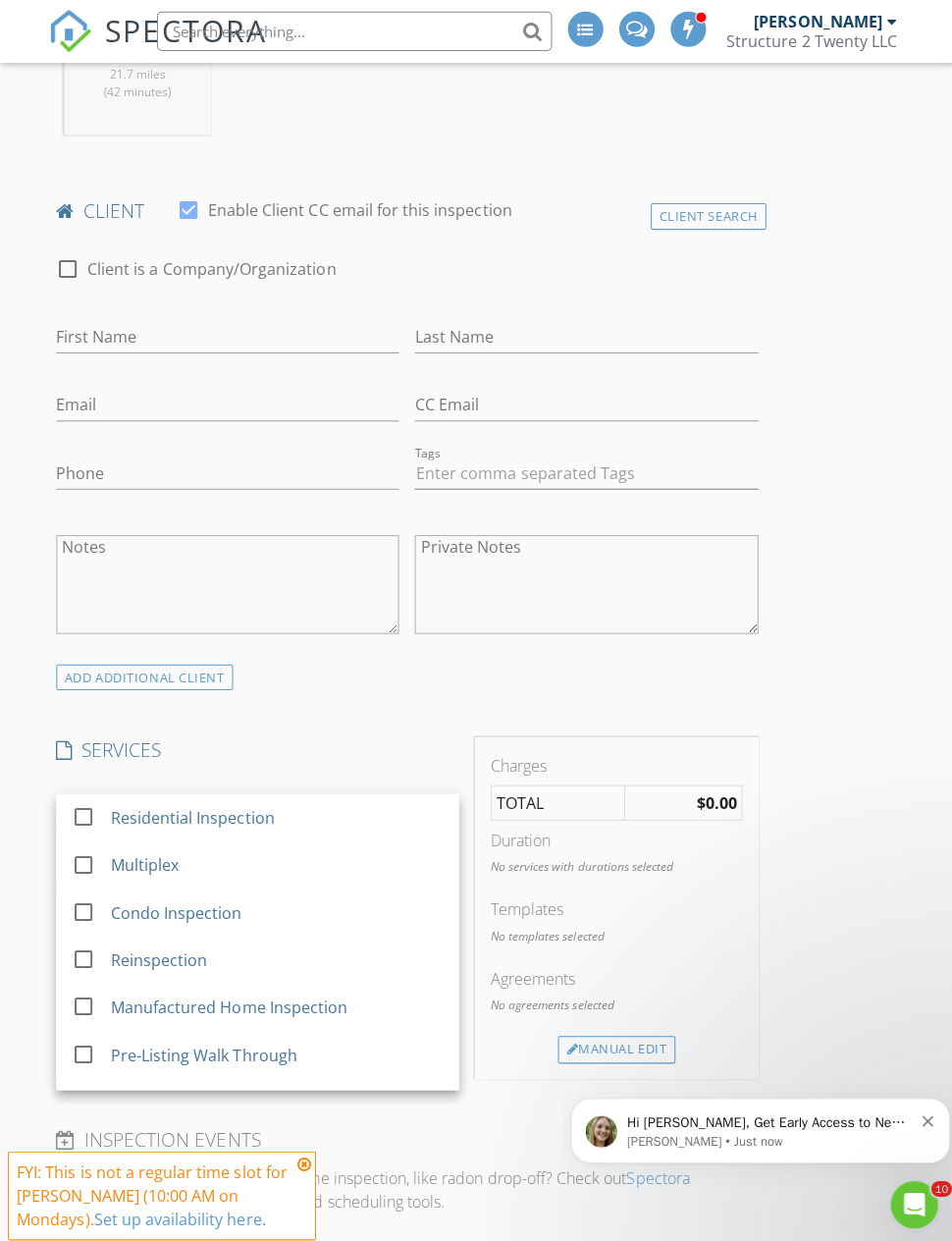 scroll, scrollTop: 895, scrollLeft: 0, axis: vertical 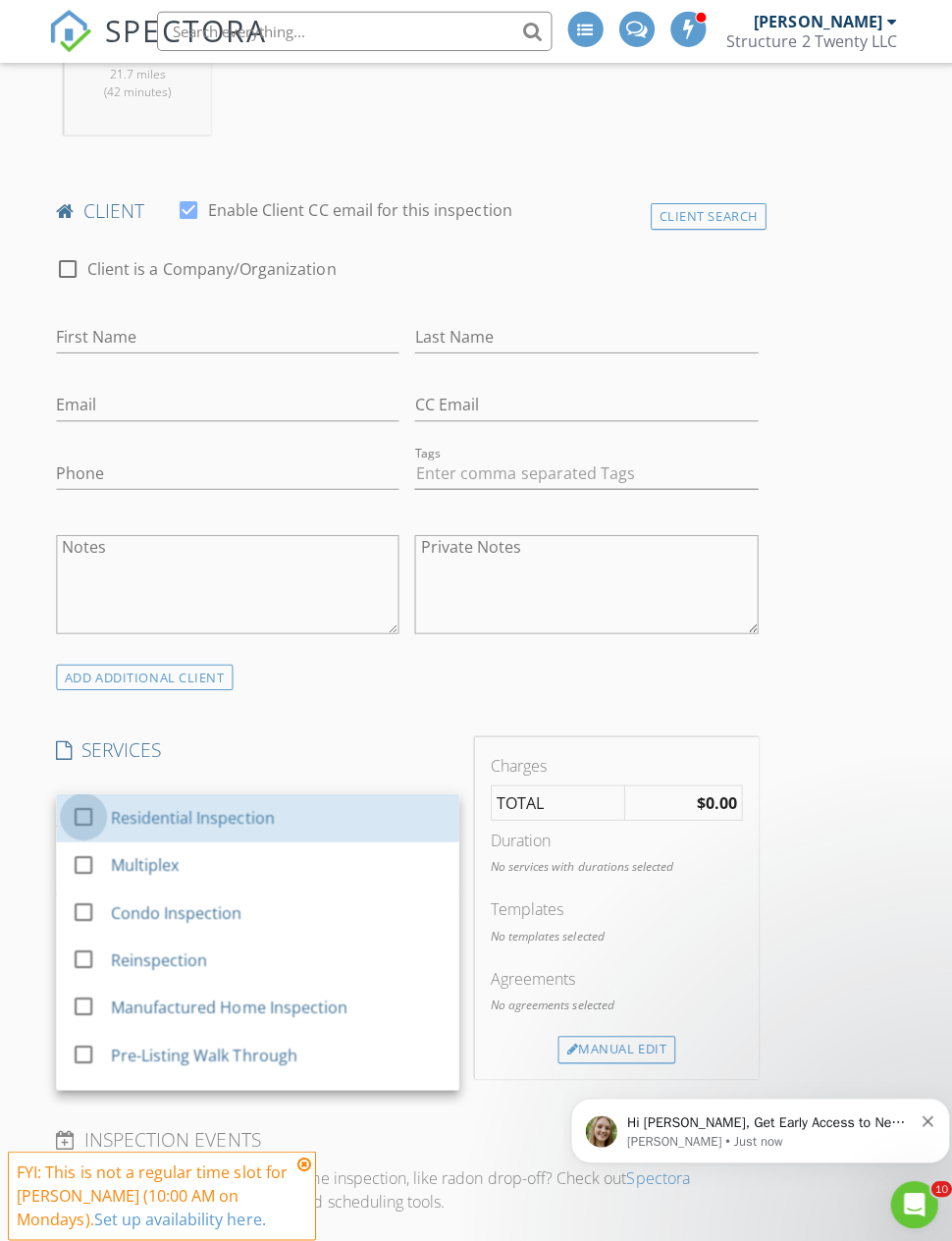 click at bounding box center [83, 811] 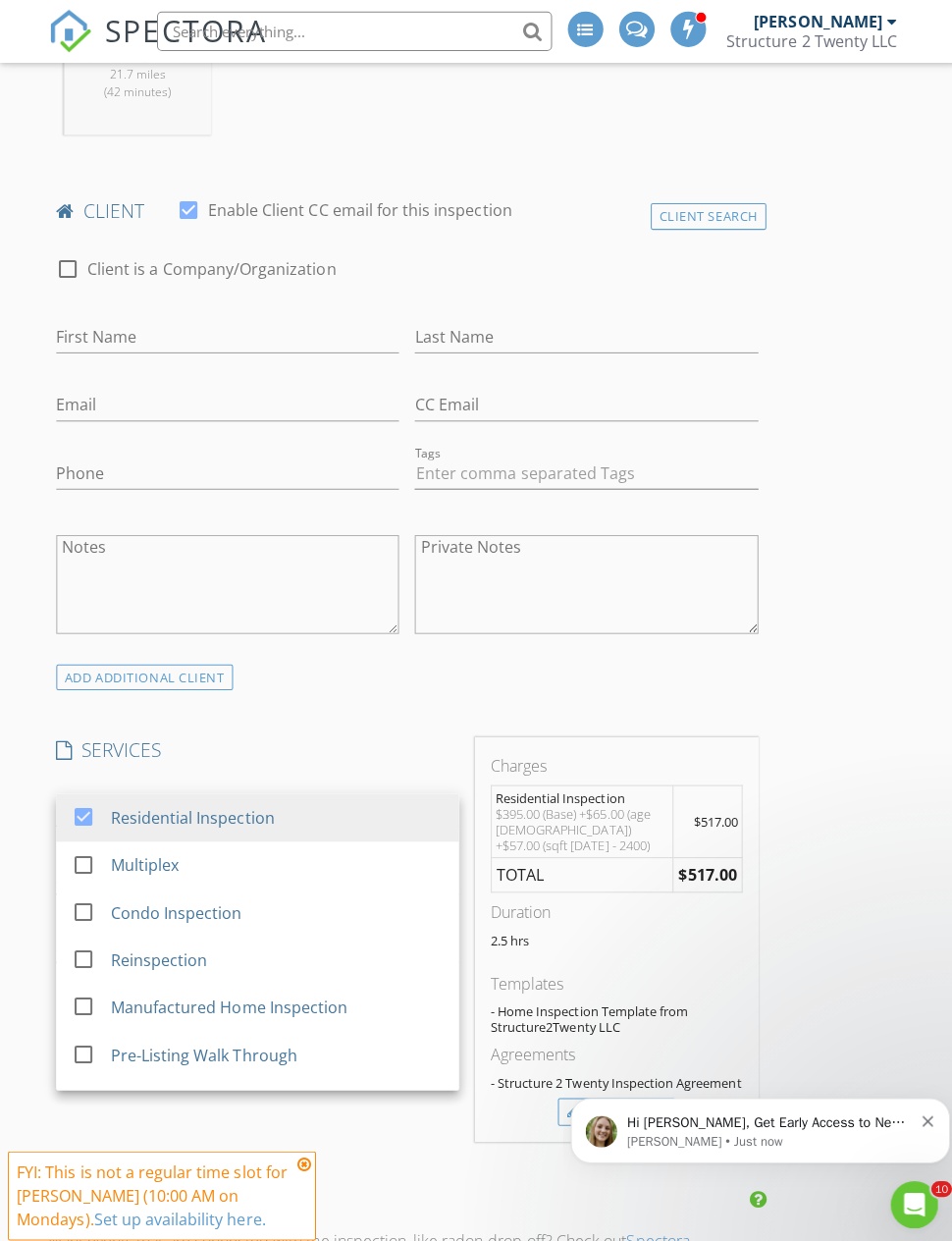click on "ADD ADDITIONAL client" at bounding box center (405, 673) 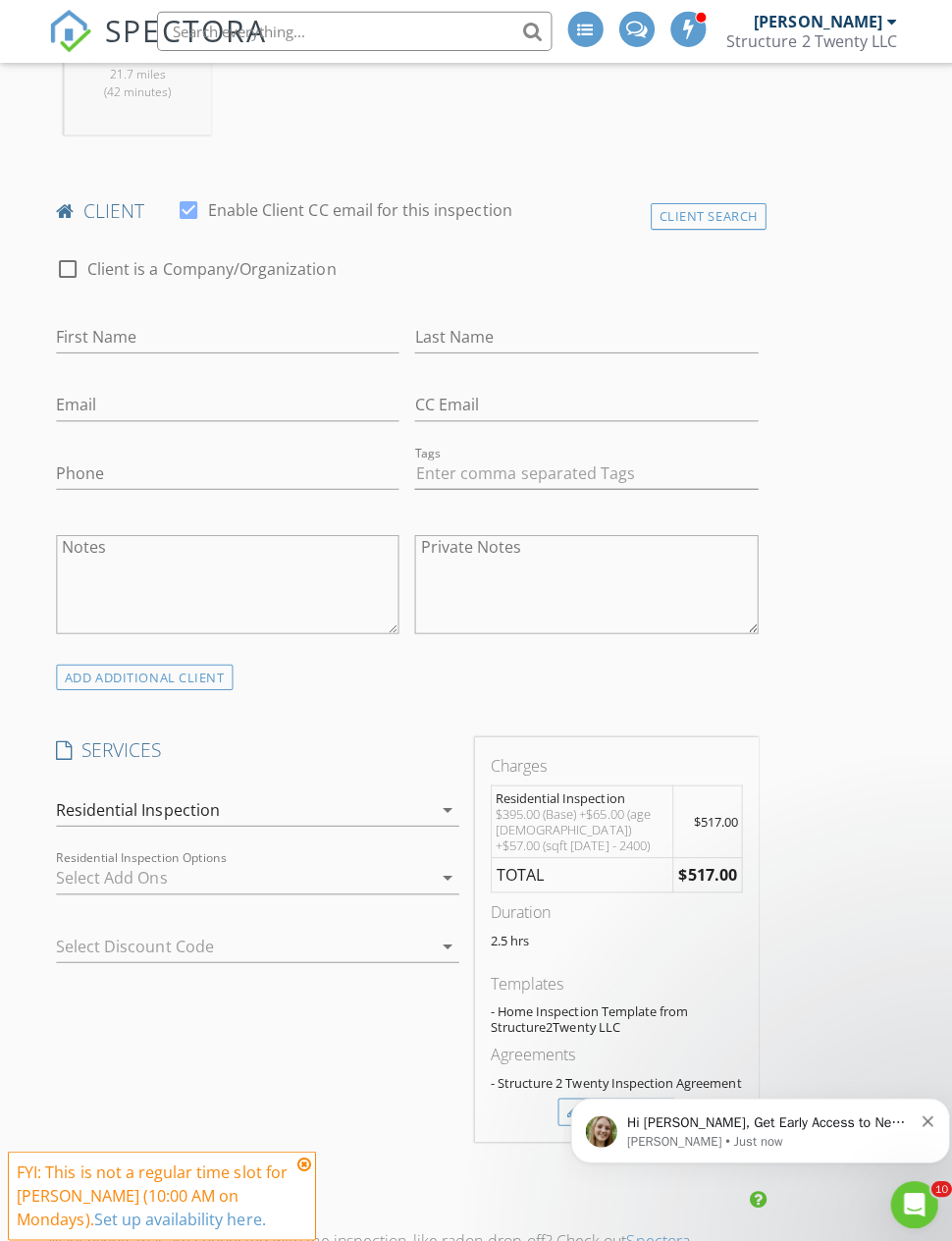 click on "arrow_drop_down" at bounding box center (445, 873) 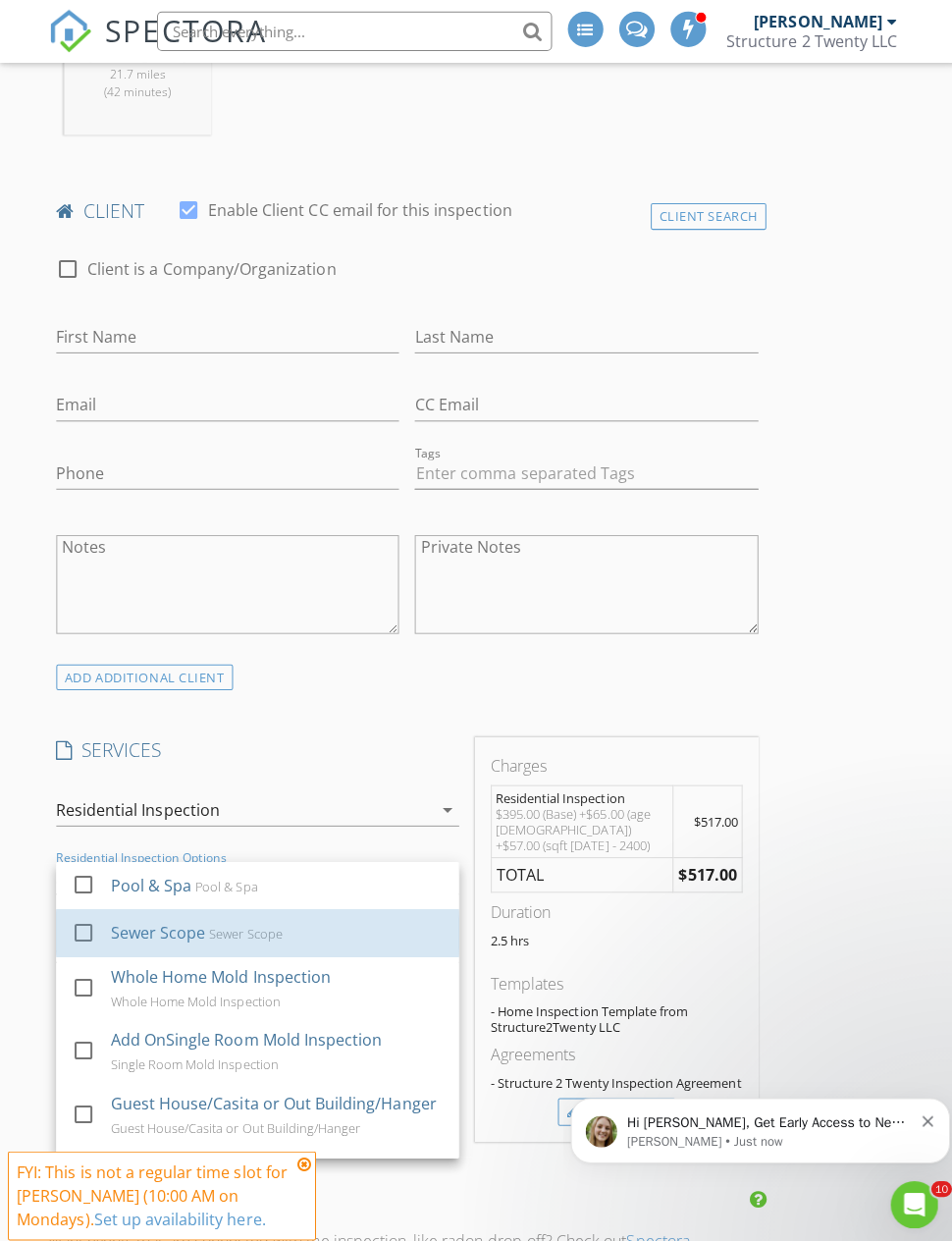 click on "check_box_outline_blank" at bounding box center [87, 926] 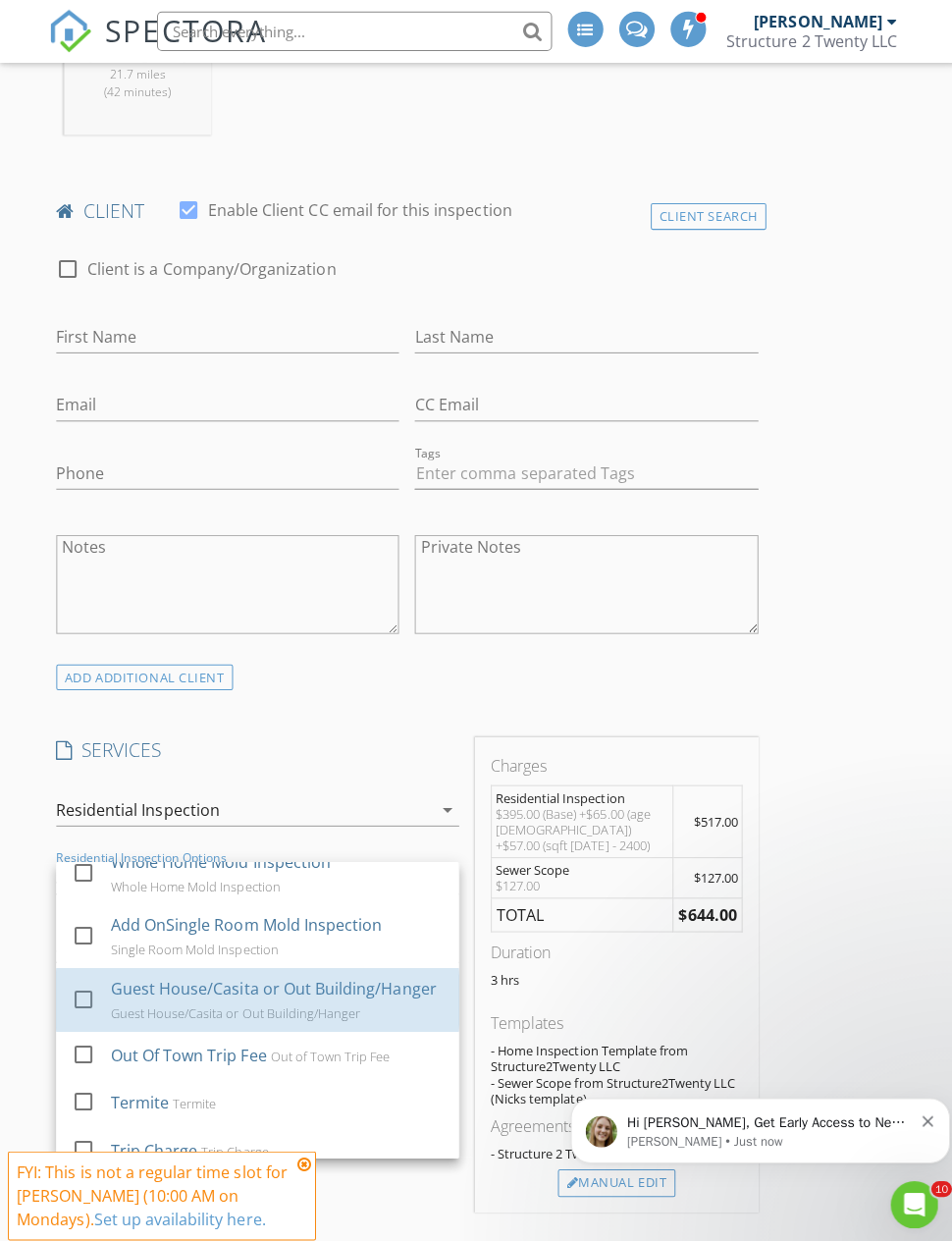 scroll, scrollTop: 134, scrollLeft: 0, axis: vertical 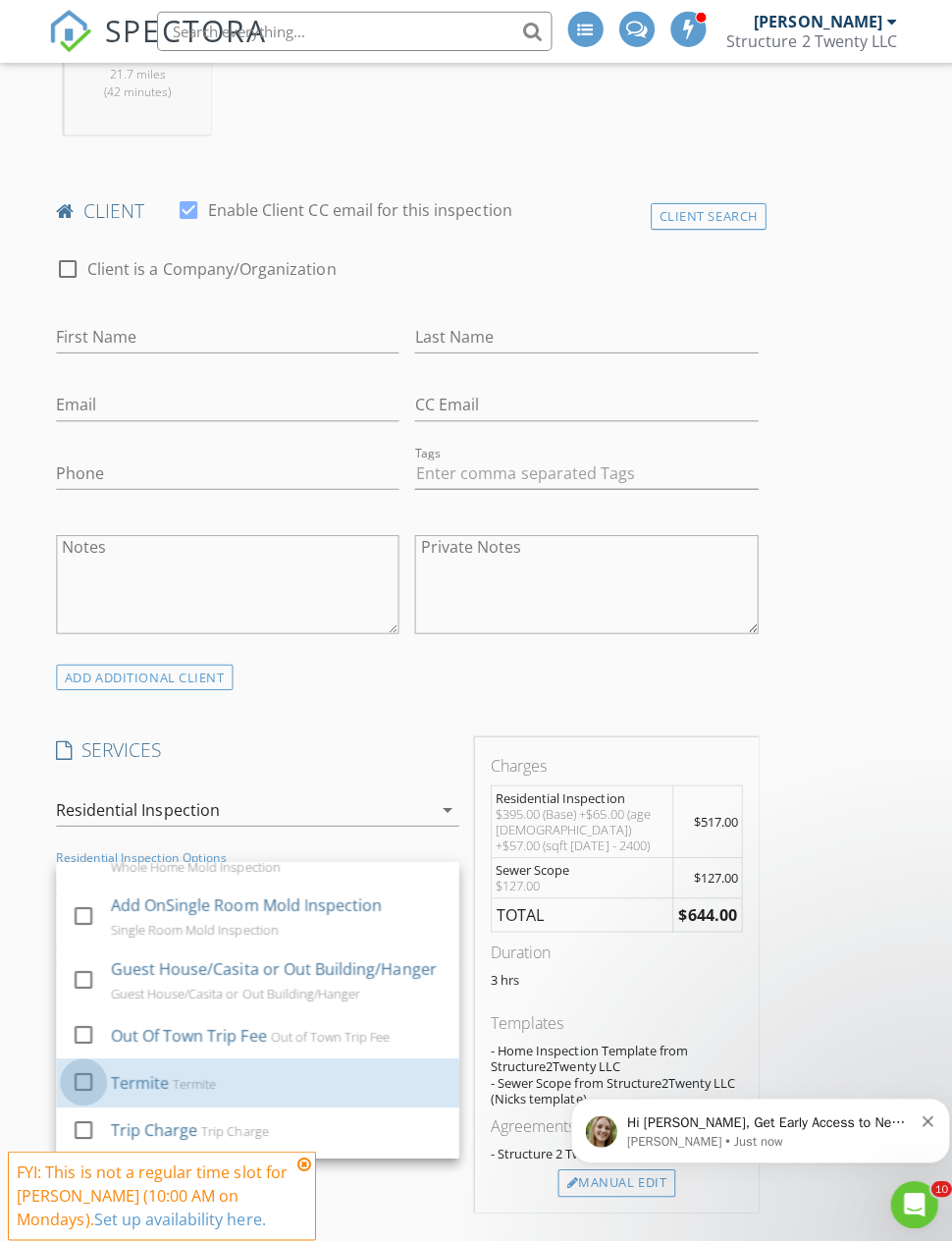 click at bounding box center (83, 1075) 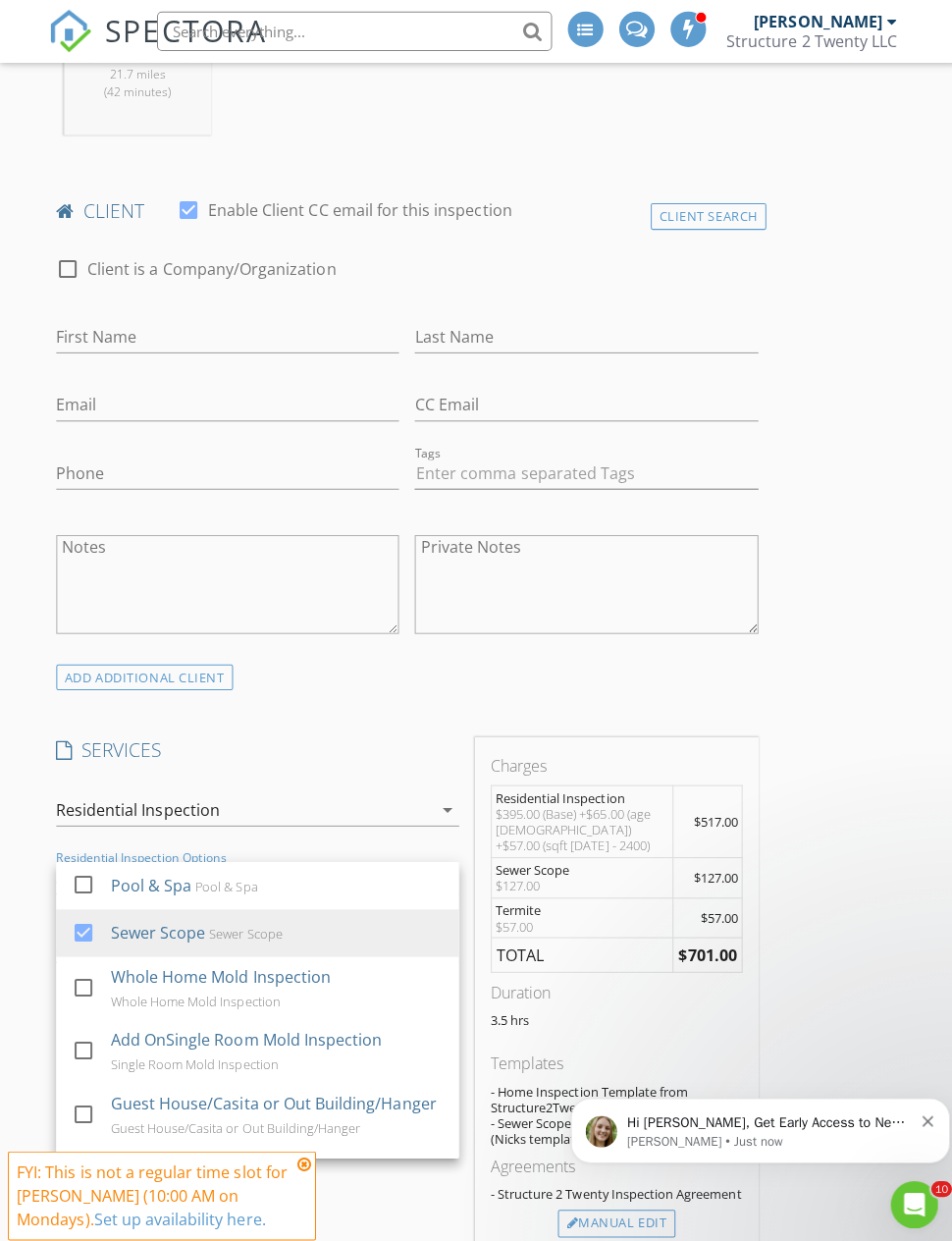 scroll, scrollTop: 0, scrollLeft: 0, axis: both 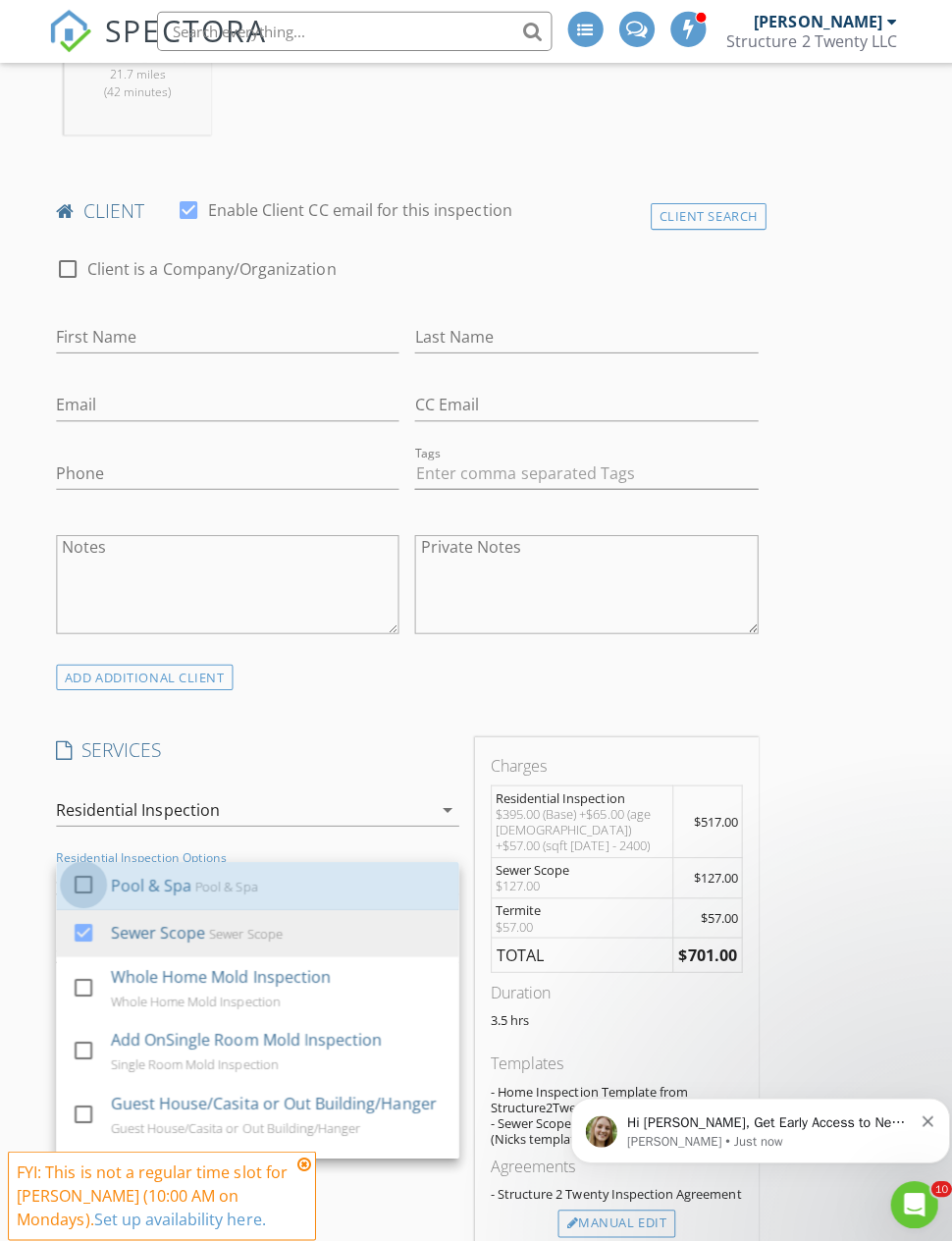 click at bounding box center [83, 879] 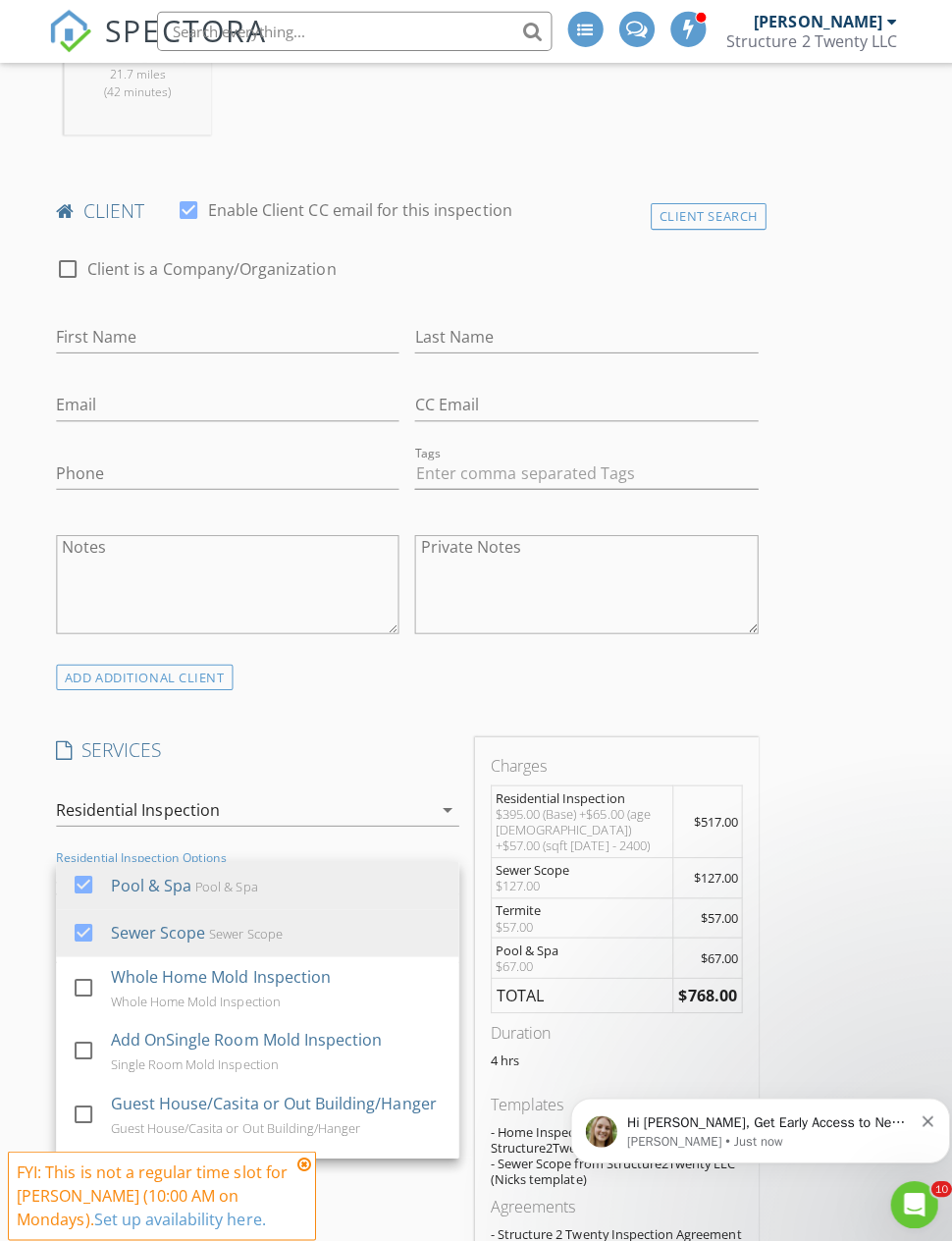 click on "INSPECTOR(S)
check_box   Ed Jesionka   PRIMARY   Ed Jesionka arrow_drop_down   check_box Ed Jesionka specifically requested
Date/Time
07/21/2025 9:00 AM
Location
Address Search       Address 8425 E Hawthorne St   Unit   City Tucson   State AZ   Zip 85710   County Pima     Square Feet 1659   Year Built 1965   Foundation arrow_drop_down     Ed Jesionka     21.7 miles     (42 minutes)
client
check_box Enable Client CC email for this inspection   Client Search     check_box_outline_blank Client is a Company/Organization     First Name   Last Name   Email   CC Email   Phone         Tags         Notes   Private Notes
ADD ADDITIONAL client
SERVICES
check_box   Residential Inspection   check_box_outline_blank   Multiplex    check_box_outline_blank   Condo Inspection" at bounding box center (476, 1300) 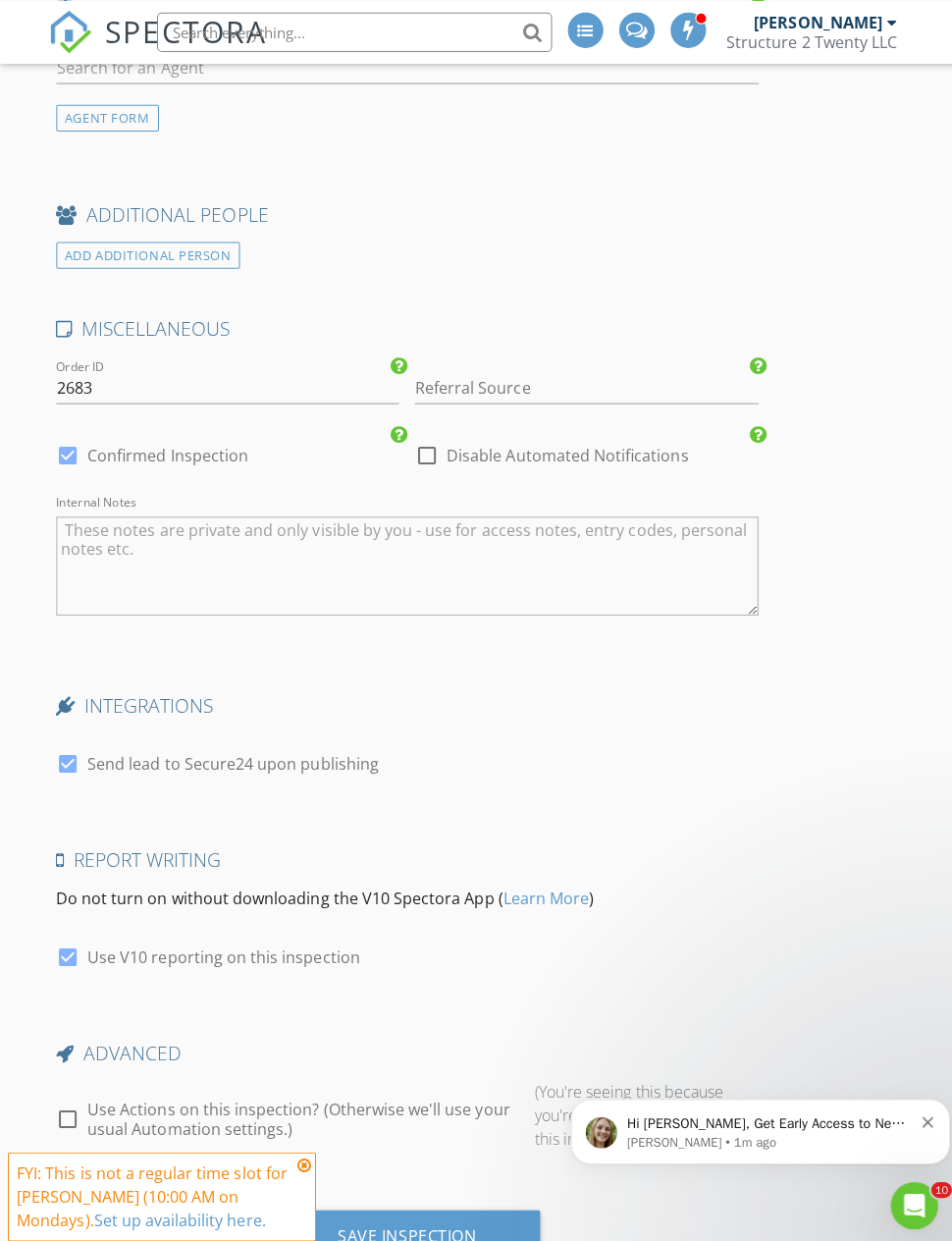 scroll, scrollTop: 2853, scrollLeft: 0, axis: vertical 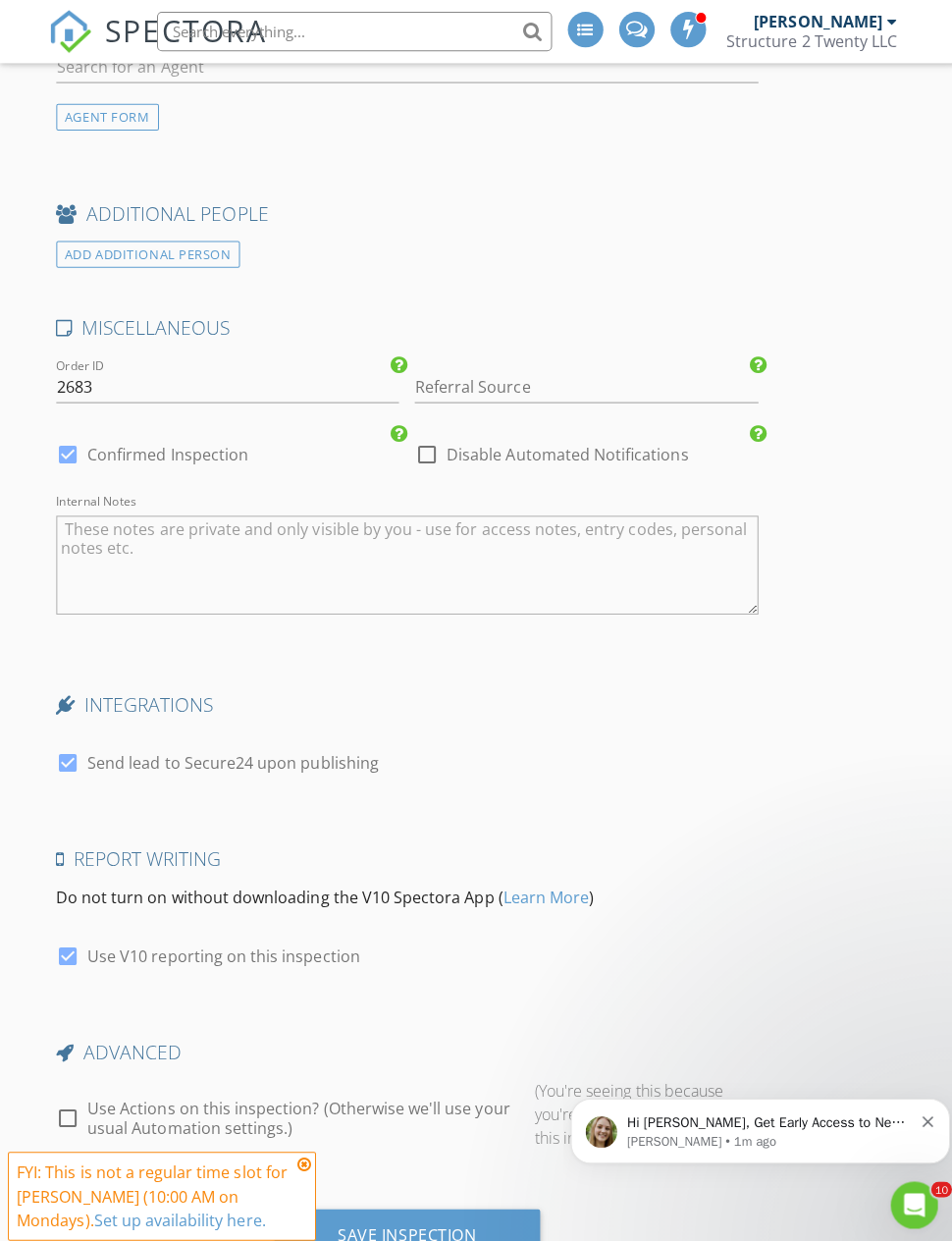 click on "Save Inspection" at bounding box center [404, 1227] 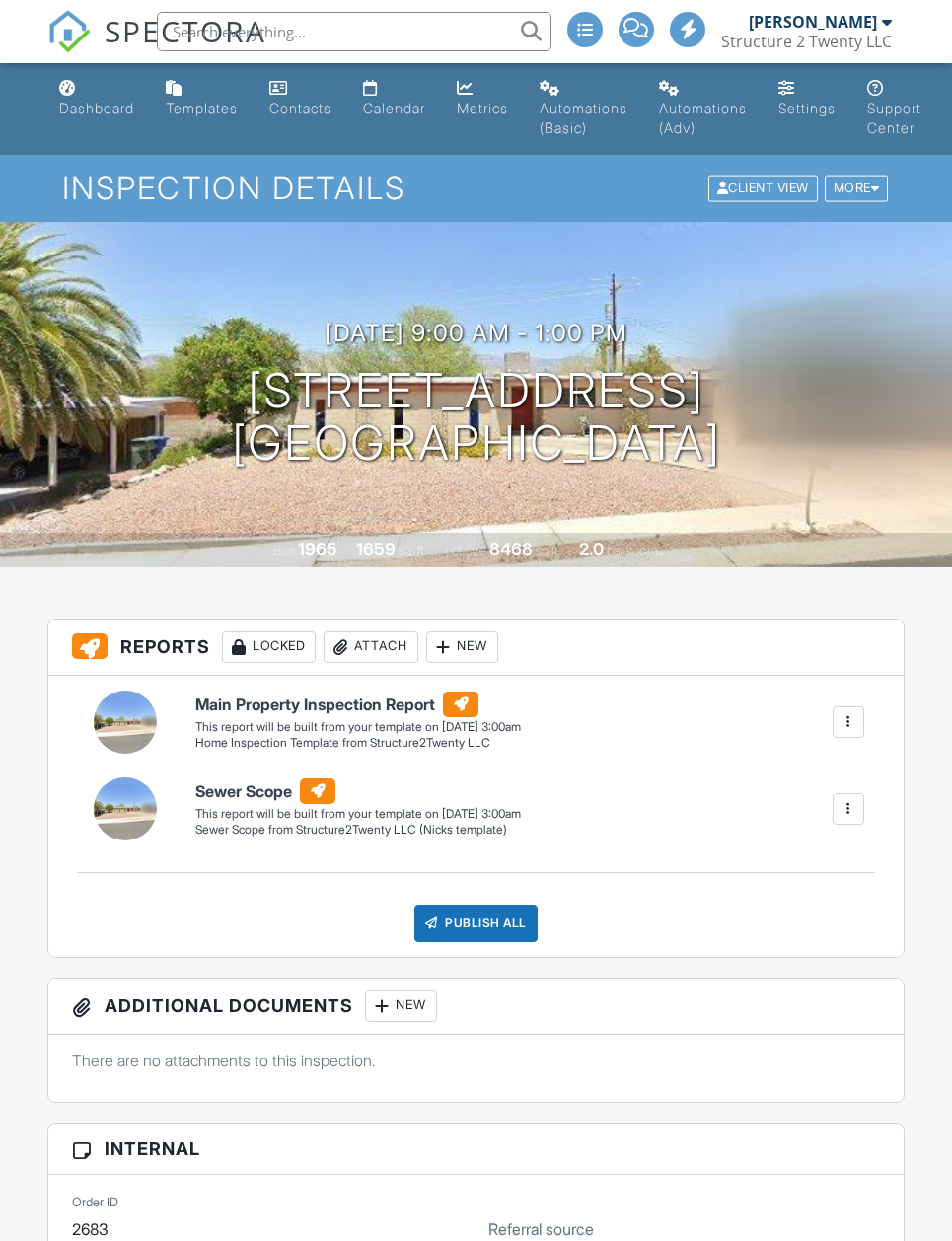 scroll, scrollTop: 17, scrollLeft: 0, axis: vertical 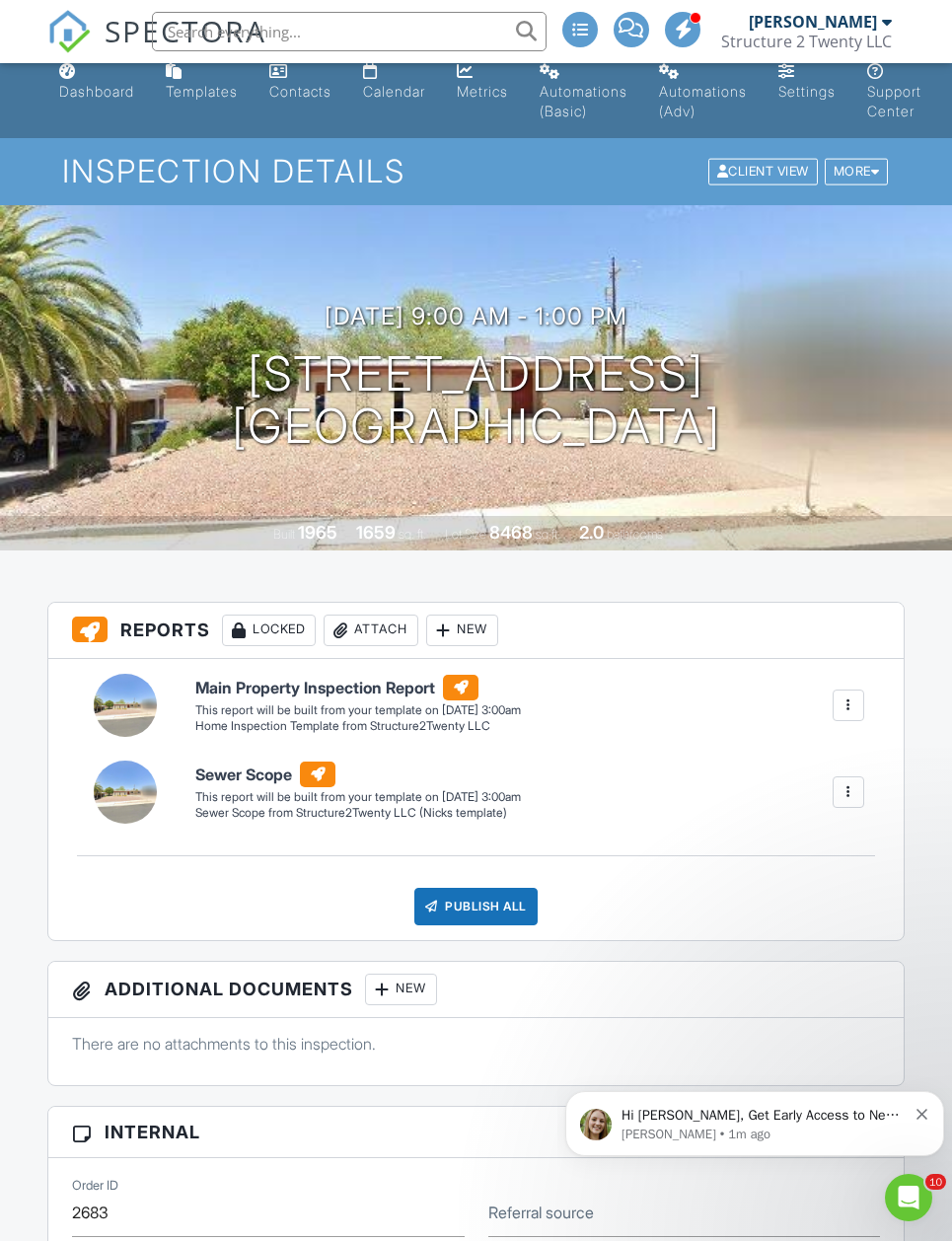 click on "Calendar" at bounding box center (394, 82) 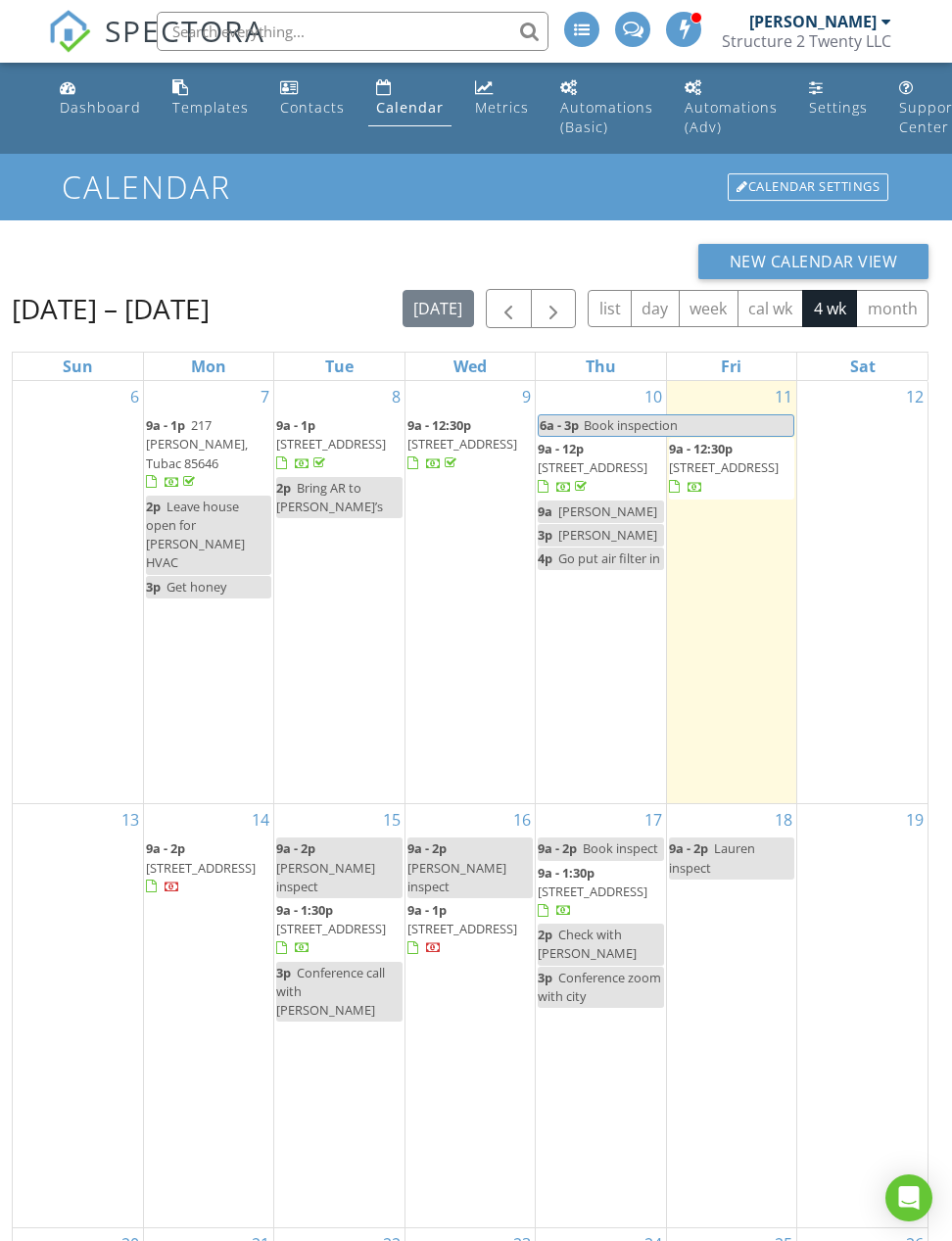 scroll, scrollTop: 0, scrollLeft: 0, axis: both 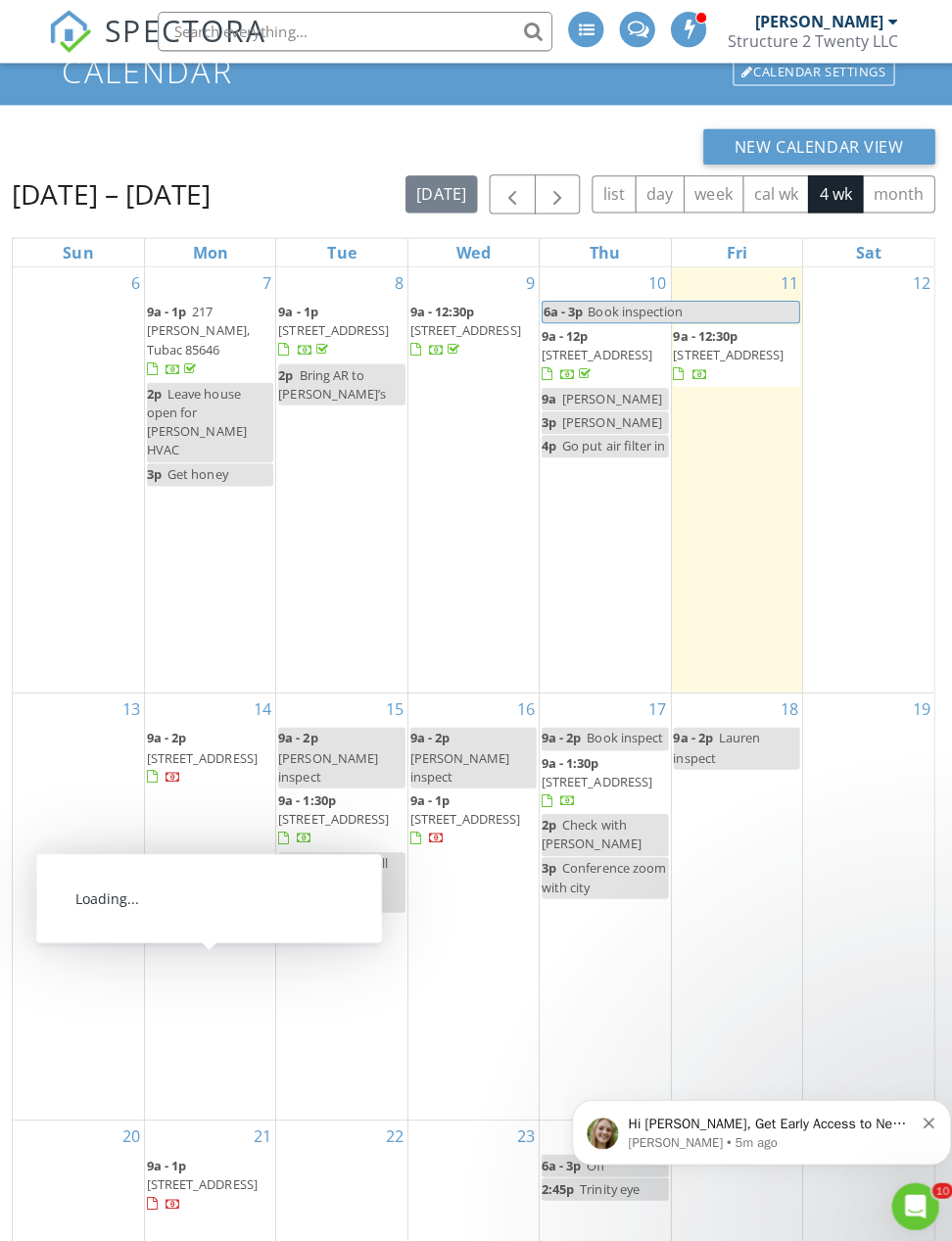 click on "8425 E Hawthorne St, Tucson 85710" at bounding box center [201, 1175] 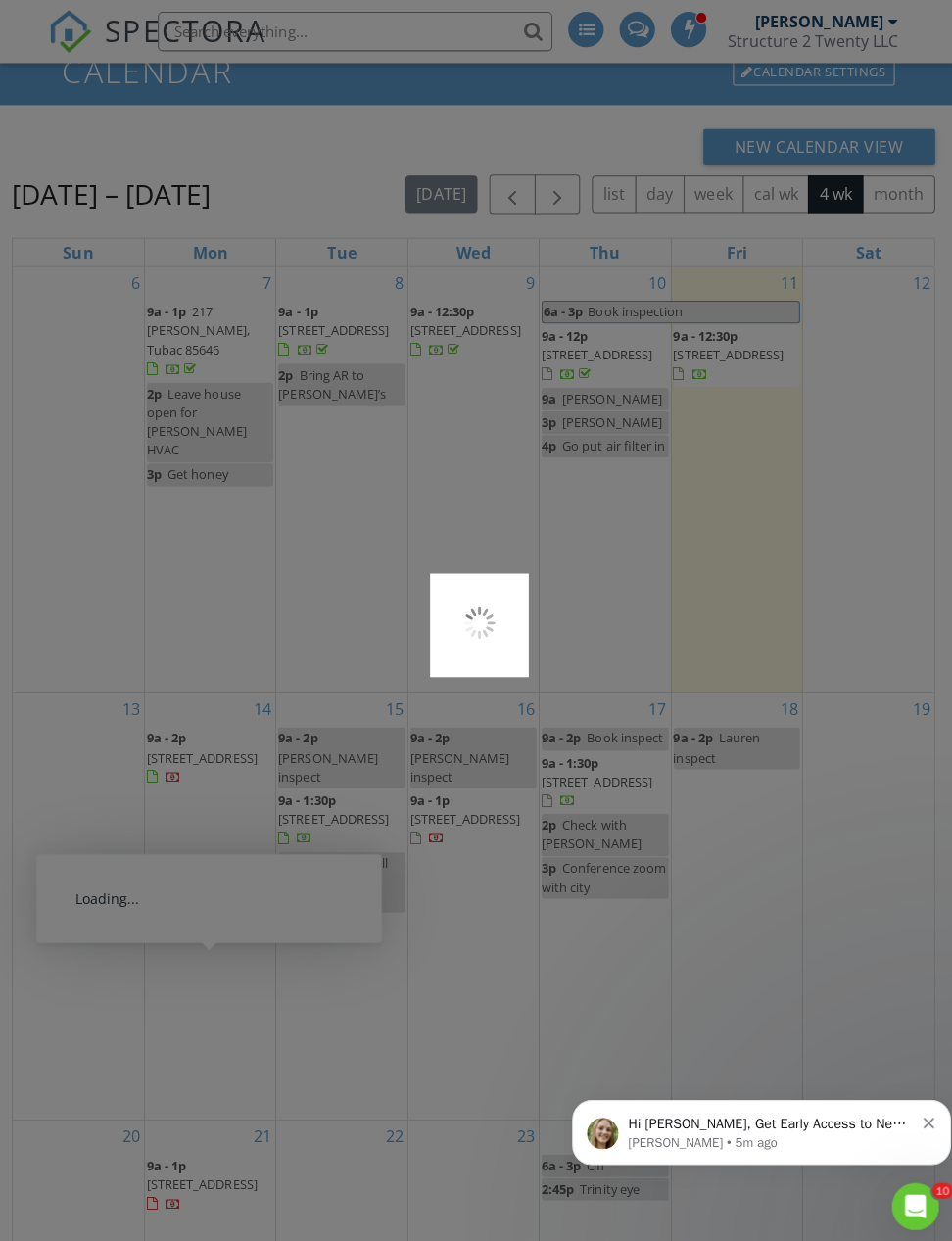 click at bounding box center (476, 620) 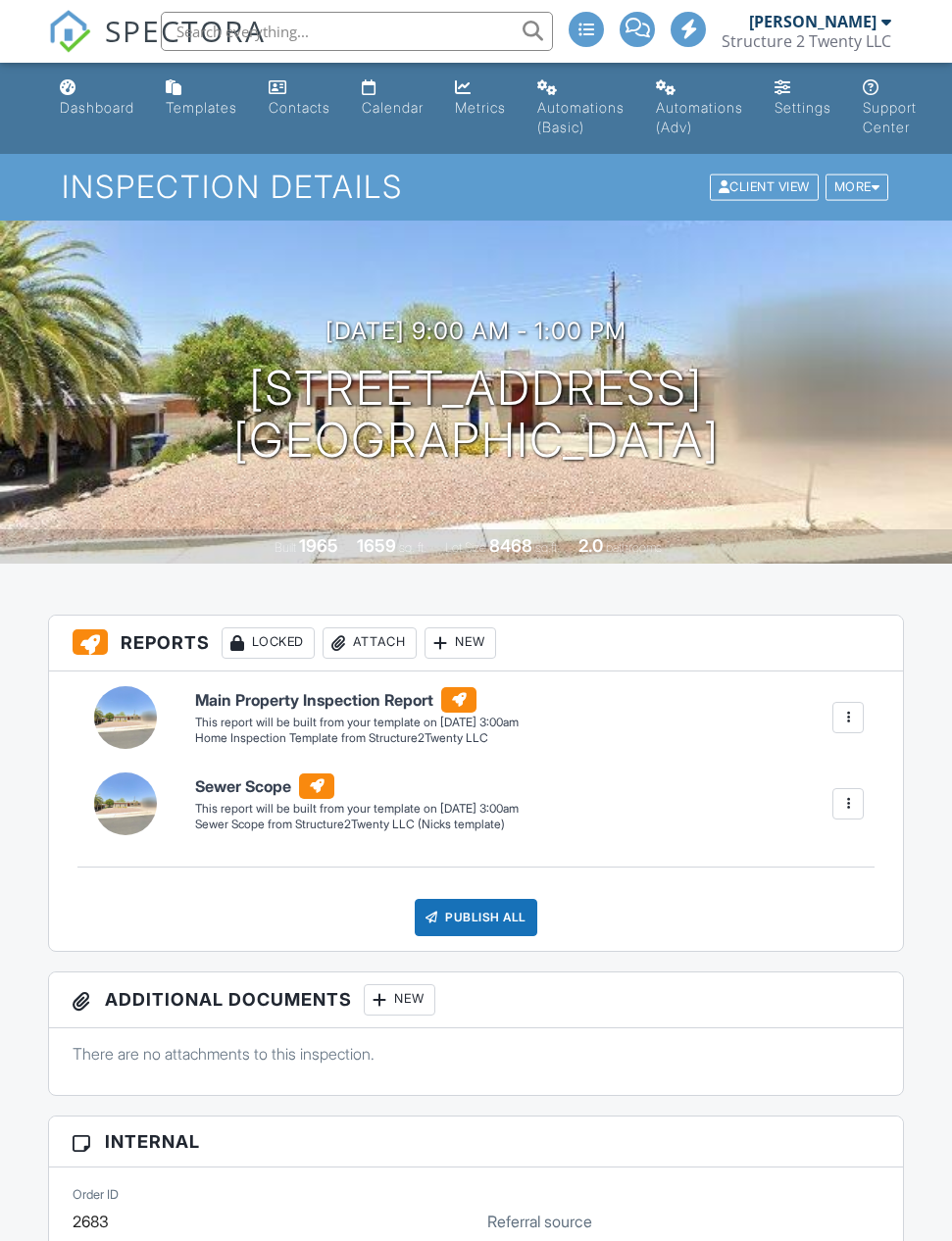 scroll, scrollTop: 0, scrollLeft: 0, axis: both 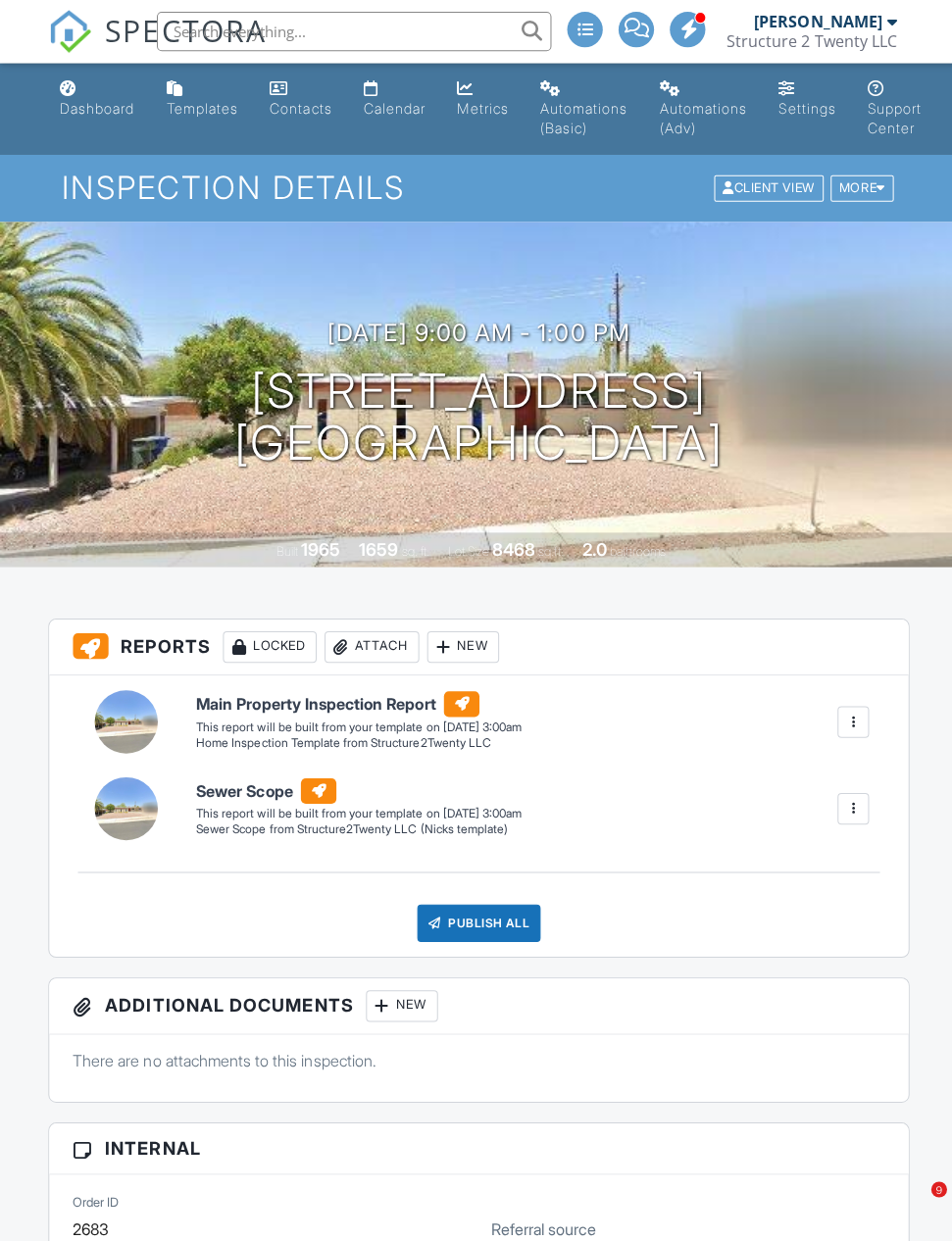 click at bounding box center (876, 187) 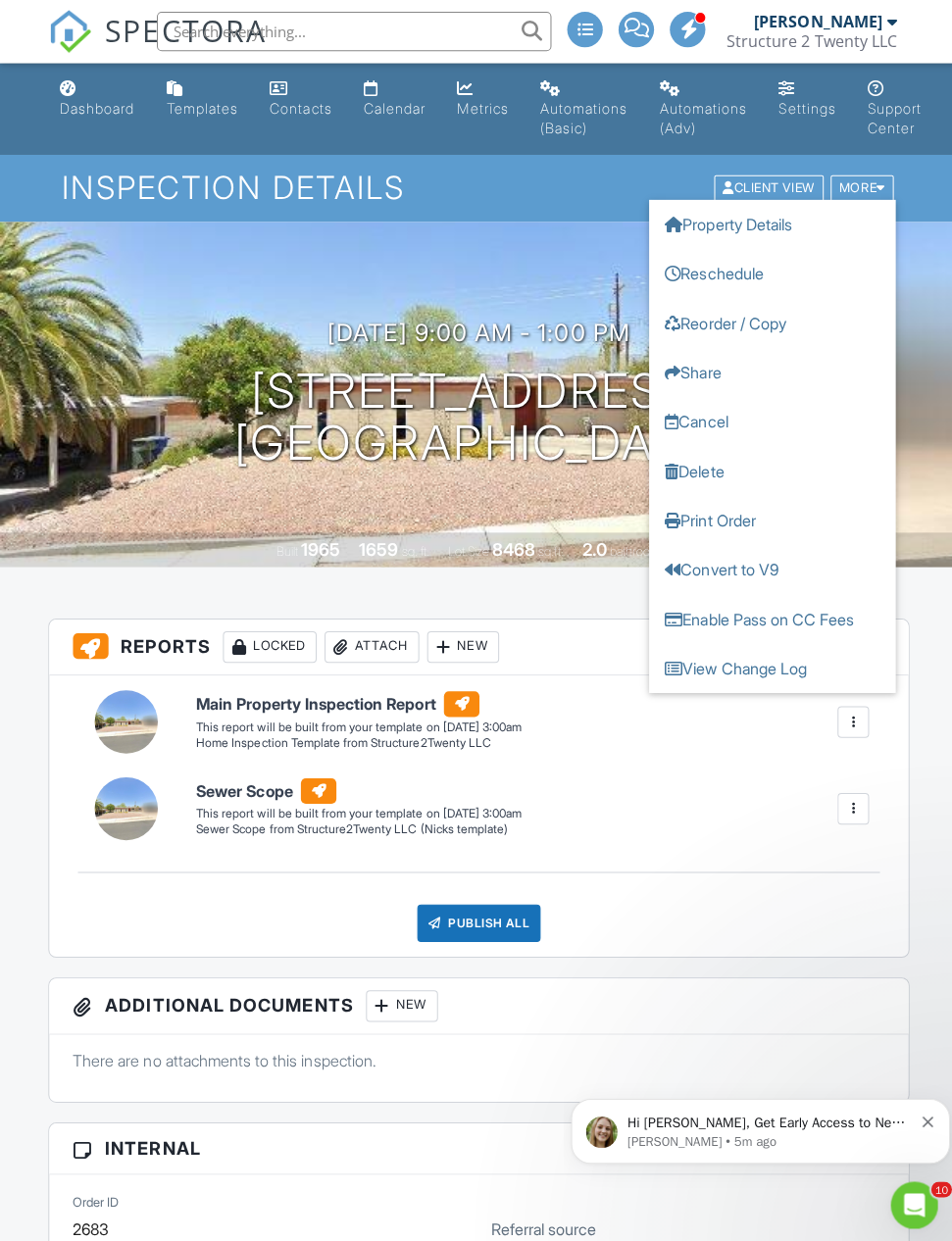 scroll, scrollTop: 0, scrollLeft: 0, axis: both 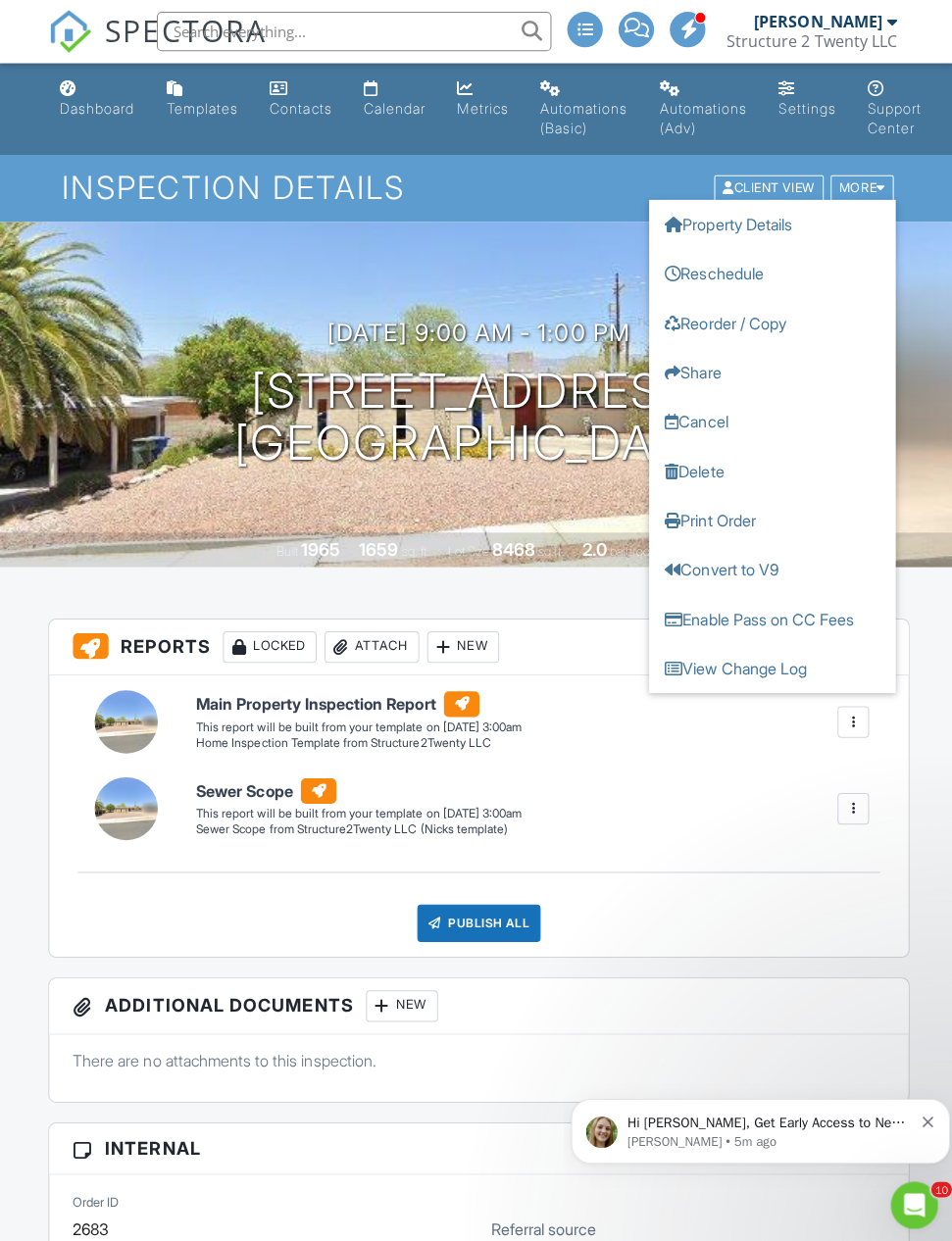 click on "Cancel" at bounding box center (768, 420) 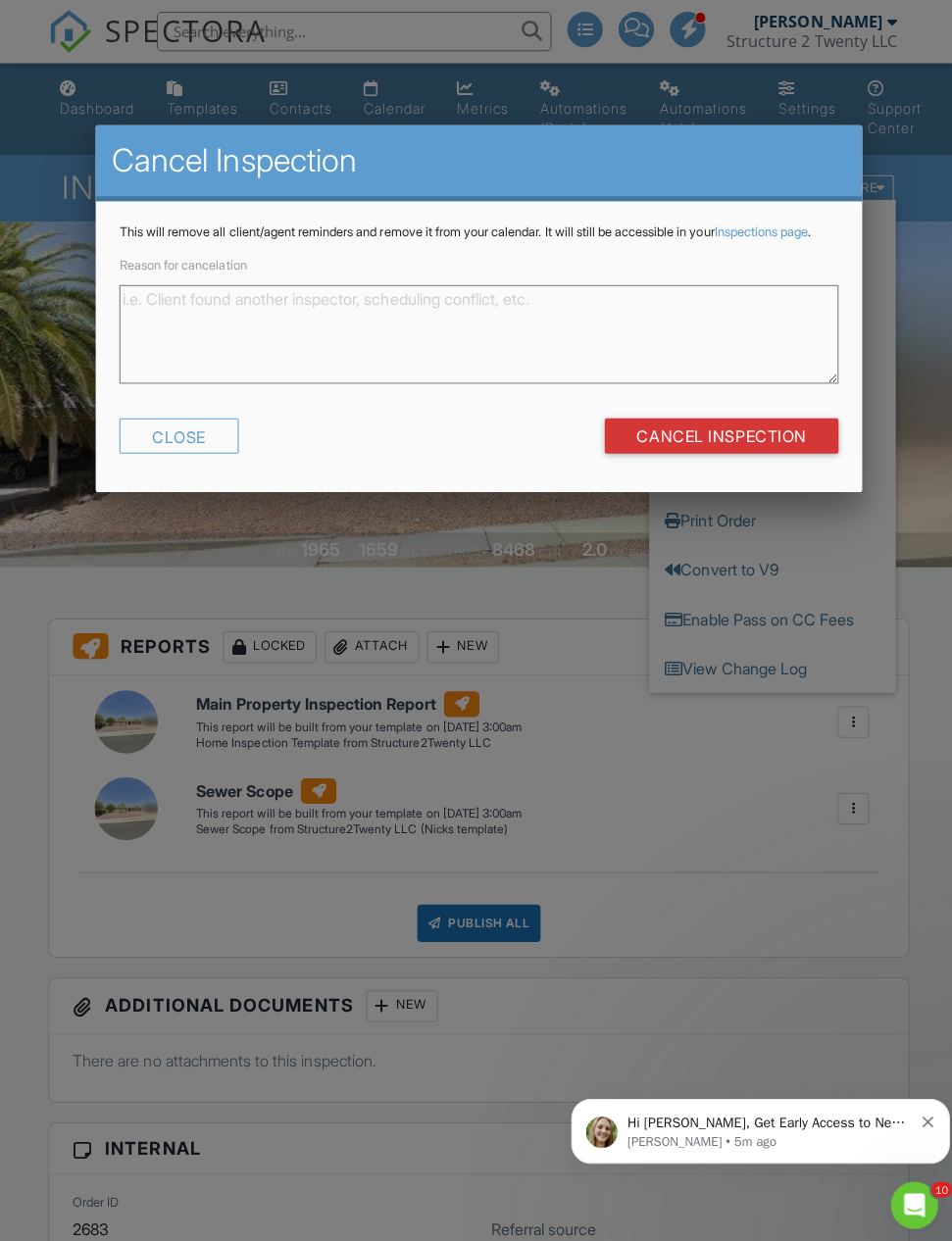 click on "Cancel Inspection" at bounding box center [717, 433] 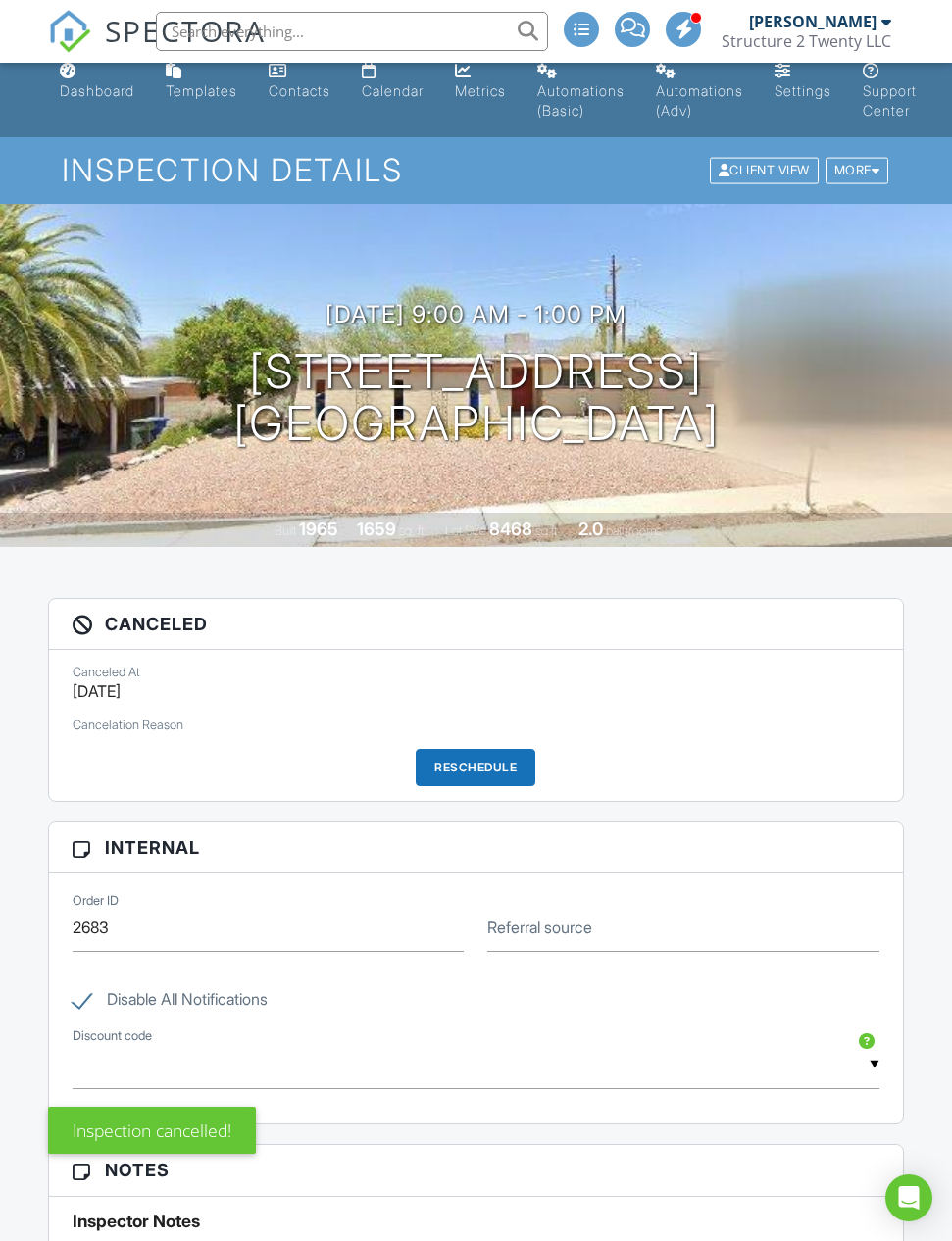 click at bounding box center [876, 171] 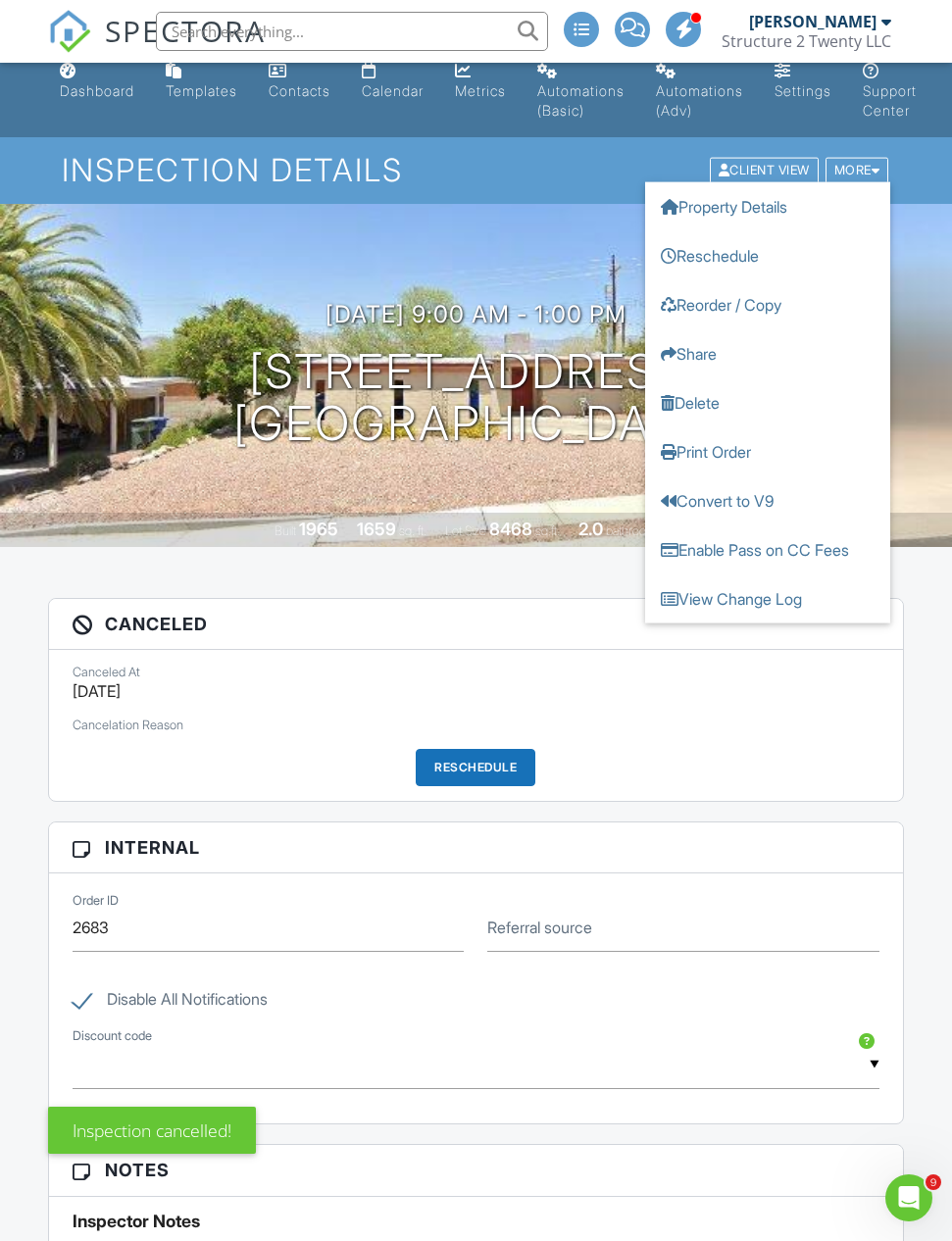 scroll, scrollTop: 0, scrollLeft: 0, axis: both 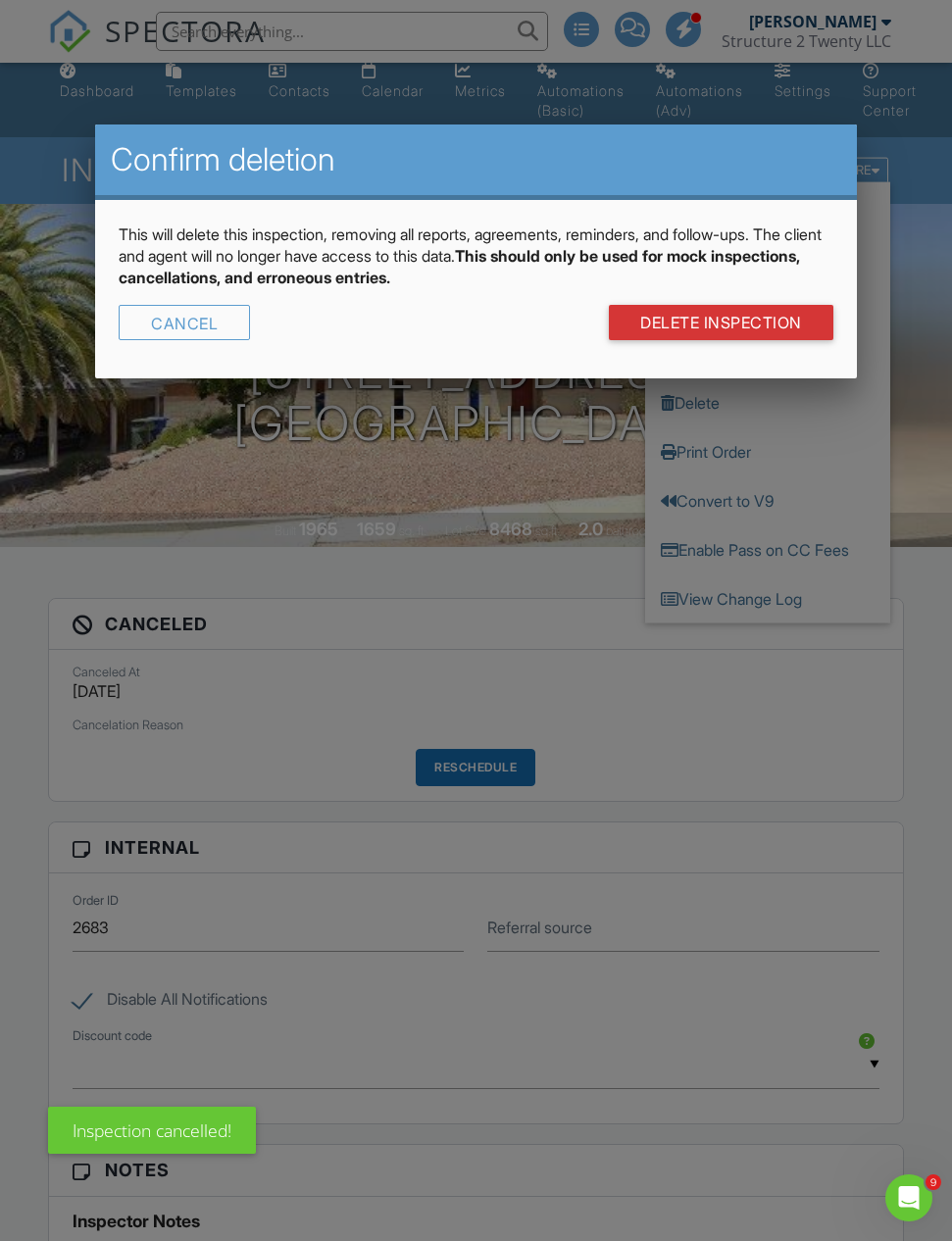 click on "DELETE Inspection" at bounding box center [721, 323] 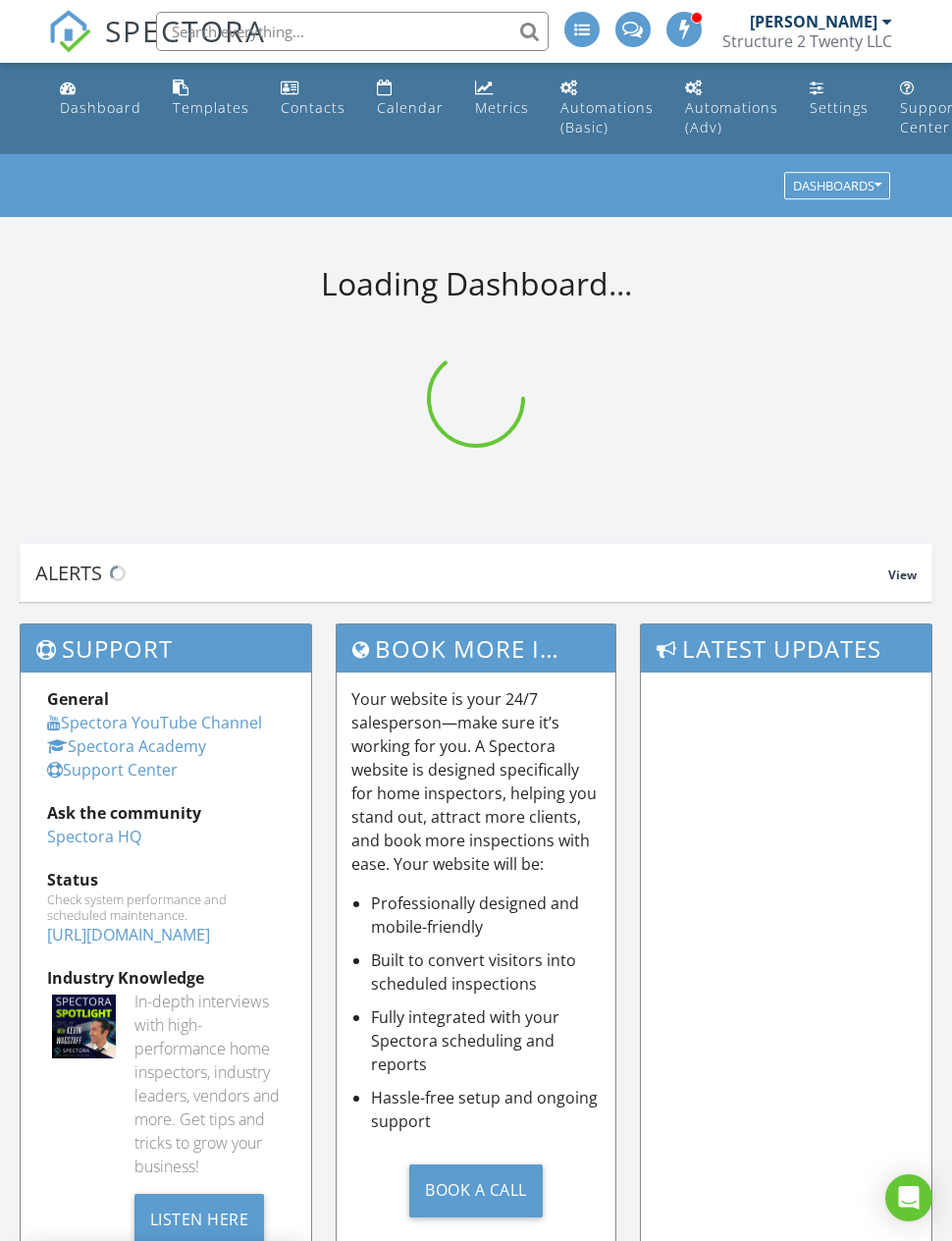 scroll, scrollTop: 0, scrollLeft: 0, axis: both 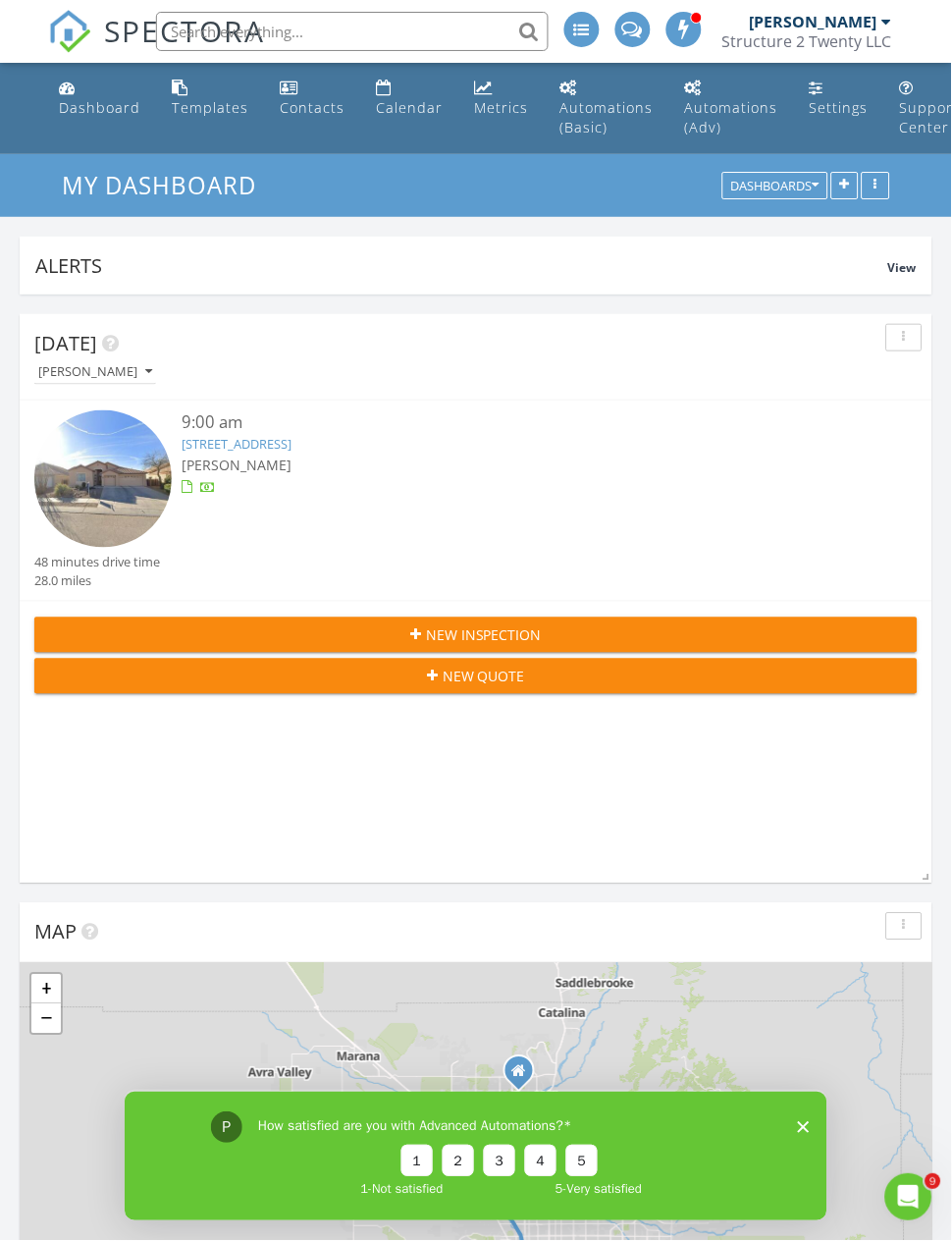 click on "Calendar" at bounding box center [410, 107] 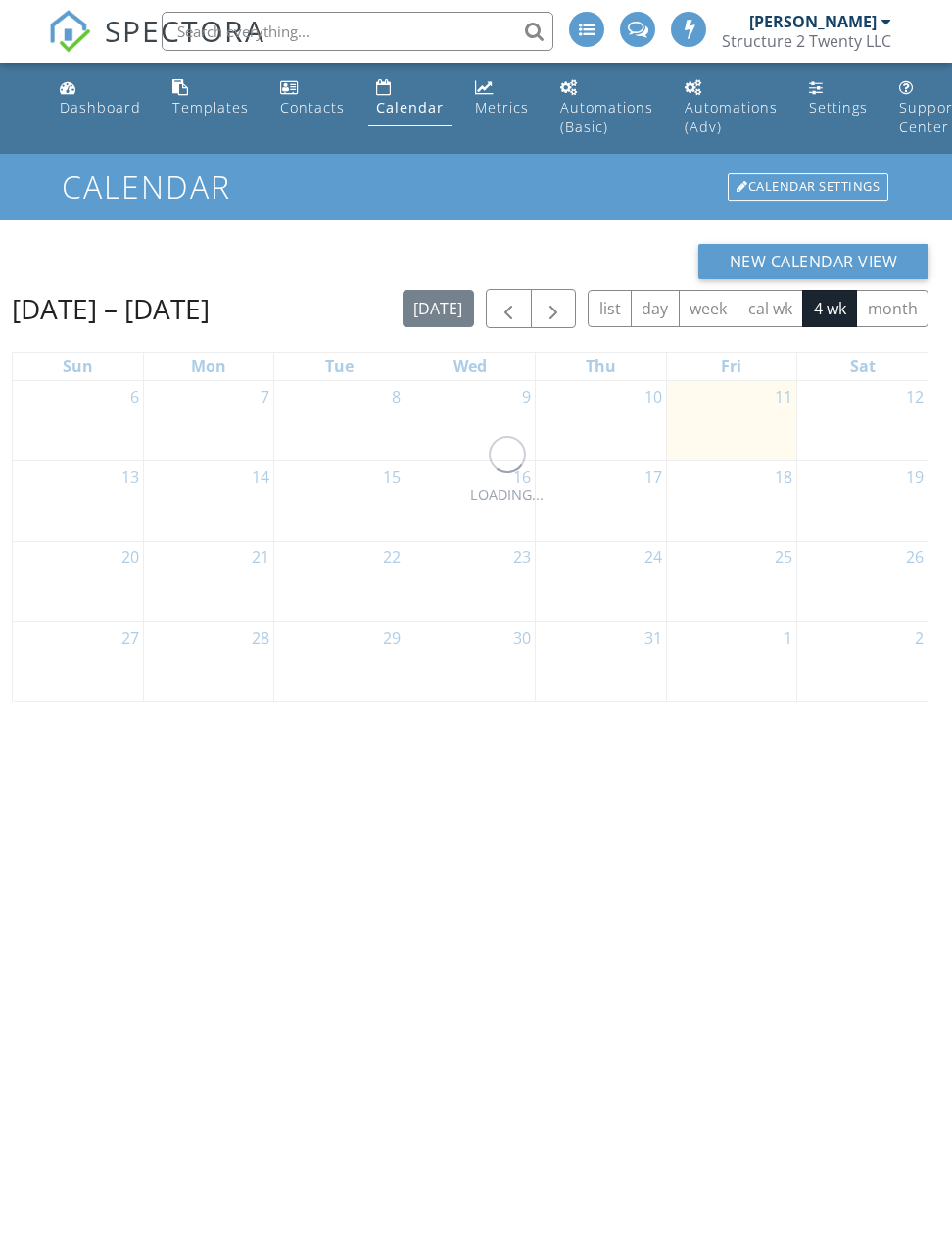 scroll, scrollTop: 0, scrollLeft: 0, axis: both 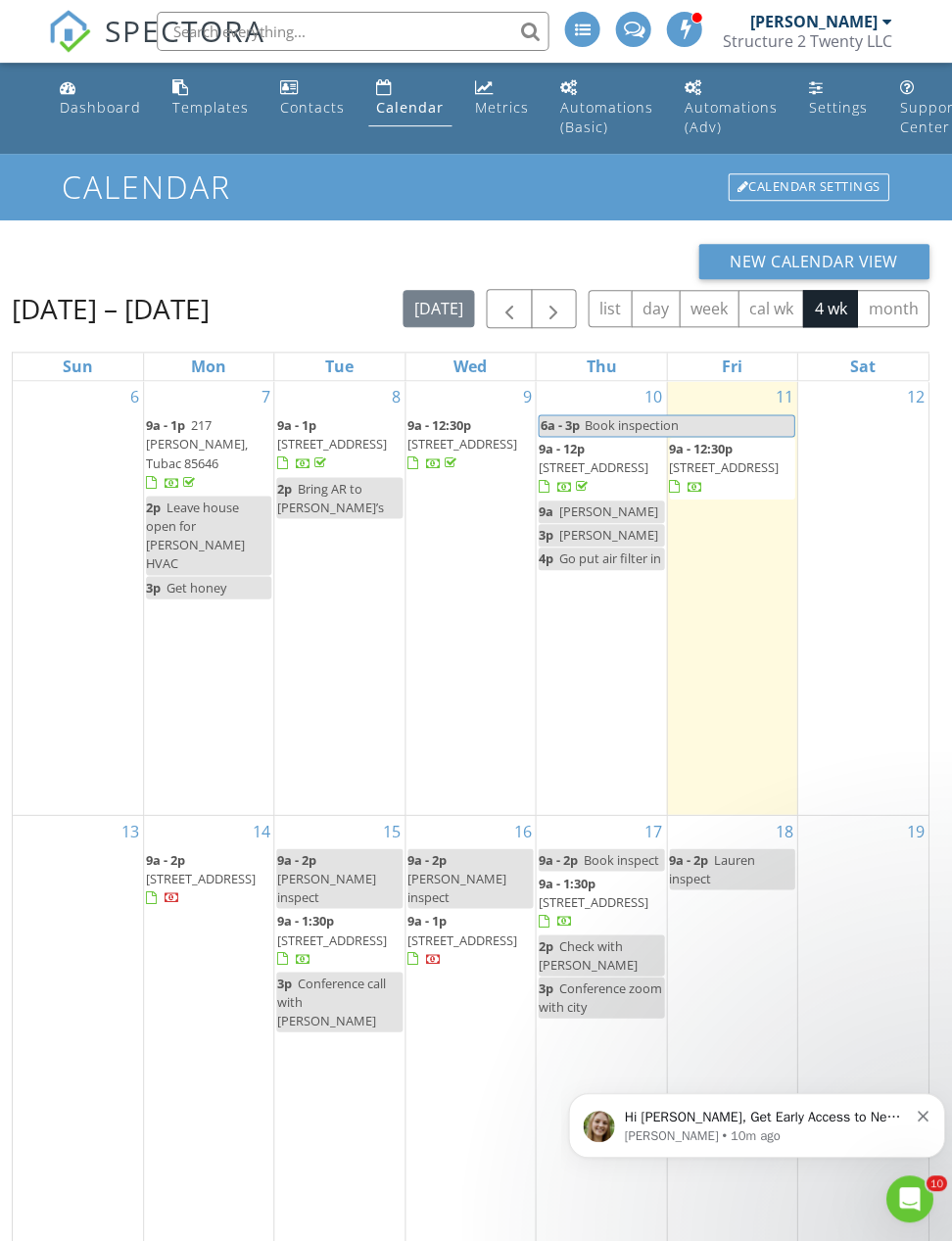 click on "Megan • 10m ago" at bounding box center [765, 1136] 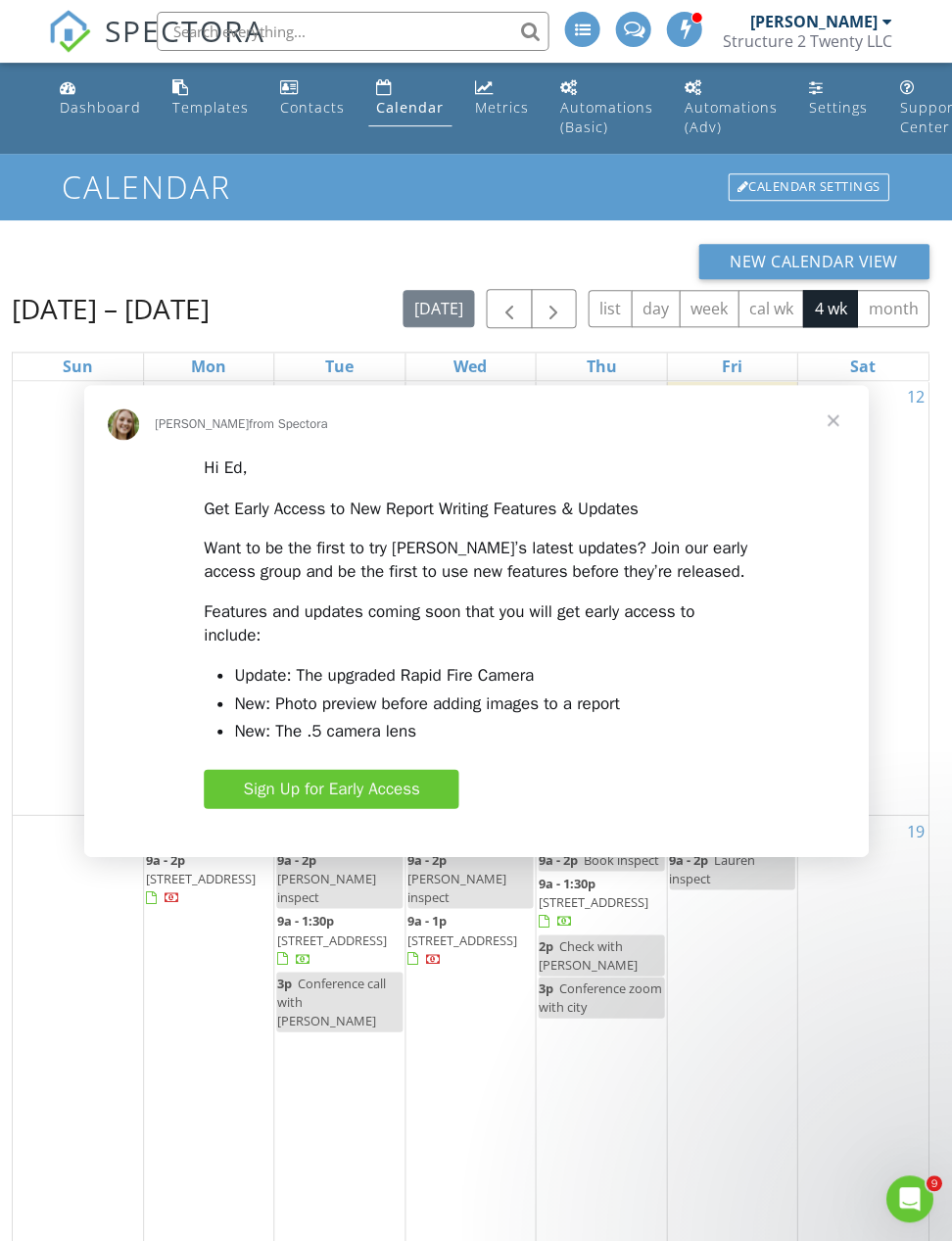 scroll, scrollTop: 0, scrollLeft: 0, axis: both 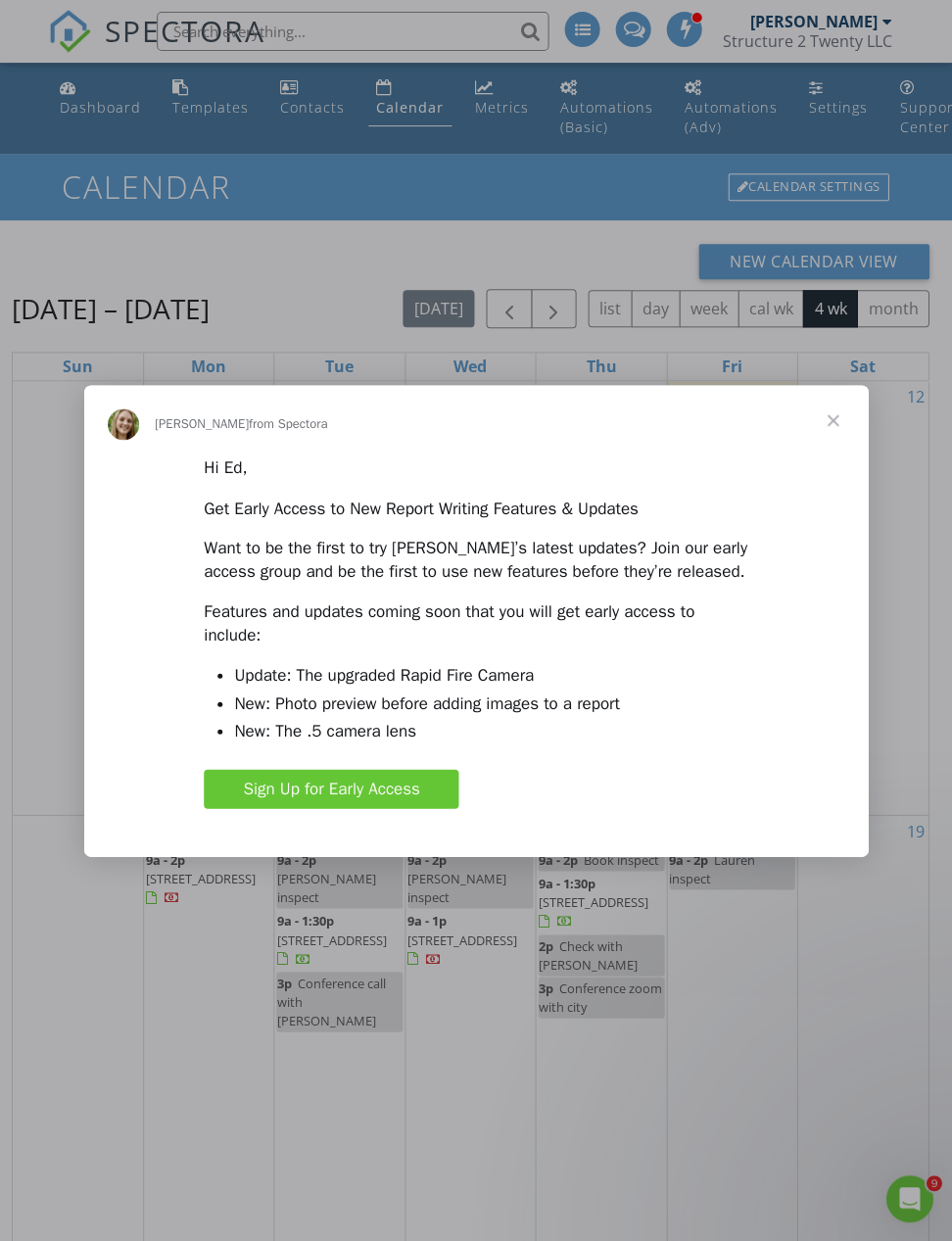 click on "Sign Up for Early Access" at bounding box center [331, 788] 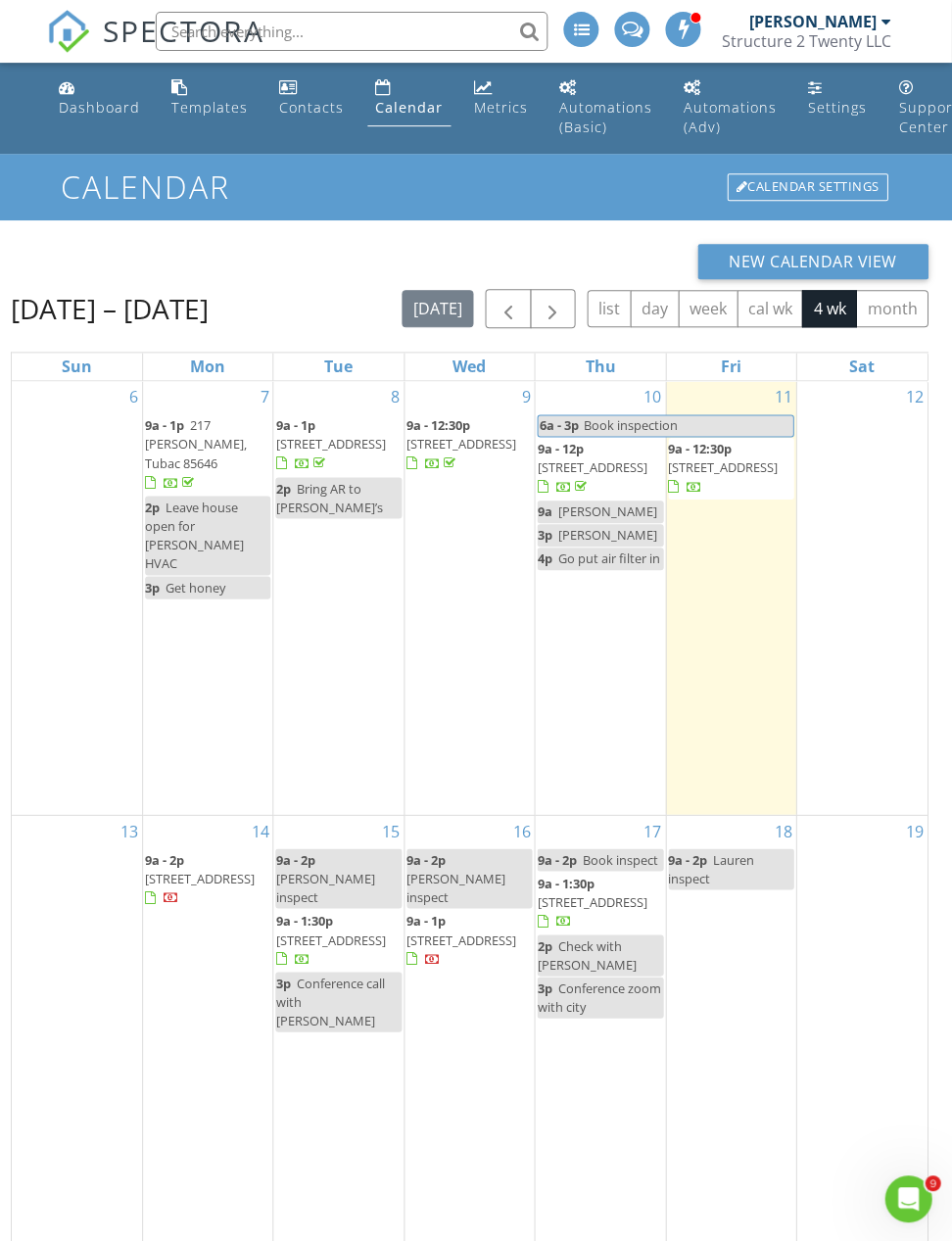 scroll, scrollTop: 0, scrollLeft: 2, axis: horizontal 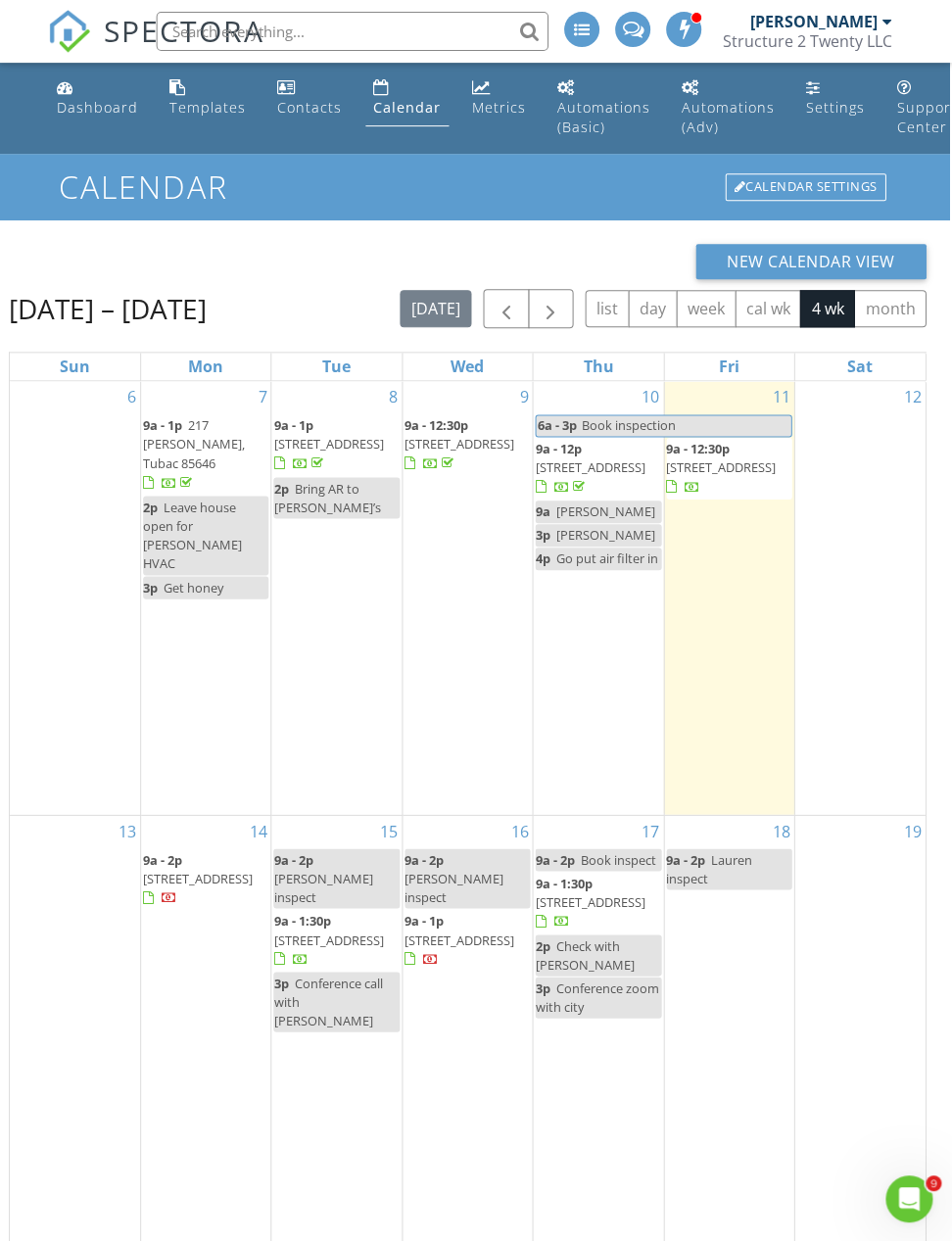 click on "18
9a - 2p
Lauren inspect" at bounding box center [730, 1031] 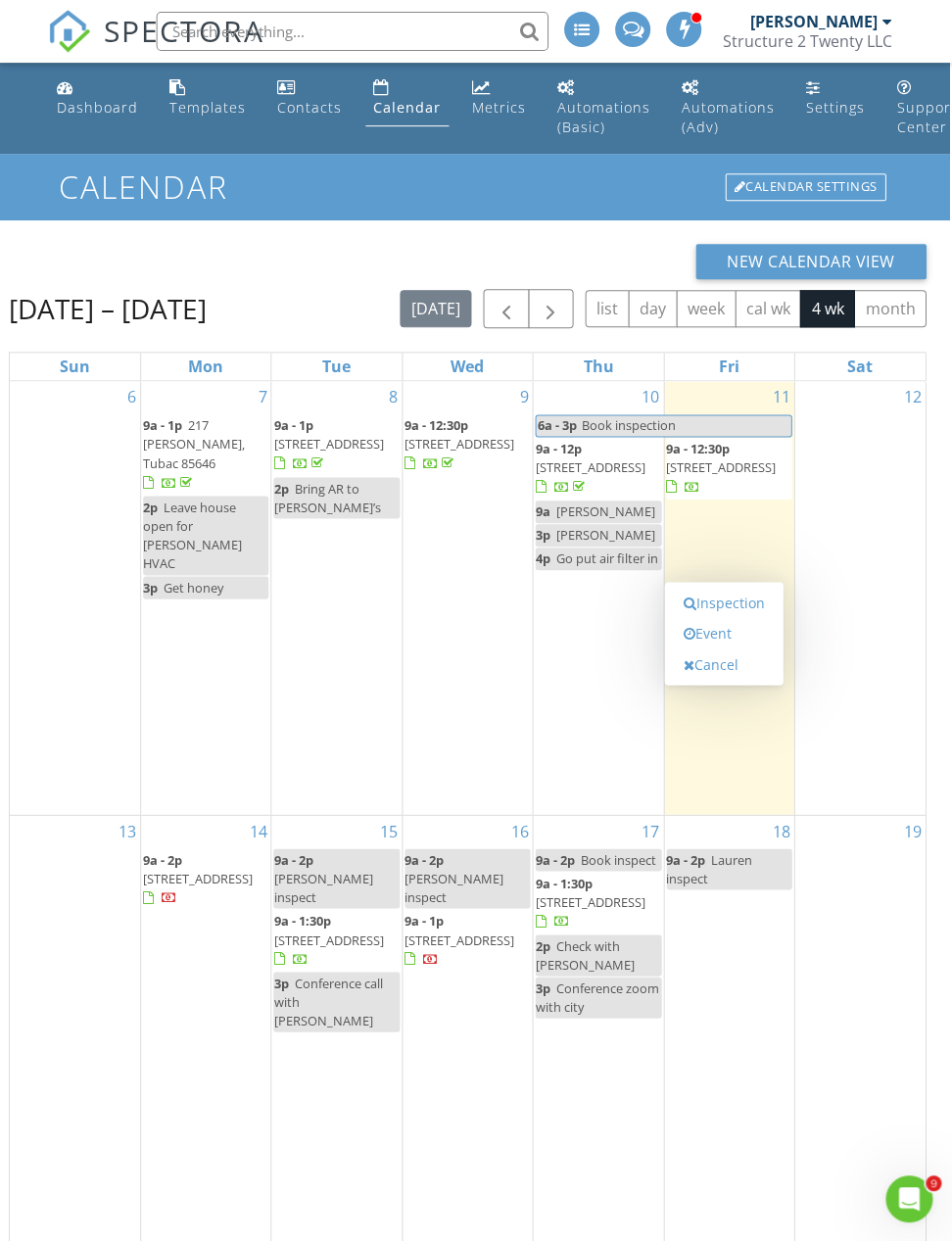 click on "Inspection" at bounding box center [724, 602] 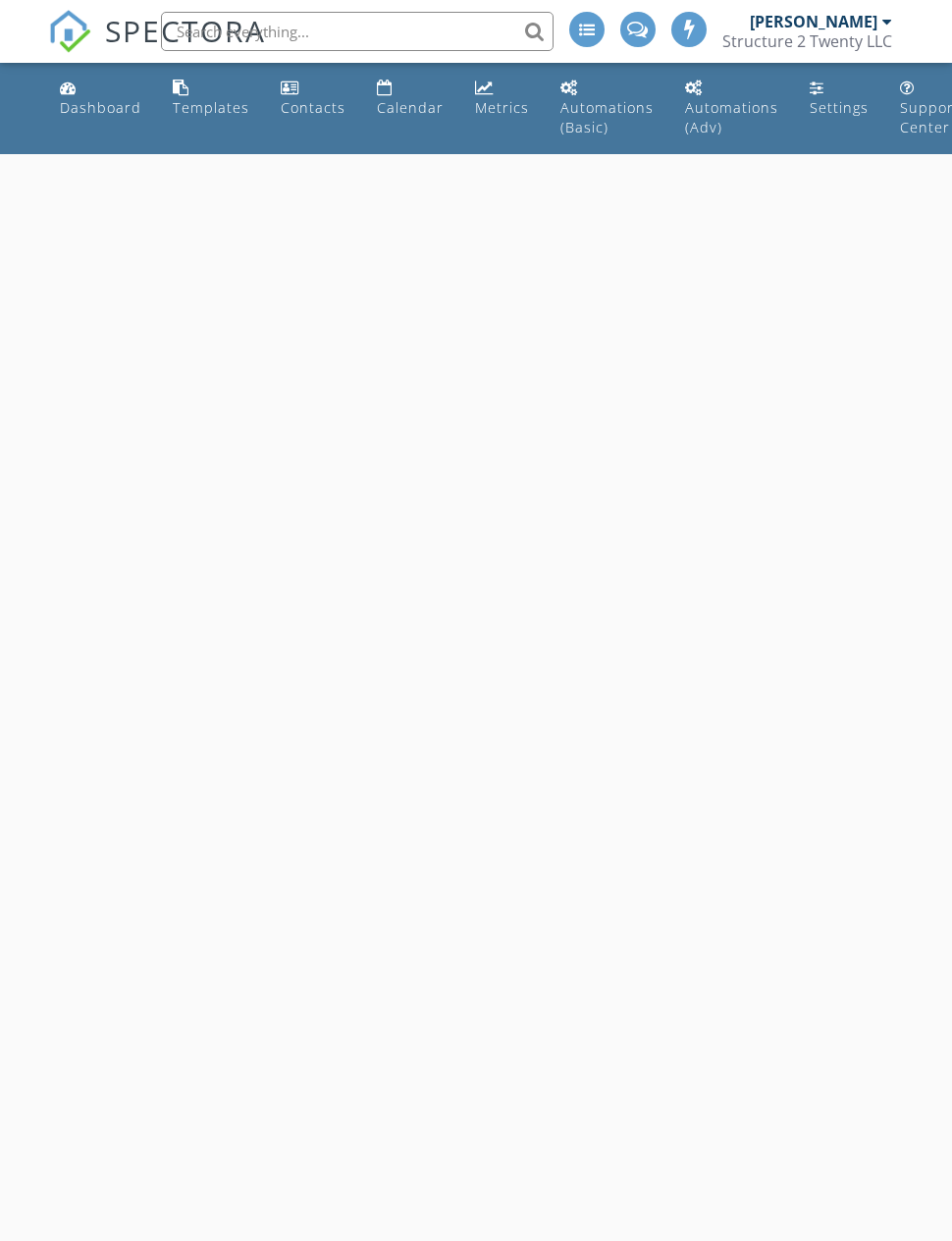 scroll, scrollTop: 17, scrollLeft: 0, axis: vertical 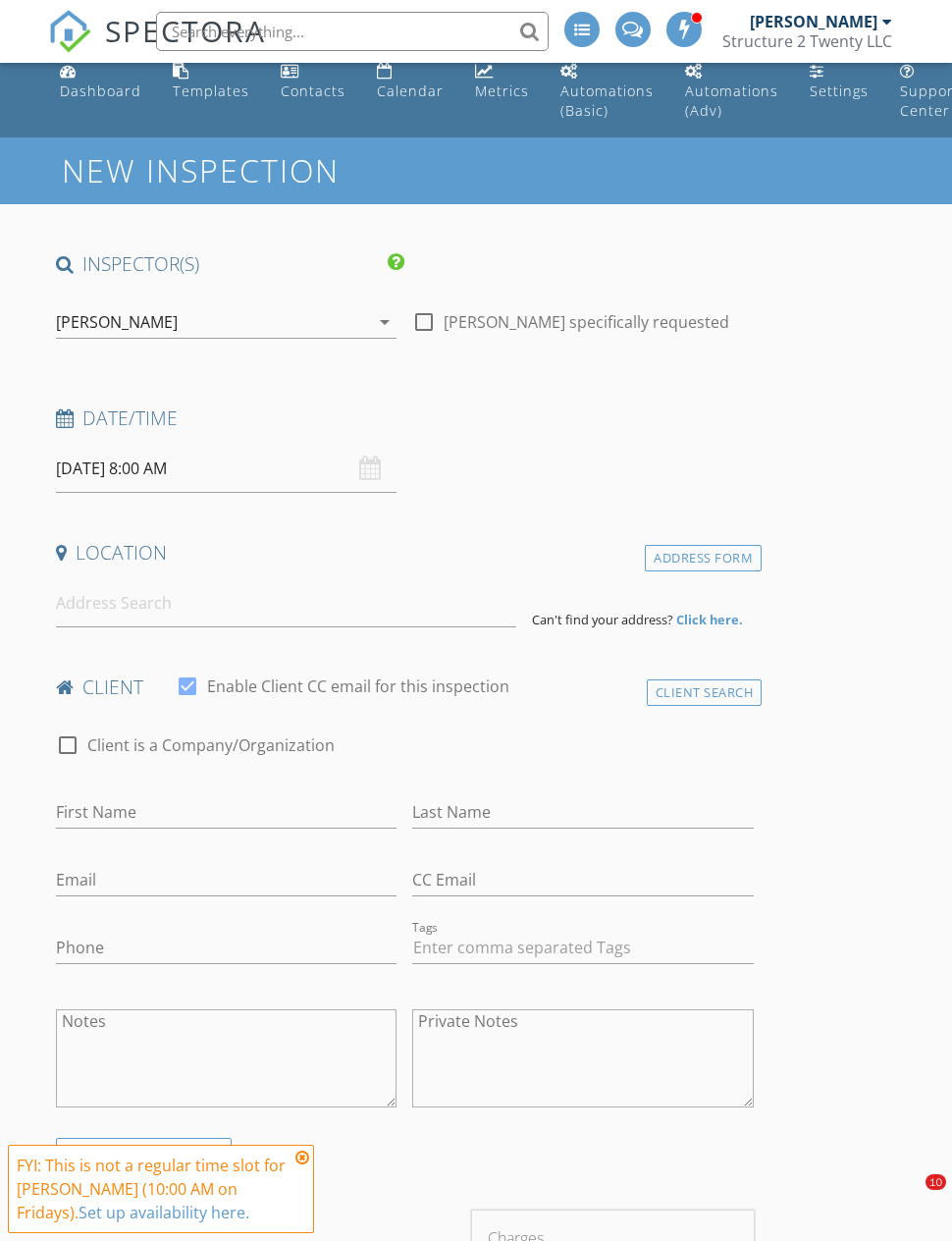 click at bounding box center [424, 322] 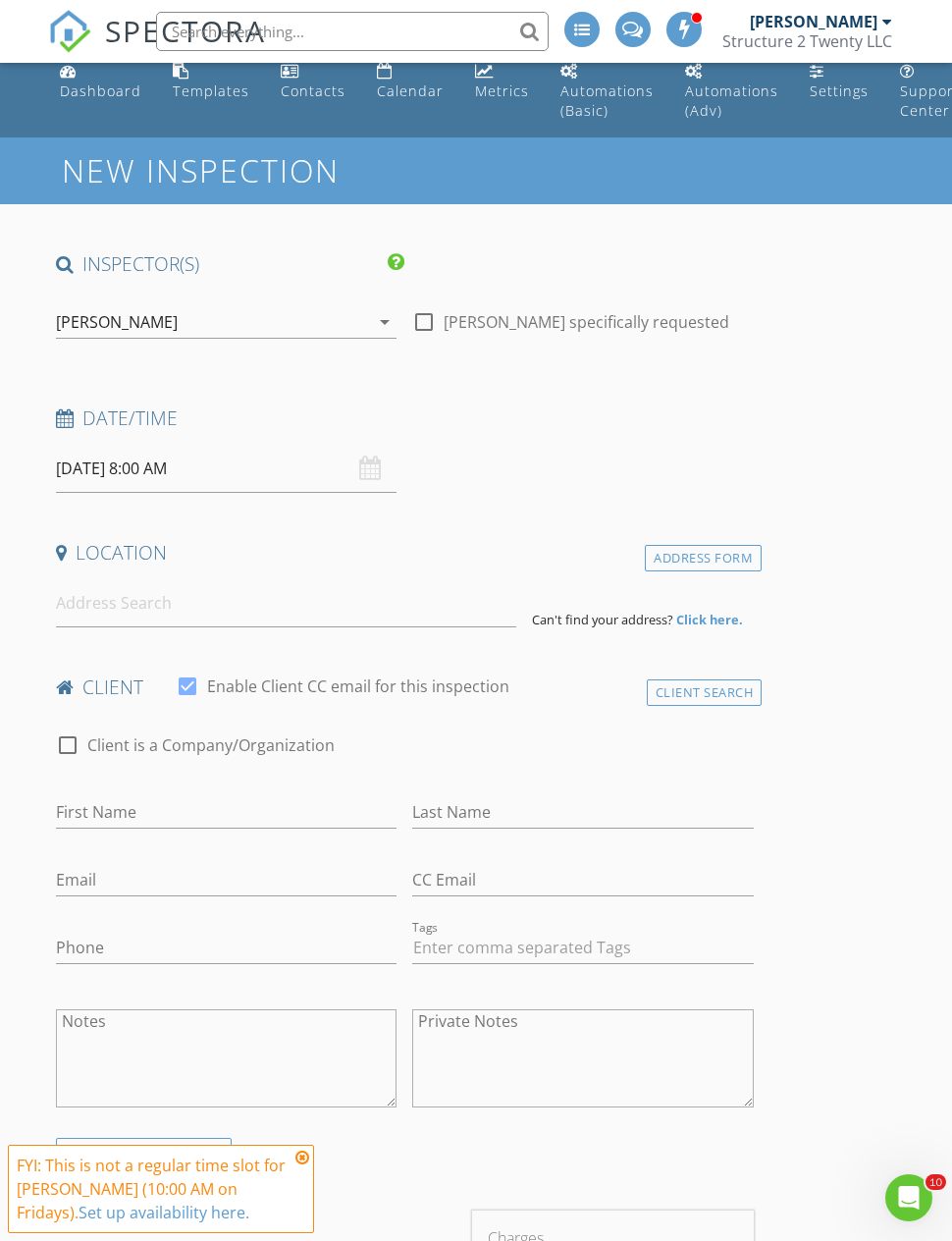 scroll, scrollTop: 0, scrollLeft: 0, axis: both 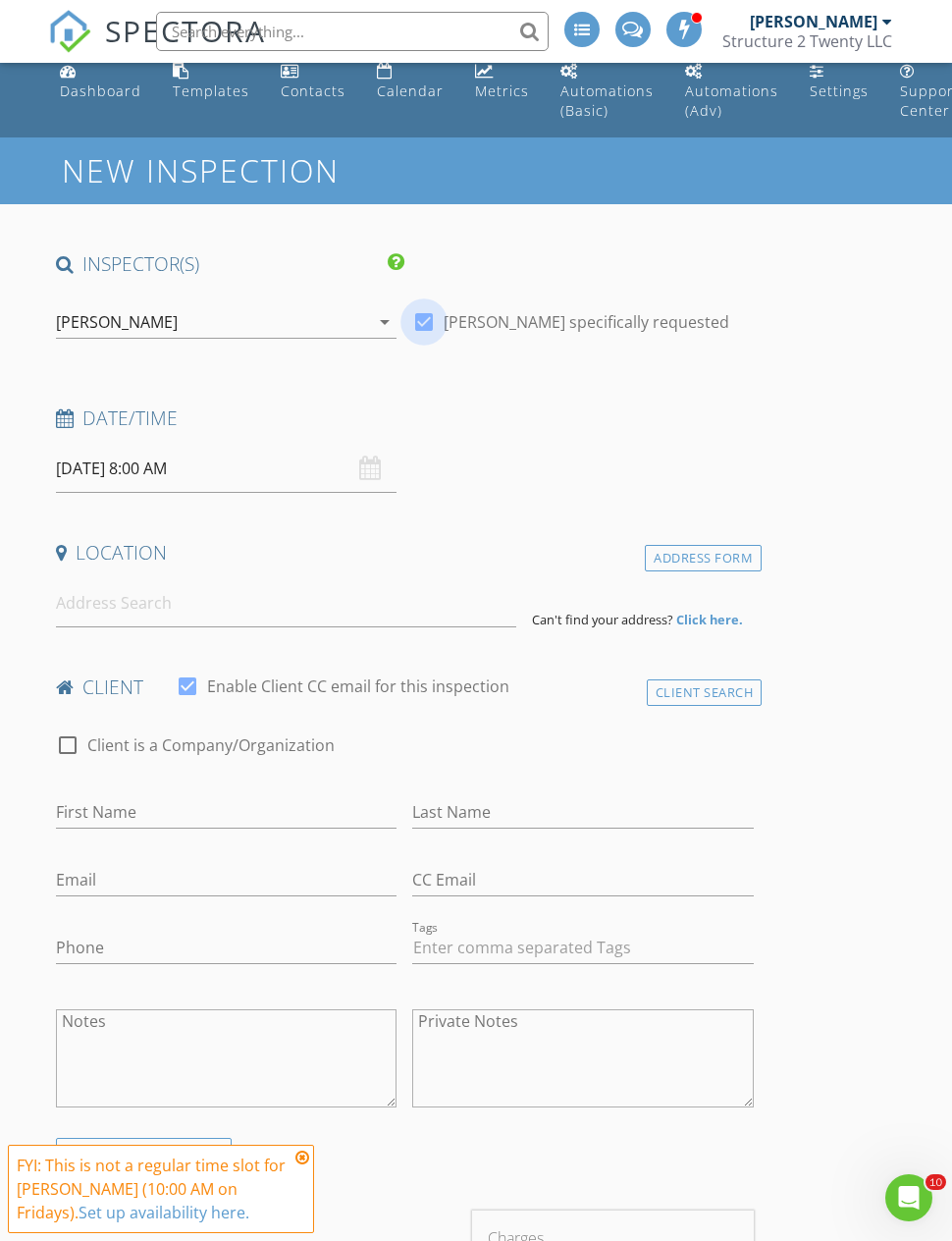 click on "[DATE] 8:00 AM" at bounding box center (227, 468) 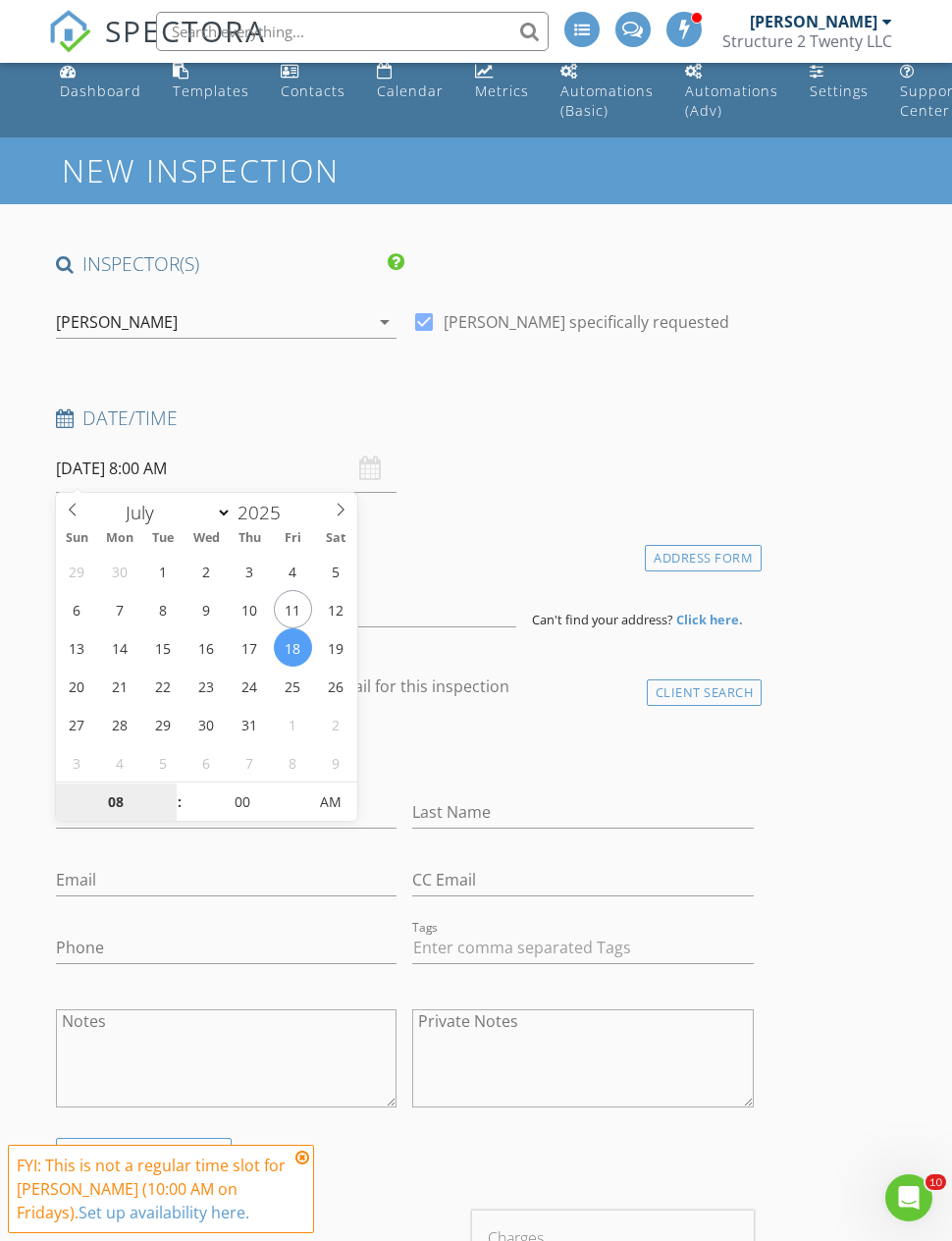 click on "08" at bounding box center [116, 803] 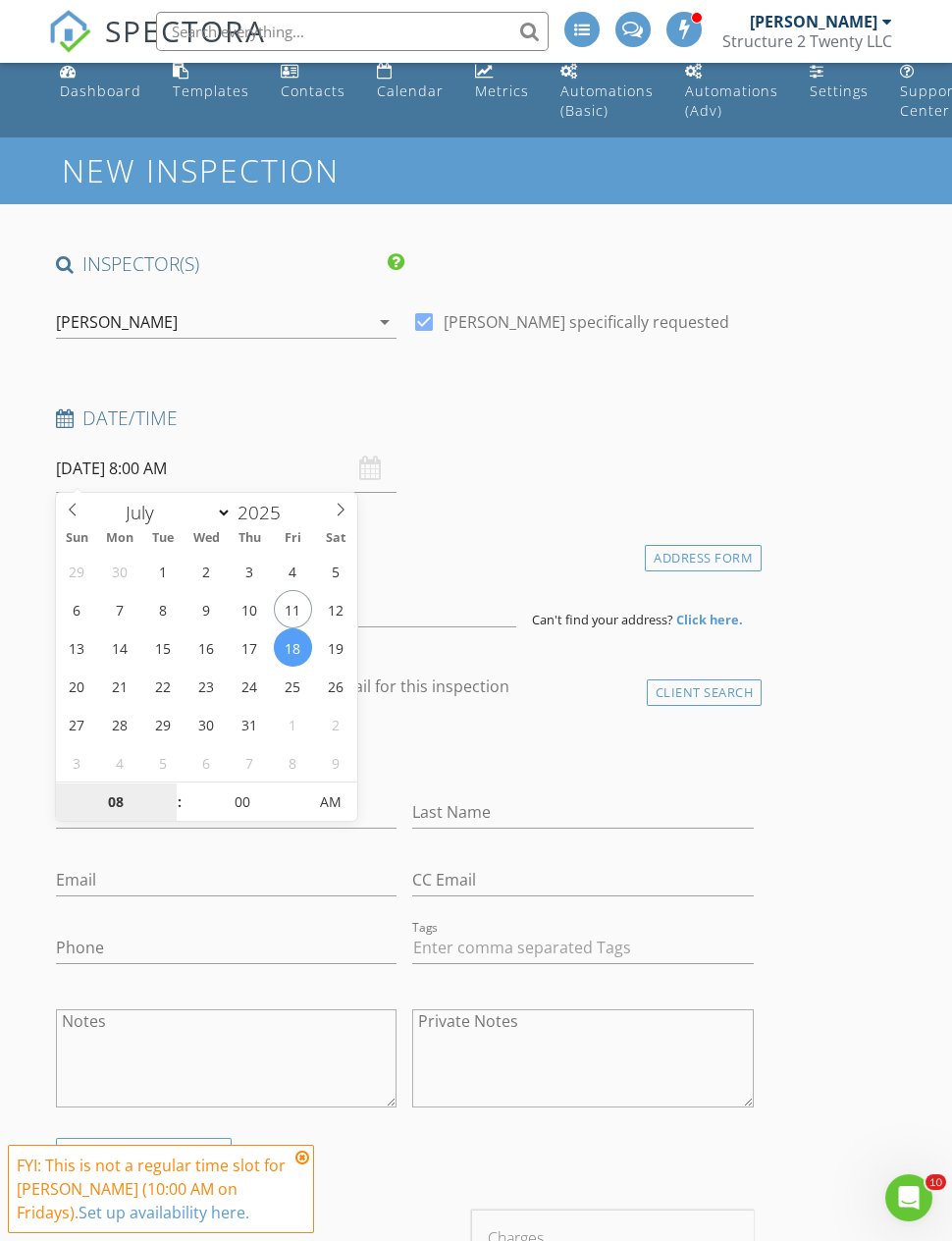 type on "9" 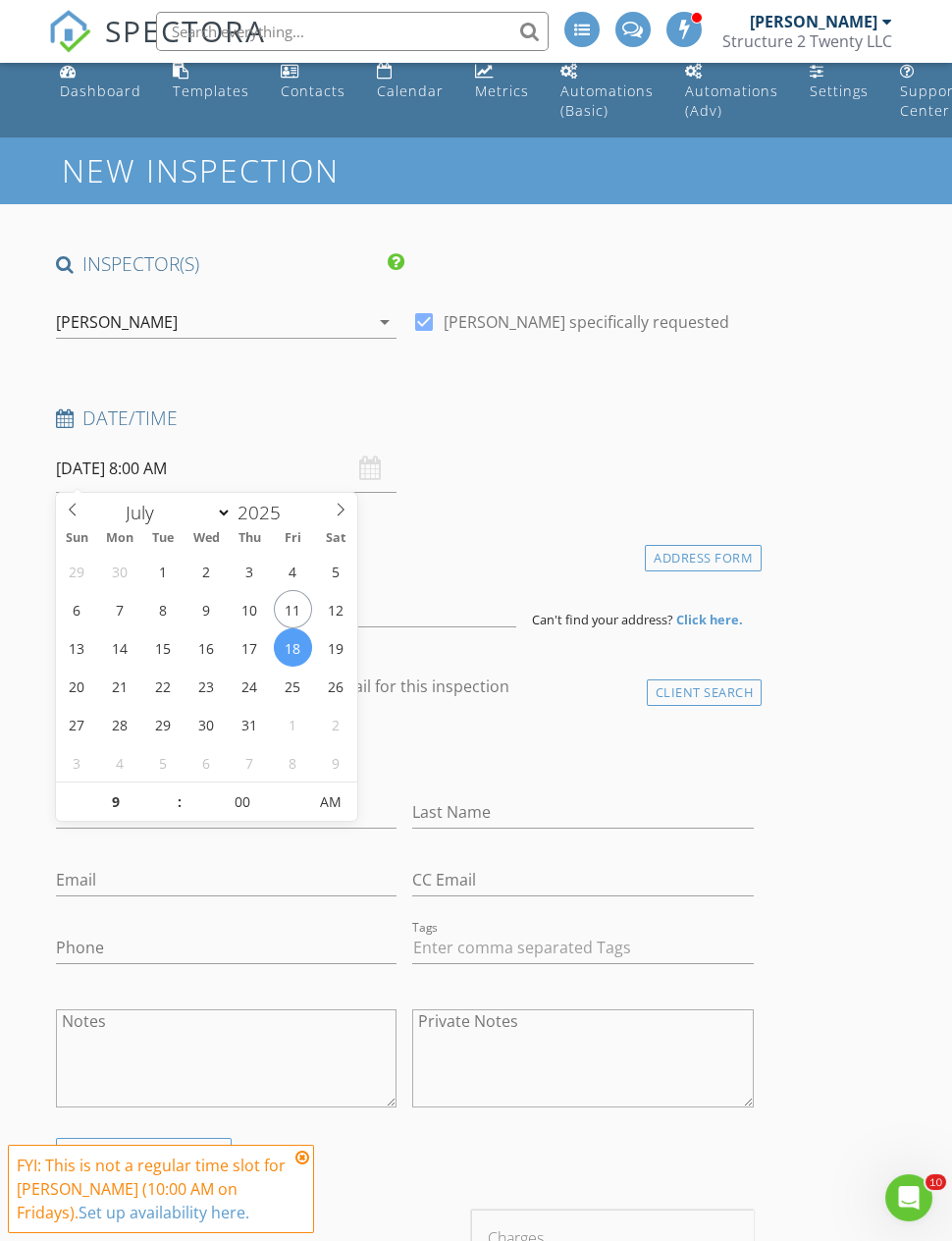 type on "07/18/2025 9:00 AM" 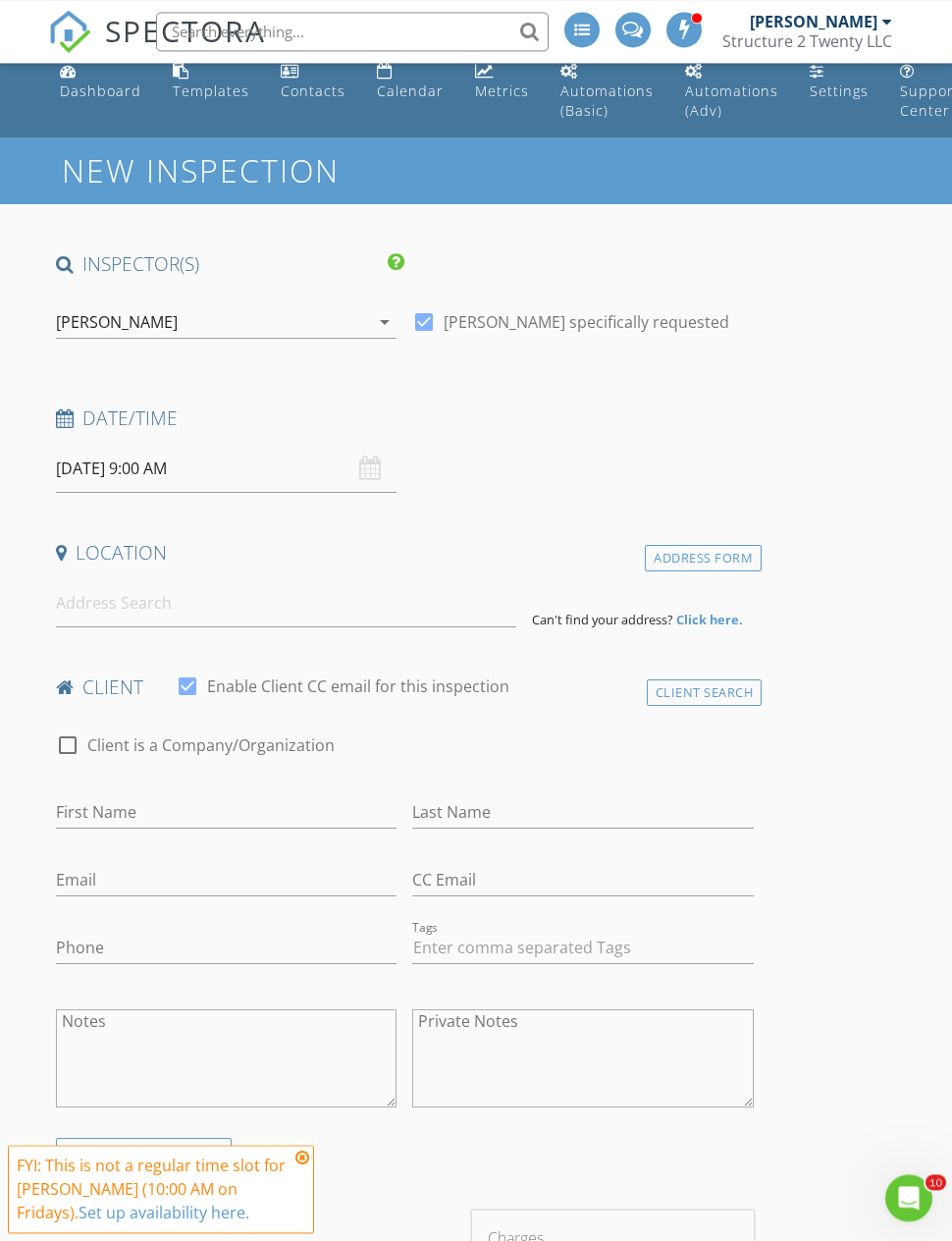 click on "Date/Time
07/18/2025 9:00 AM" at bounding box center [405, 449] 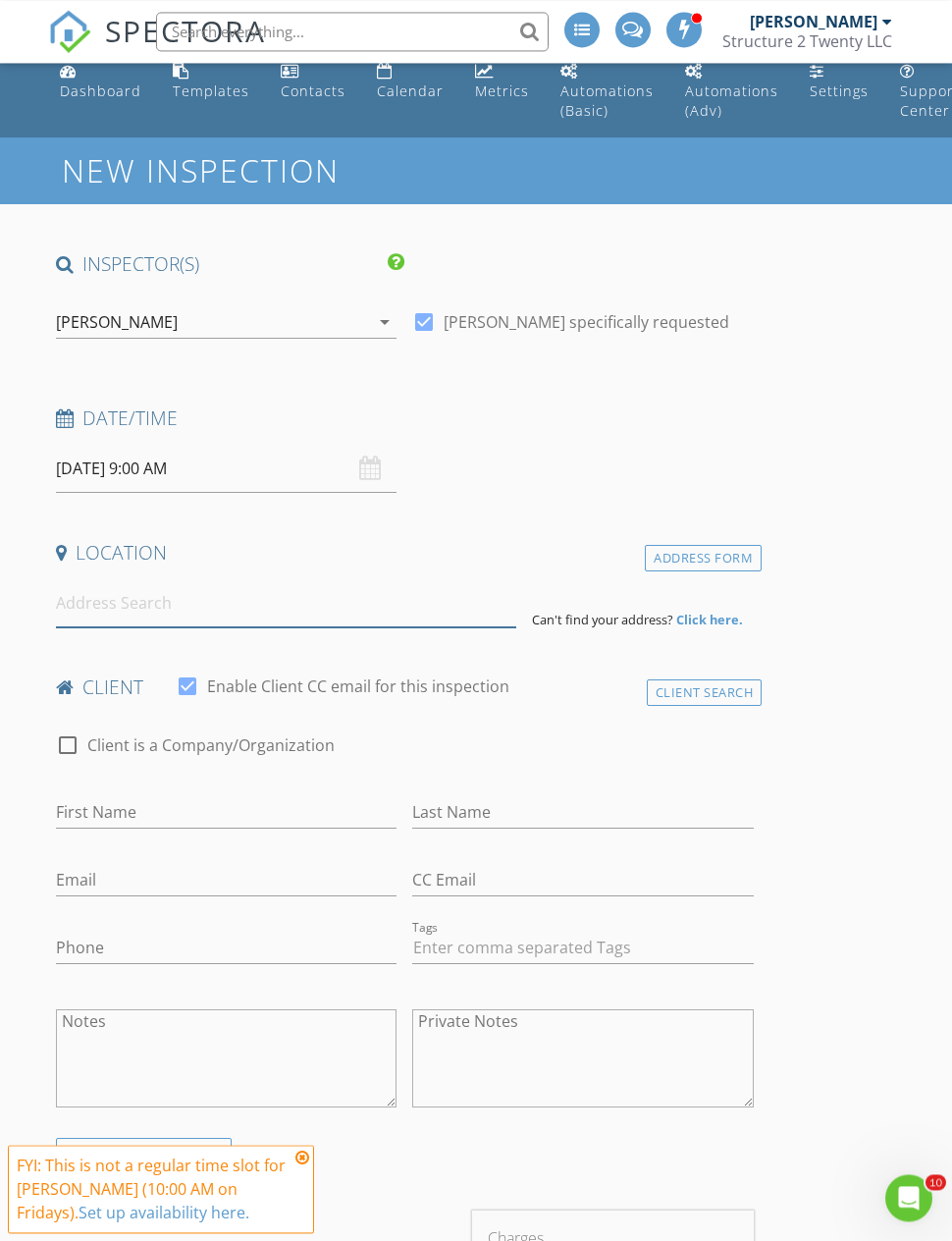 click at bounding box center (286, 603) 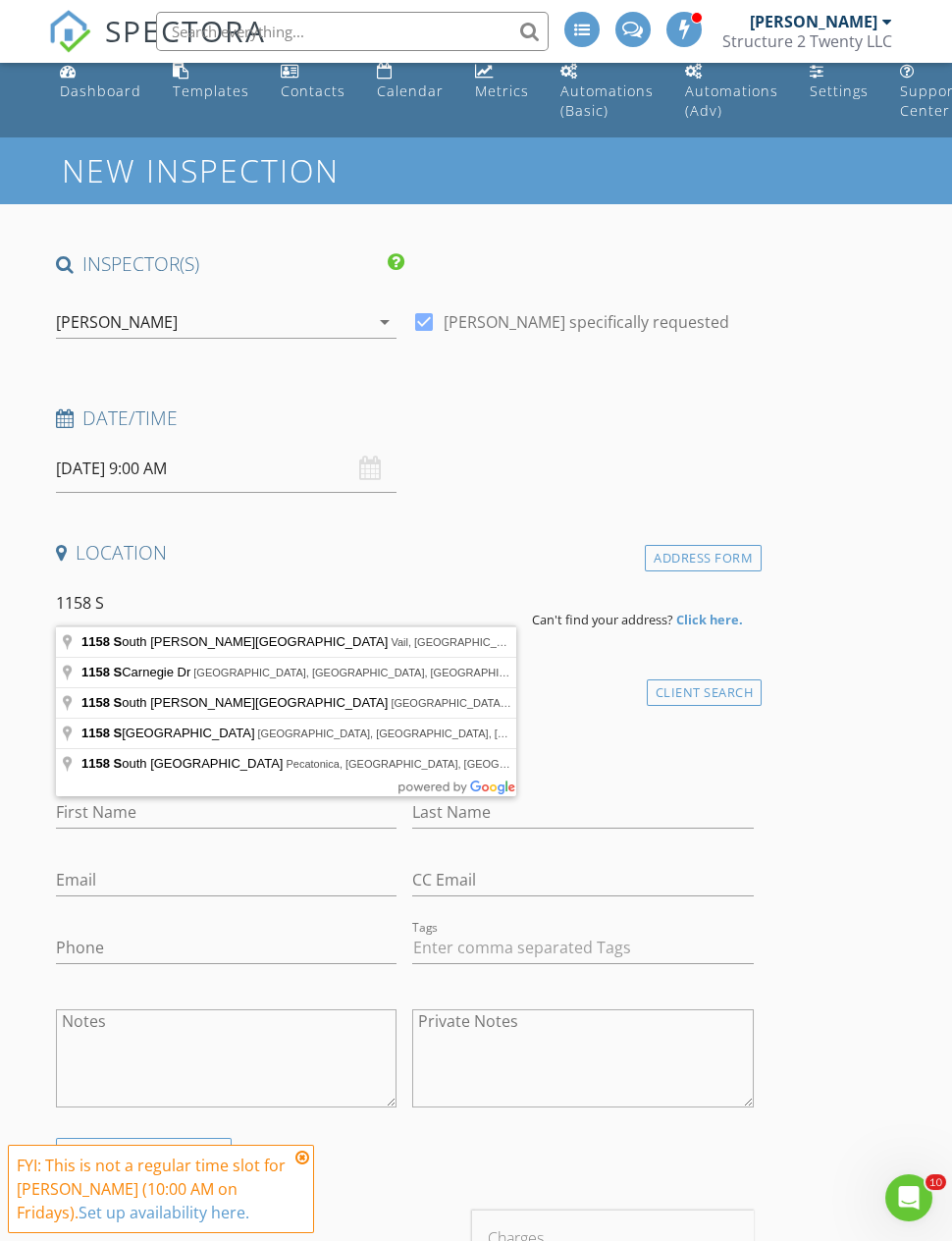 type on "1158 South Chatfield Drive, Vail, AZ, USA" 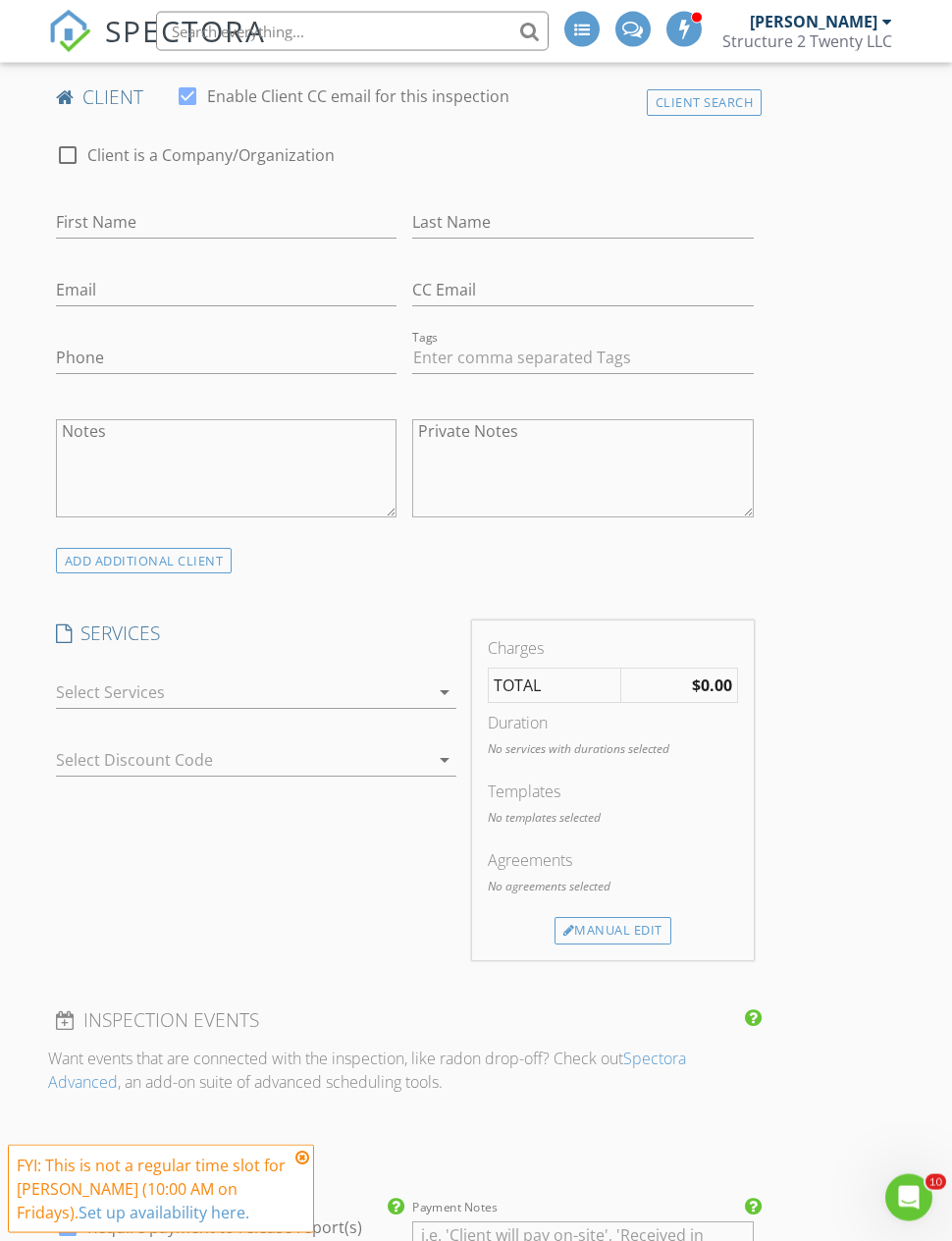 scroll, scrollTop: 1009, scrollLeft: 0, axis: vertical 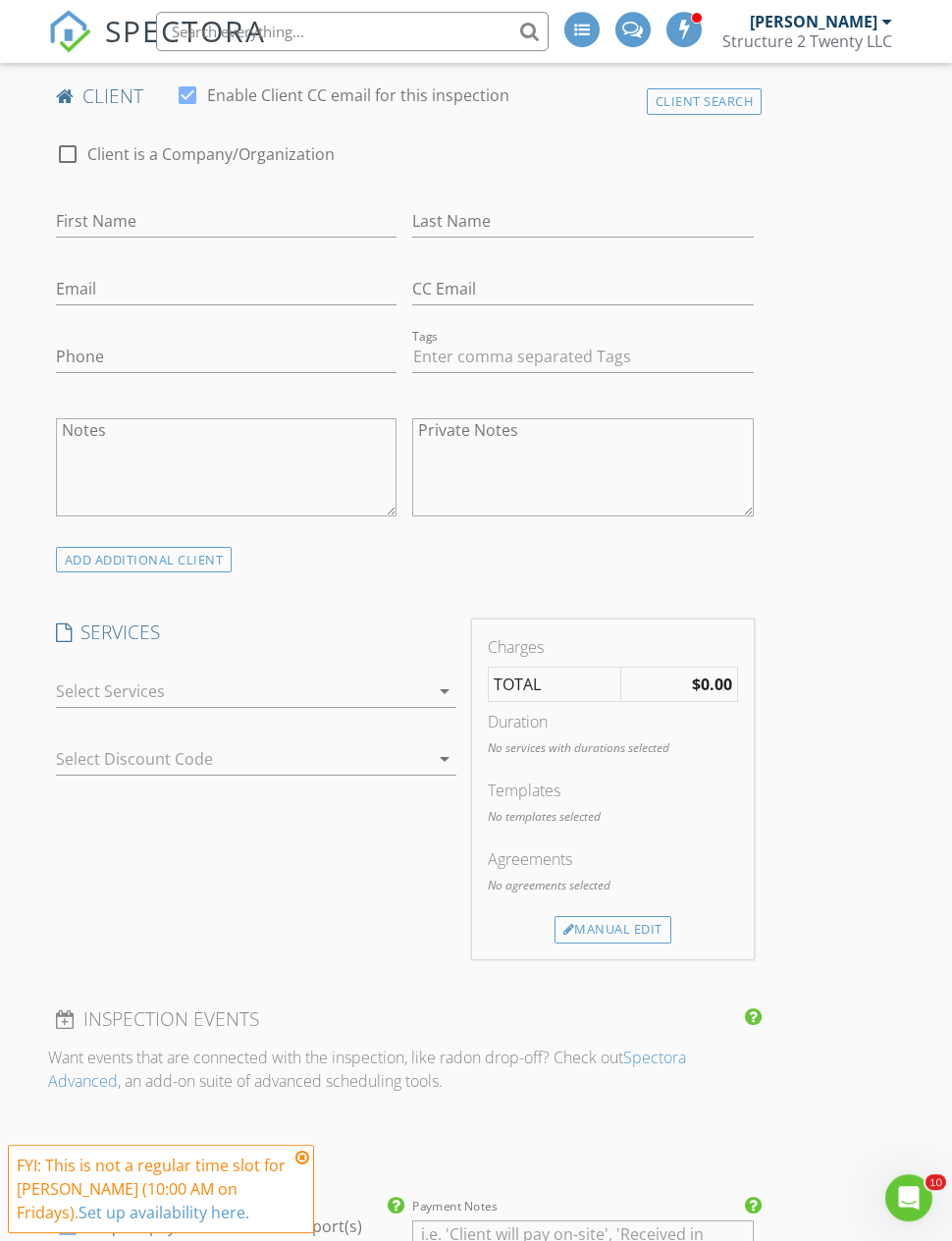 click on "arrow_drop_down" at bounding box center [445, 691] 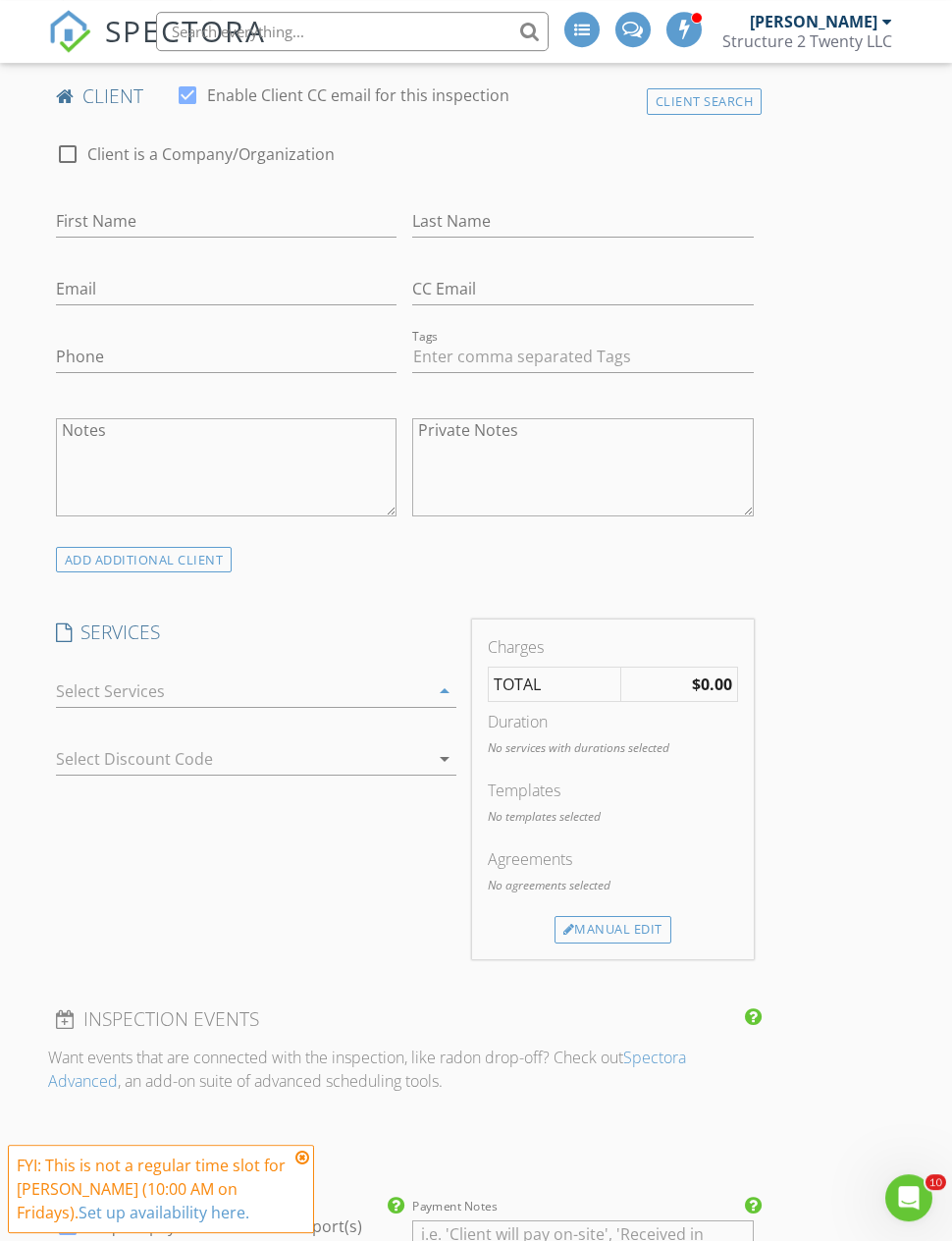 scroll, scrollTop: 1009, scrollLeft: 0, axis: vertical 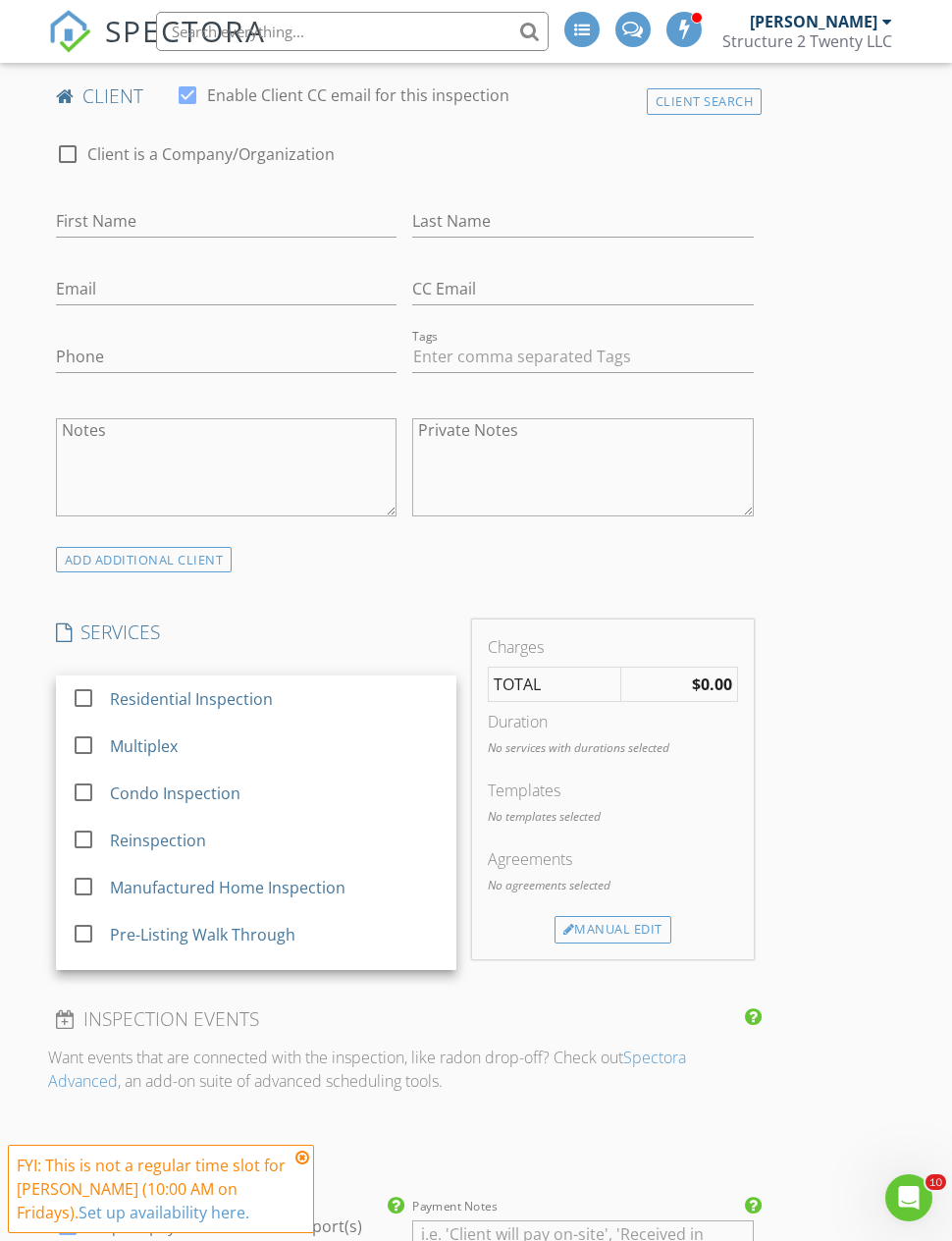 click at bounding box center [83, 697] 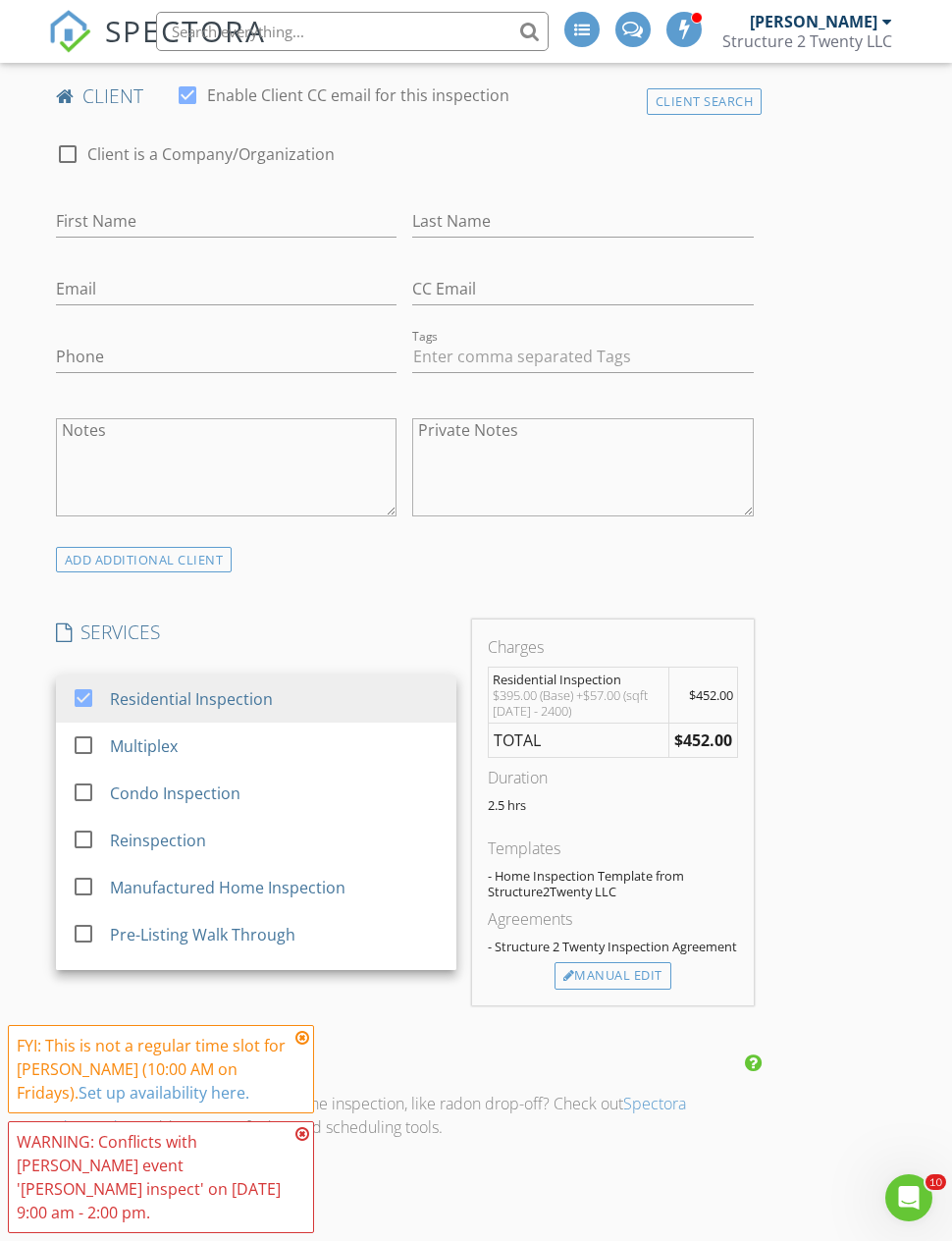 click on "INSPECTOR(S)
check_box   Ed Jesionka   PRIMARY   Ed Jesionka arrow_drop_down   check_box Ed Jesionka specifically requested
Date/Time
07/18/2025 9:00 AM
Location
Address Search       Address 1158 S Chatfield Dr   Unit   City Vail   State AZ   Zip 85641   County Pima     Square Feet 2338   Year Built 2006   Foundation arrow_drop_down     Ed Jesionka     40.6 miles     (an hour)
client
check_box Enable Client CC email for this inspection   Client Search     check_box_outline_blank Client is a Company/Organization     First Name   Last Name   Email   CC Email   Phone         Tags         Notes   Private Notes
ADD ADDITIONAL client
SERVICES
check_box   Residential Inspection   check_box_outline_blank   Multiplex    check_box_outline_blank   Condo Inspection   check_box_outline_blank" at bounding box center (405, 1046) 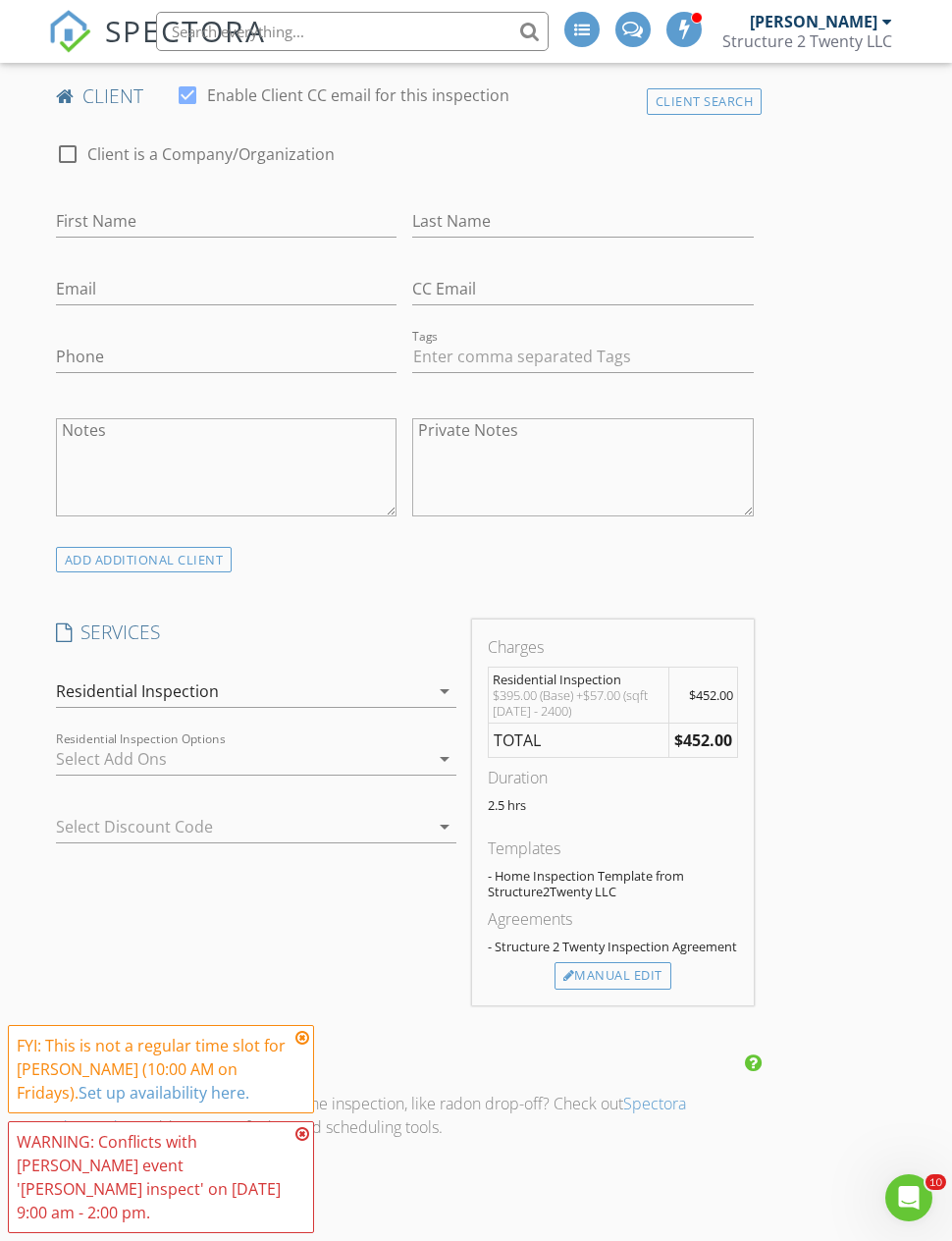 click on "arrow_drop_down" at bounding box center [445, 759] 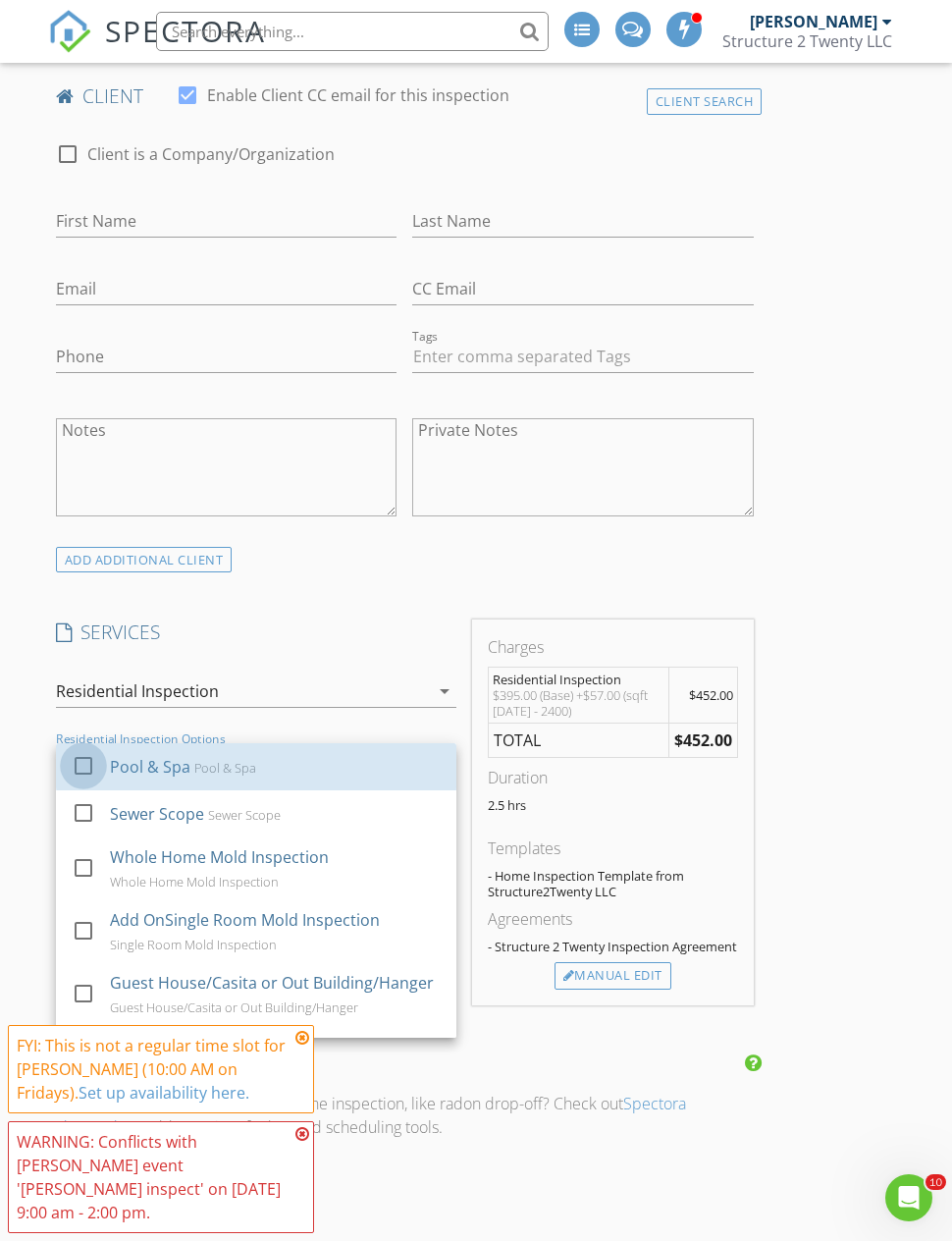 click at bounding box center (83, 765) 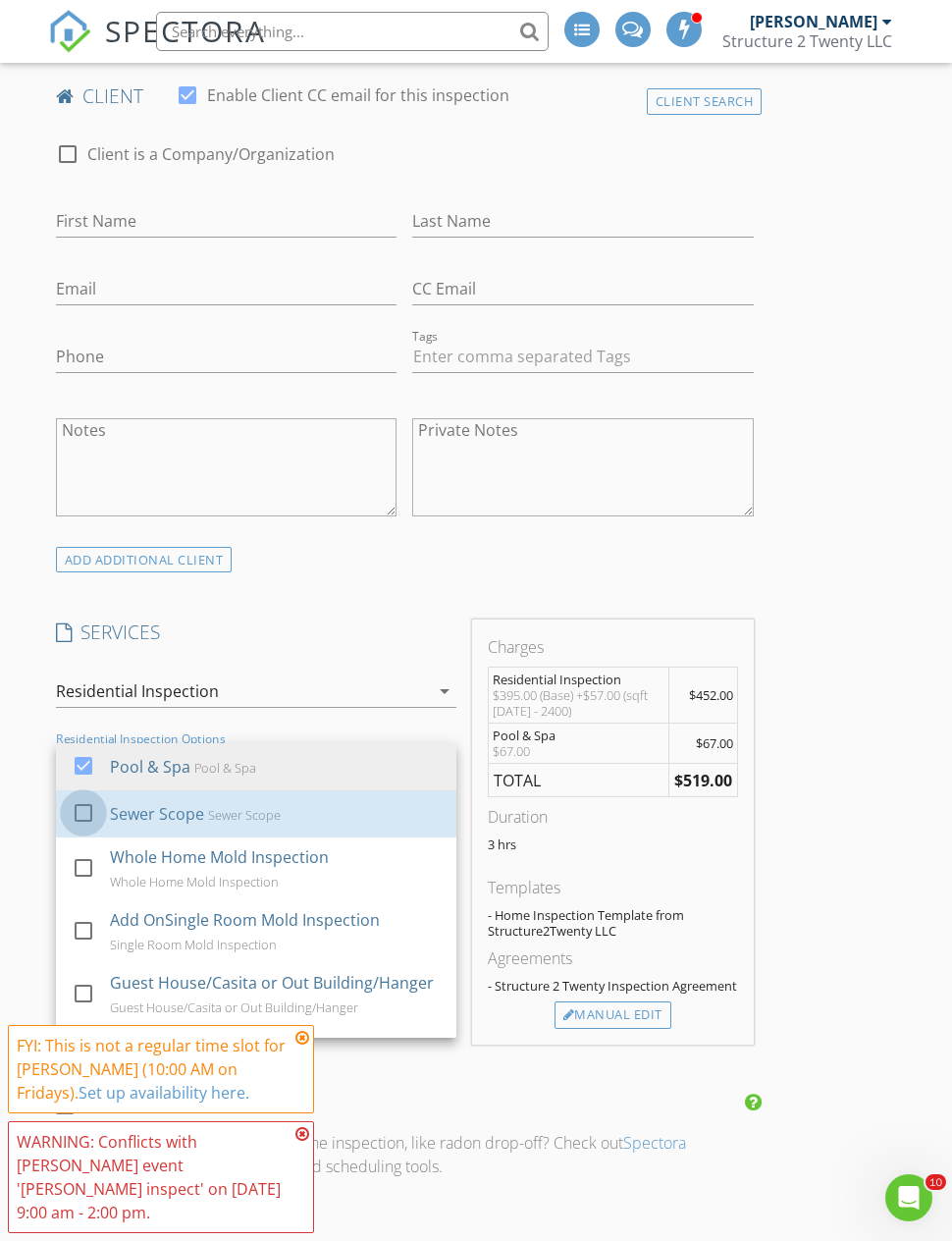 click at bounding box center (83, 812) 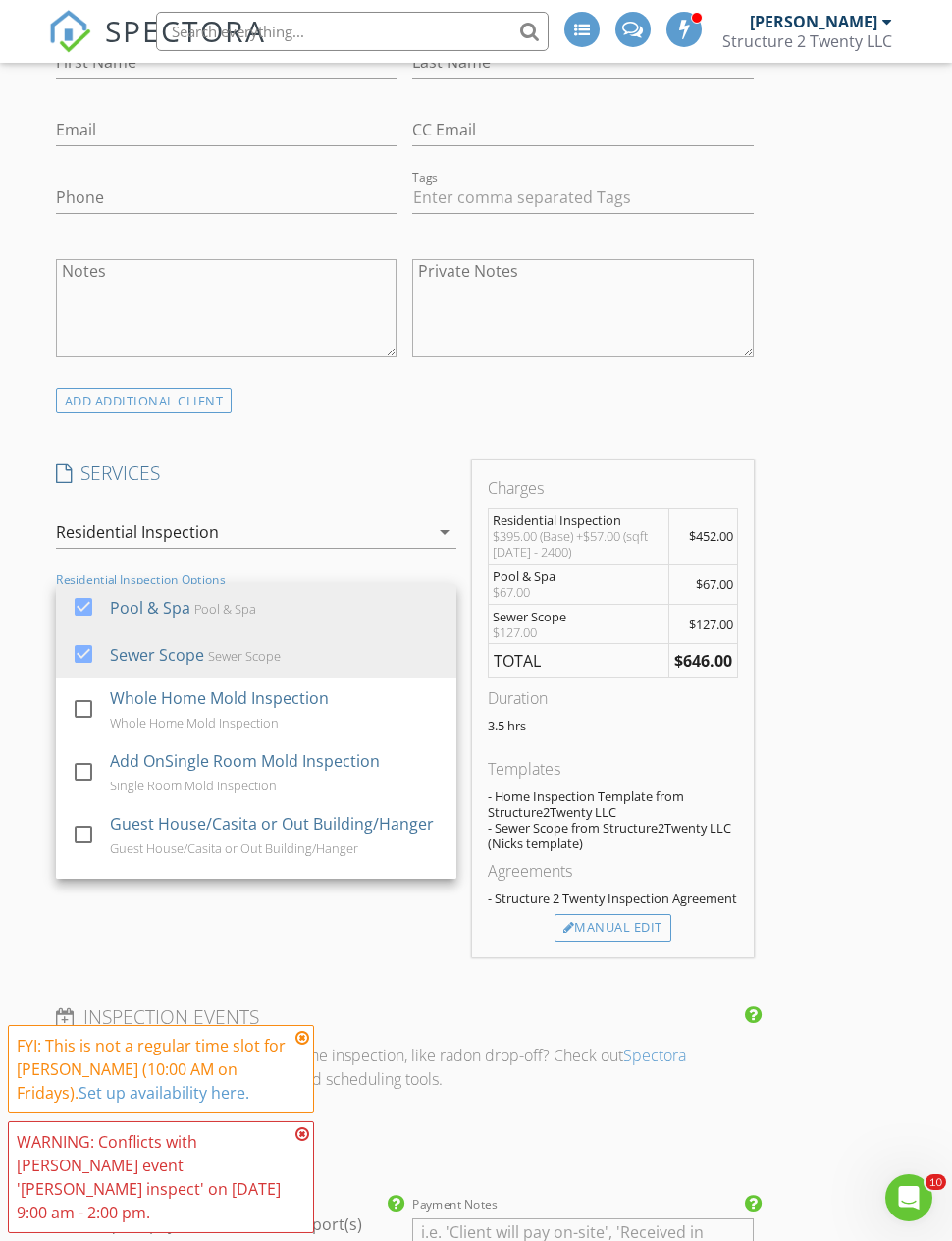 scroll, scrollTop: 1169, scrollLeft: 0, axis: vertical 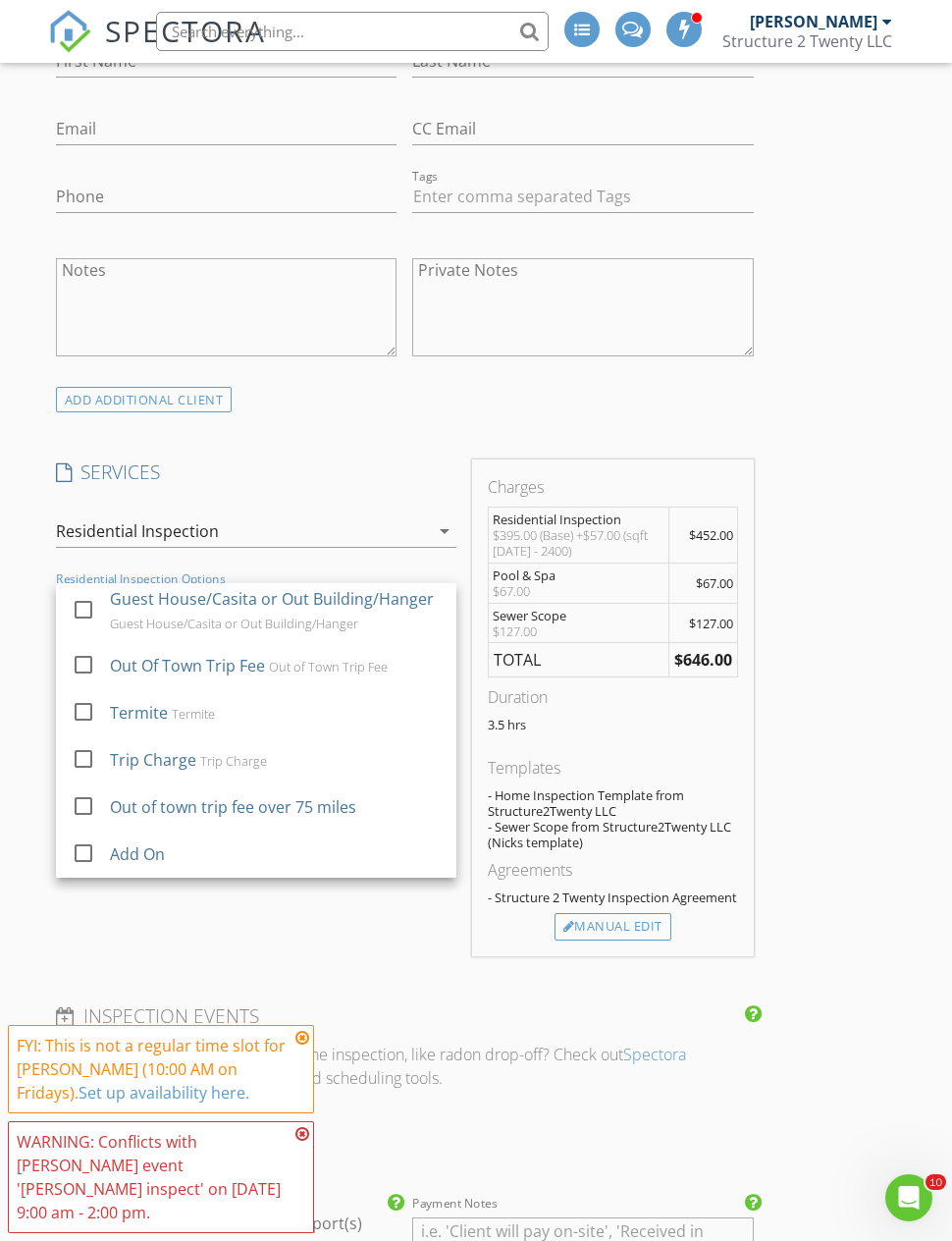 click at bounding box center (83, 711) 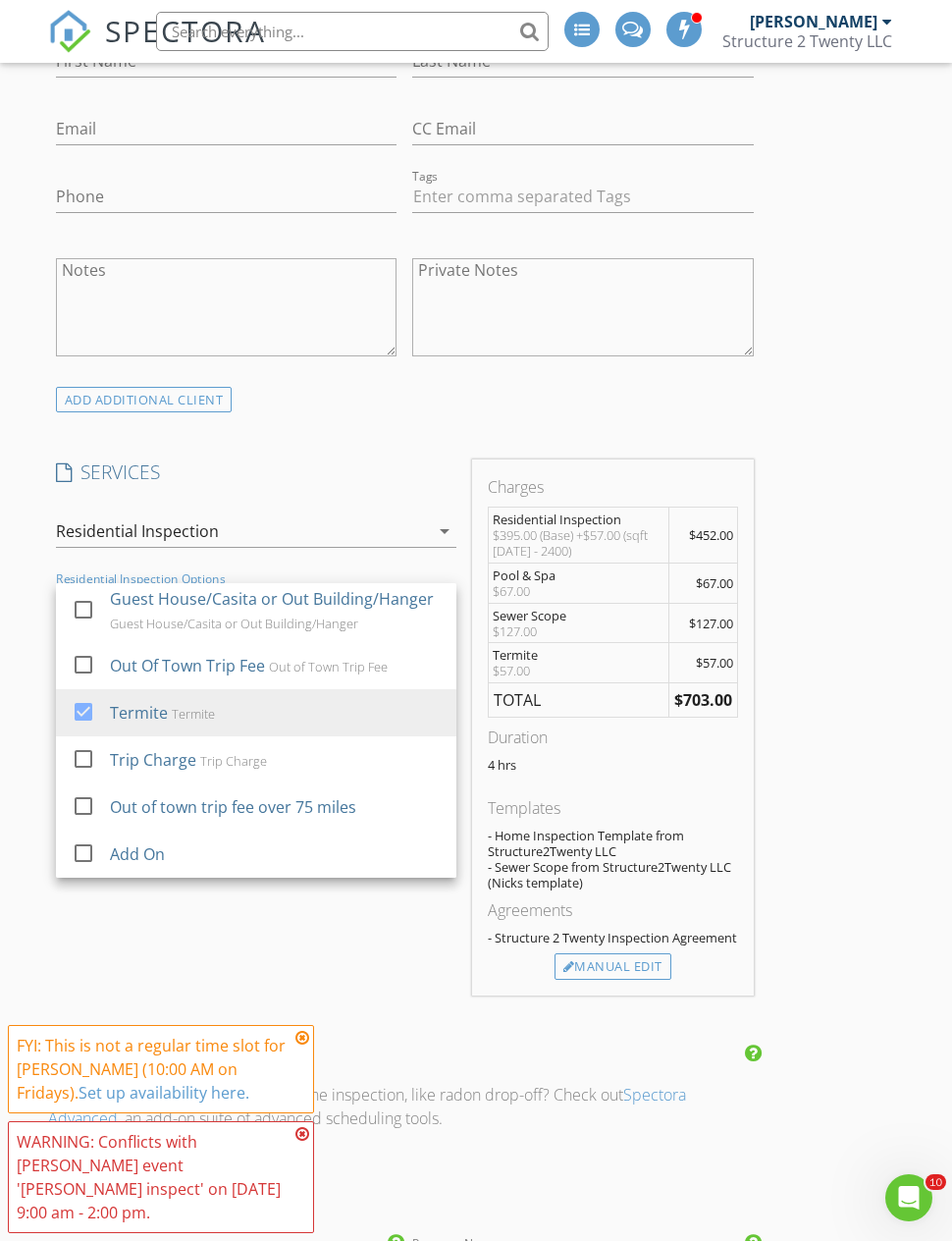 click on "INSPECTOR(S)
check_box   Ed Jesionka   PRIMARY   Ed Jesionka arrow_drop_down   check_box Ed Jesionka specifically requested
Date/Time
07/18/2025 9:00 AM
Location
Address Search       Address 1158 S Chatfield Dr   Unit   City Vail   State AZ   Zip 85641   County Pima     Square Feet 2338   Year Built 2006   Foundation arrow_drop_down     Ed Jesionka     40.6 miles     (an hour)
client
check_box Enable Client CC email for this inspection   Client Search     check_box_outline_blank Client is a Company/Organization     First Name   Last Name   Email   CC Email   Phone         Tags         Notes   Private Notes
ADD ADDITIONAL client
SERVICES
check_box   Residential Inspection   check_box_outline_blank   Multiplex    check_box_outline_blank   Condo Inspection     Reinspection" at bounding box center [476, 1018] 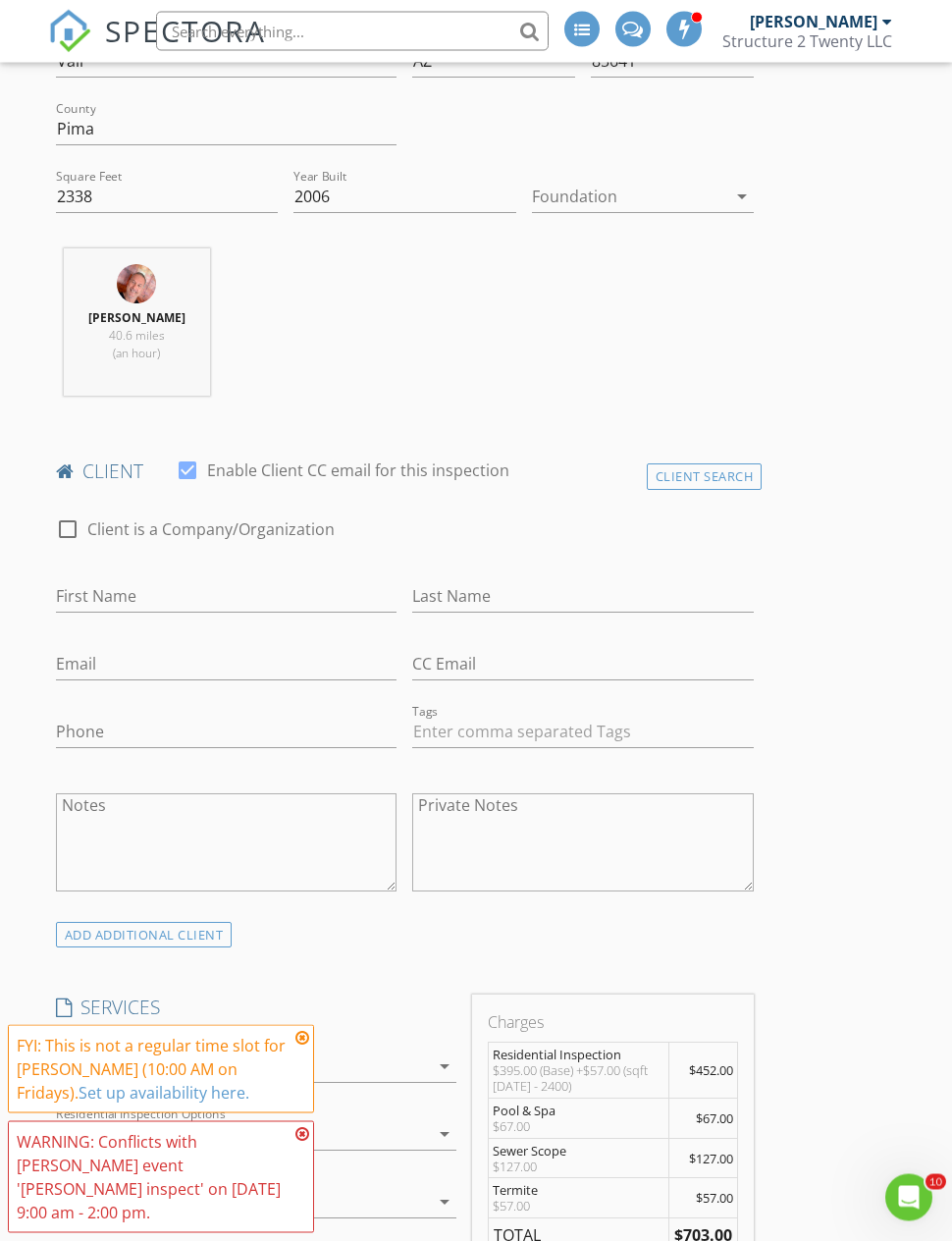 scroll, scrollTop: 634, scrollLeft: 0, axis: vertical 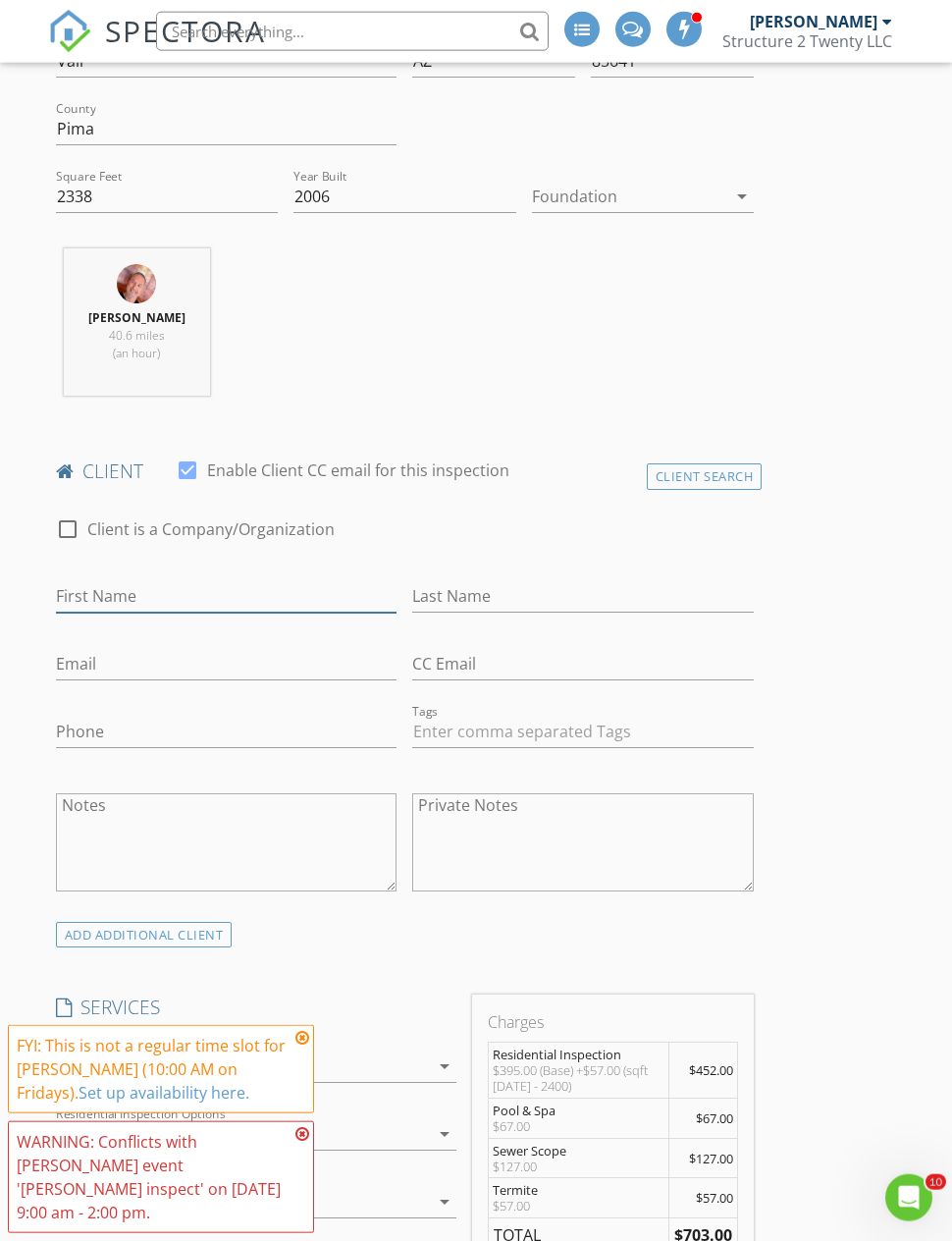 click on "First Name" at bounding box center (227, 596) 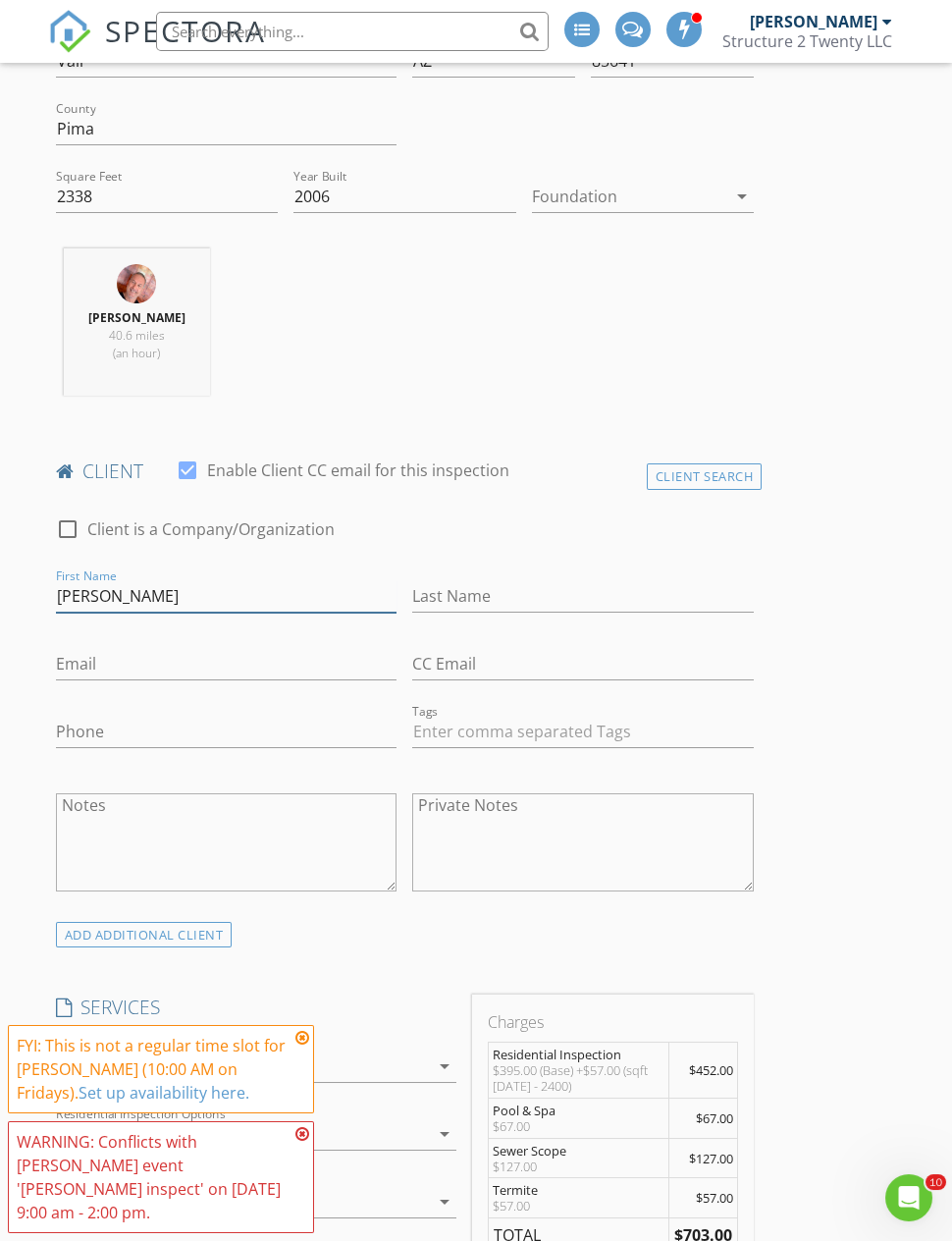 type on "Scott" 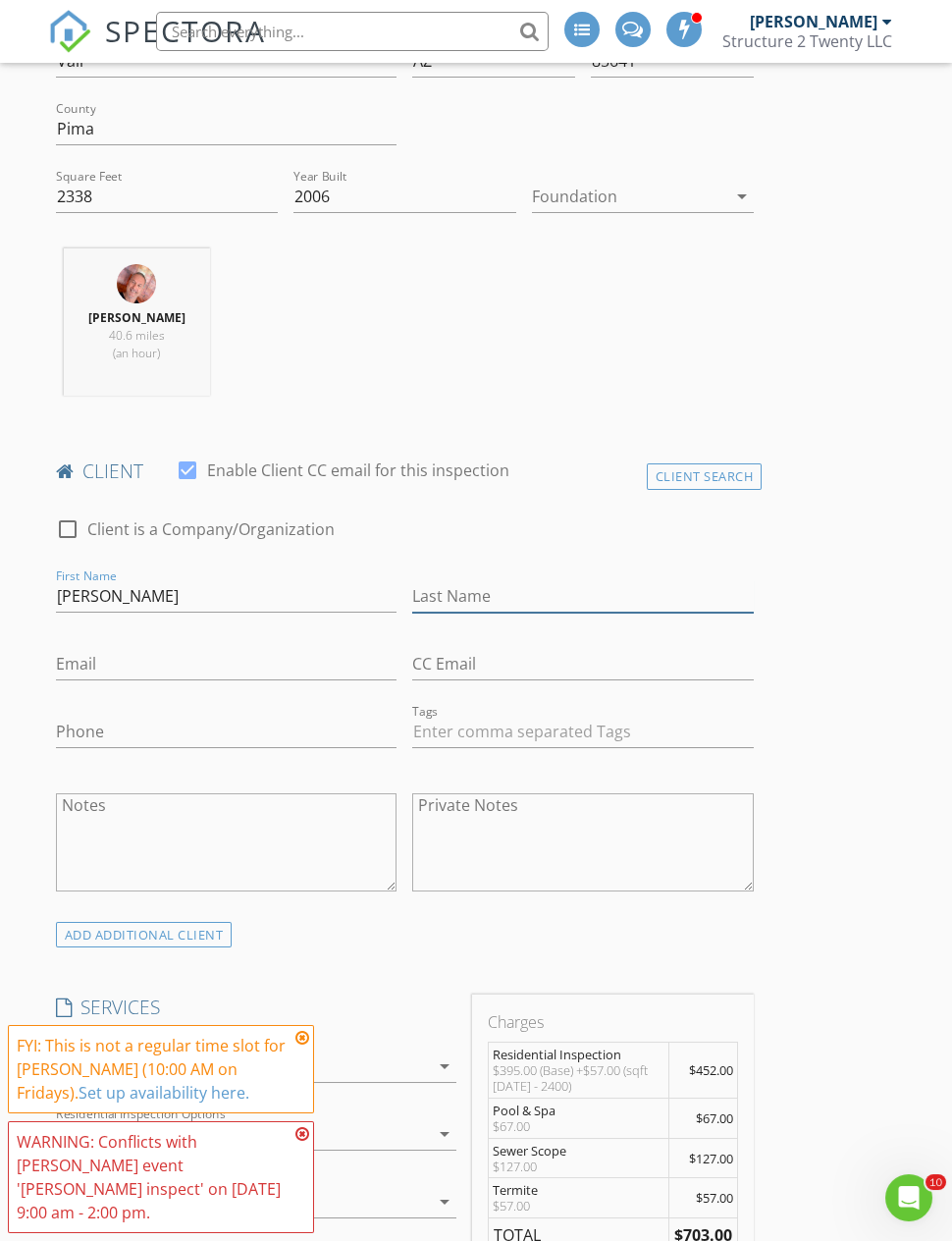 click on "Last Name" at bounding box center (583, 596) 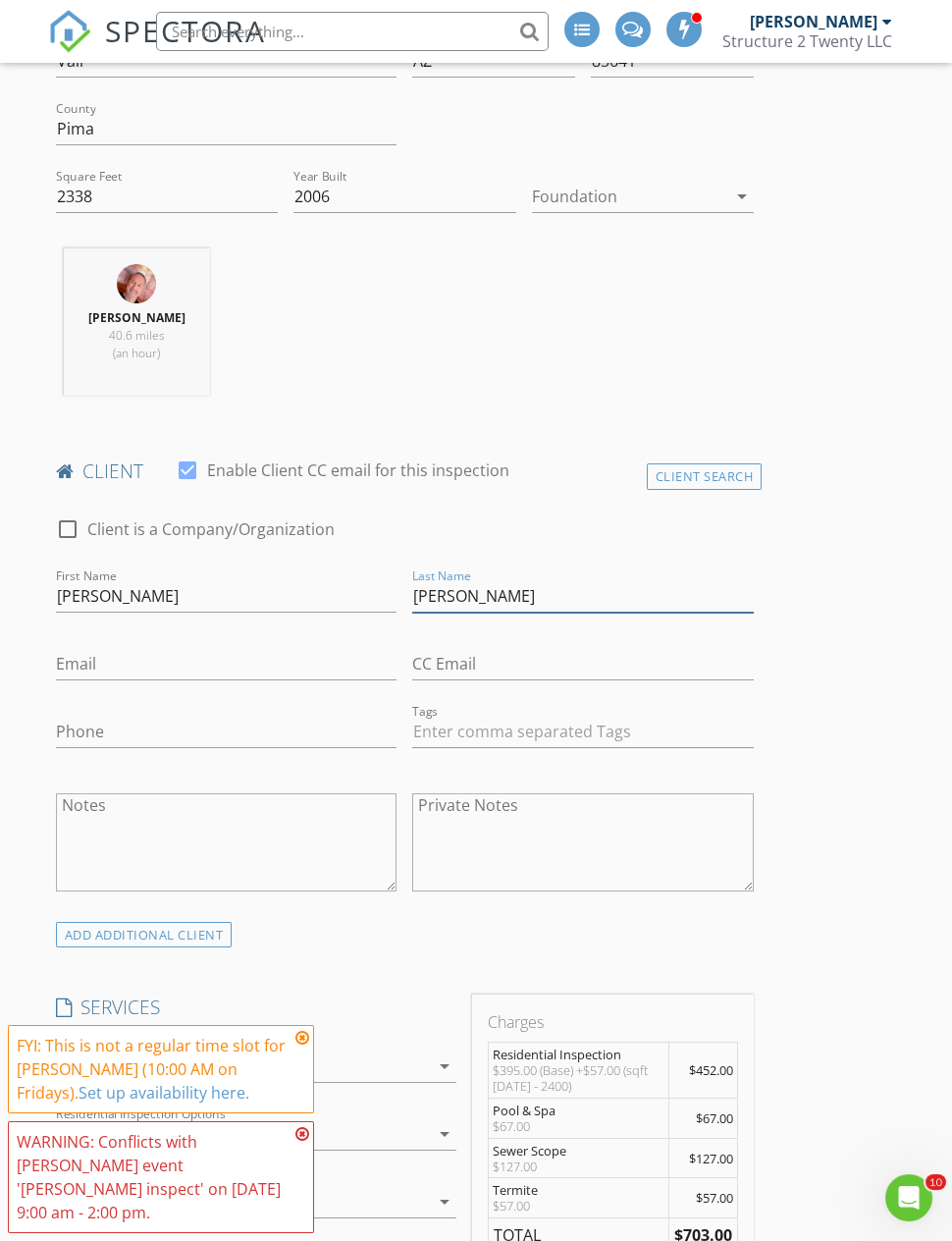 type on "Edwards" 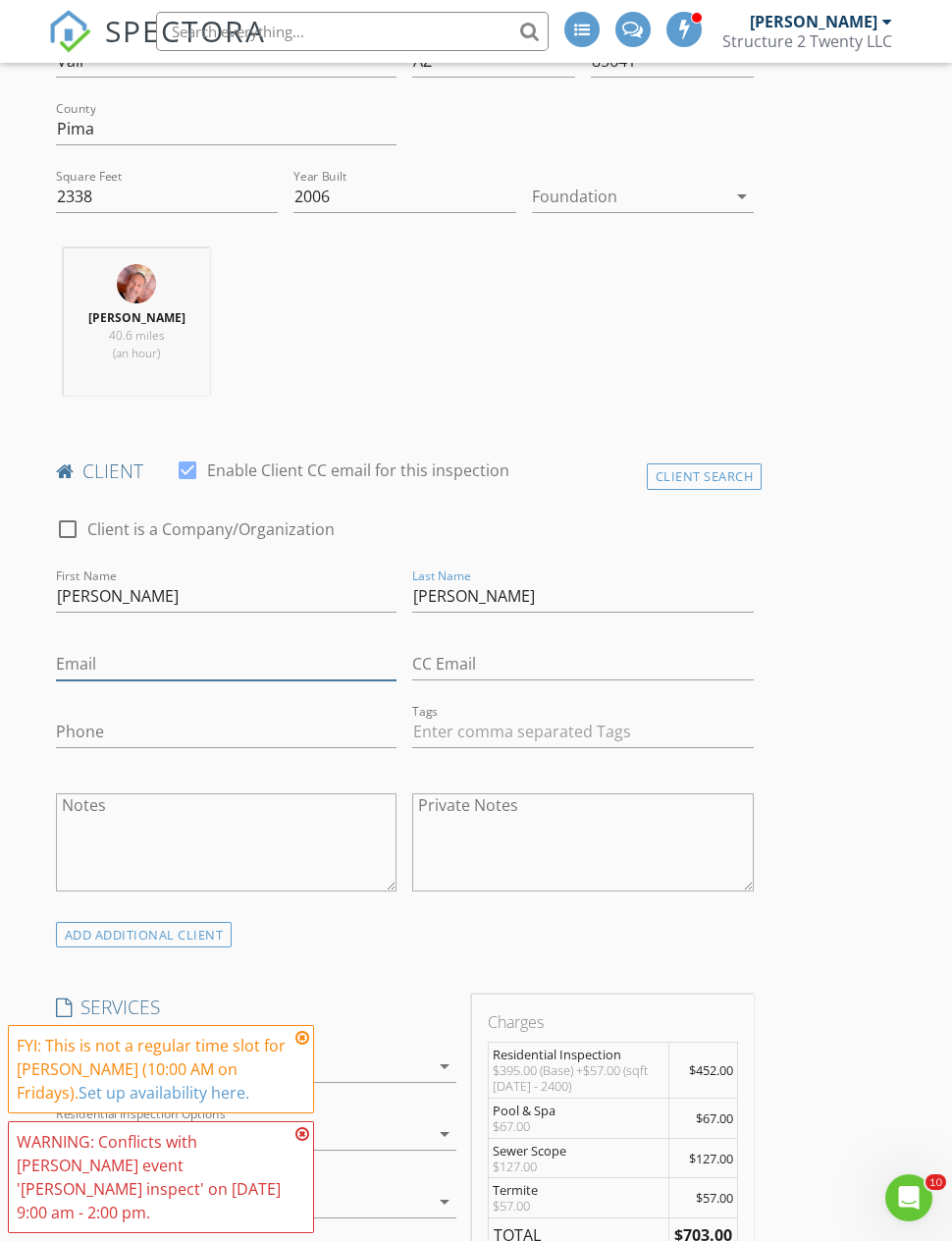 click on "Email" at bounding box center (227, 664) 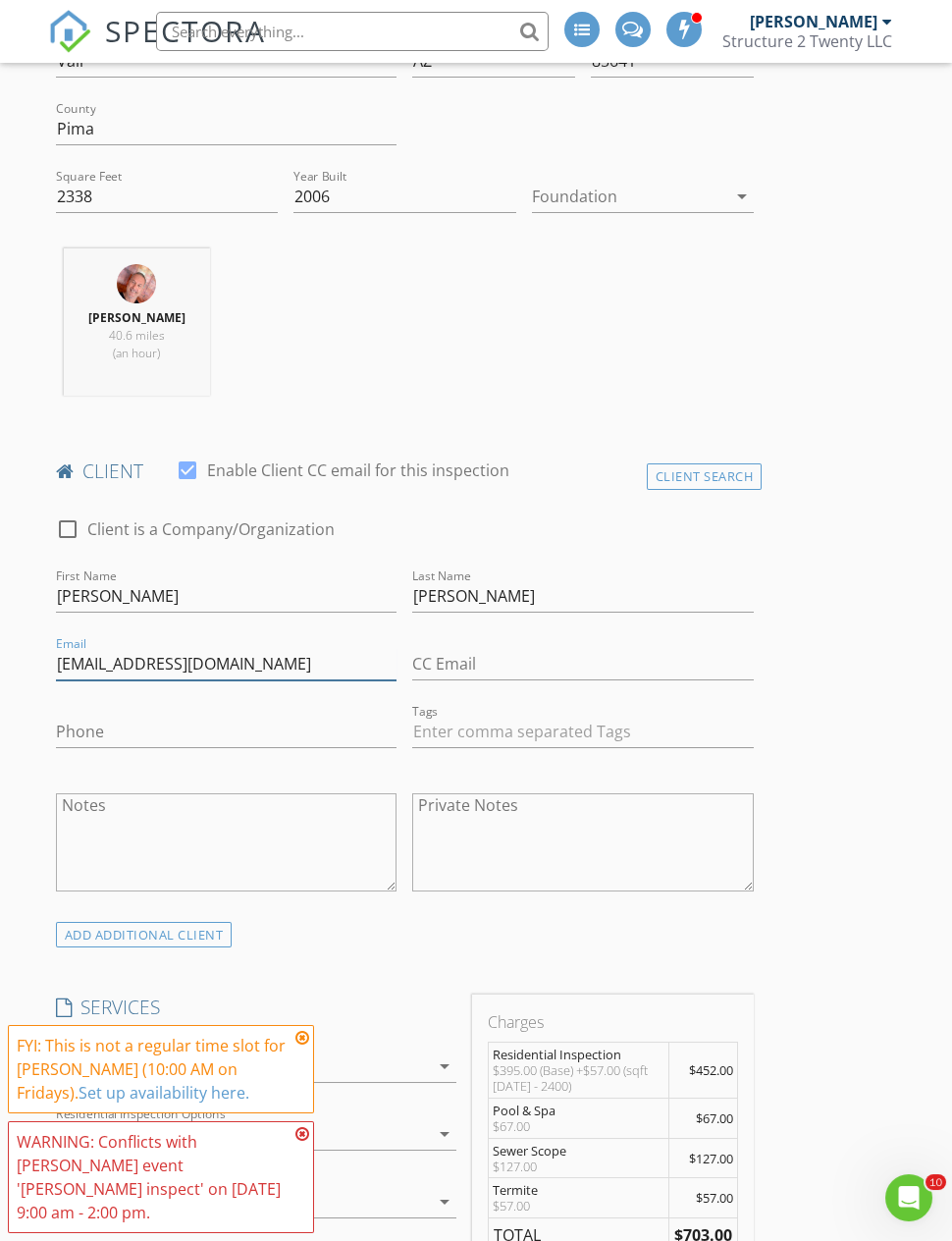 type on "Scotty96130@yahoo.com" 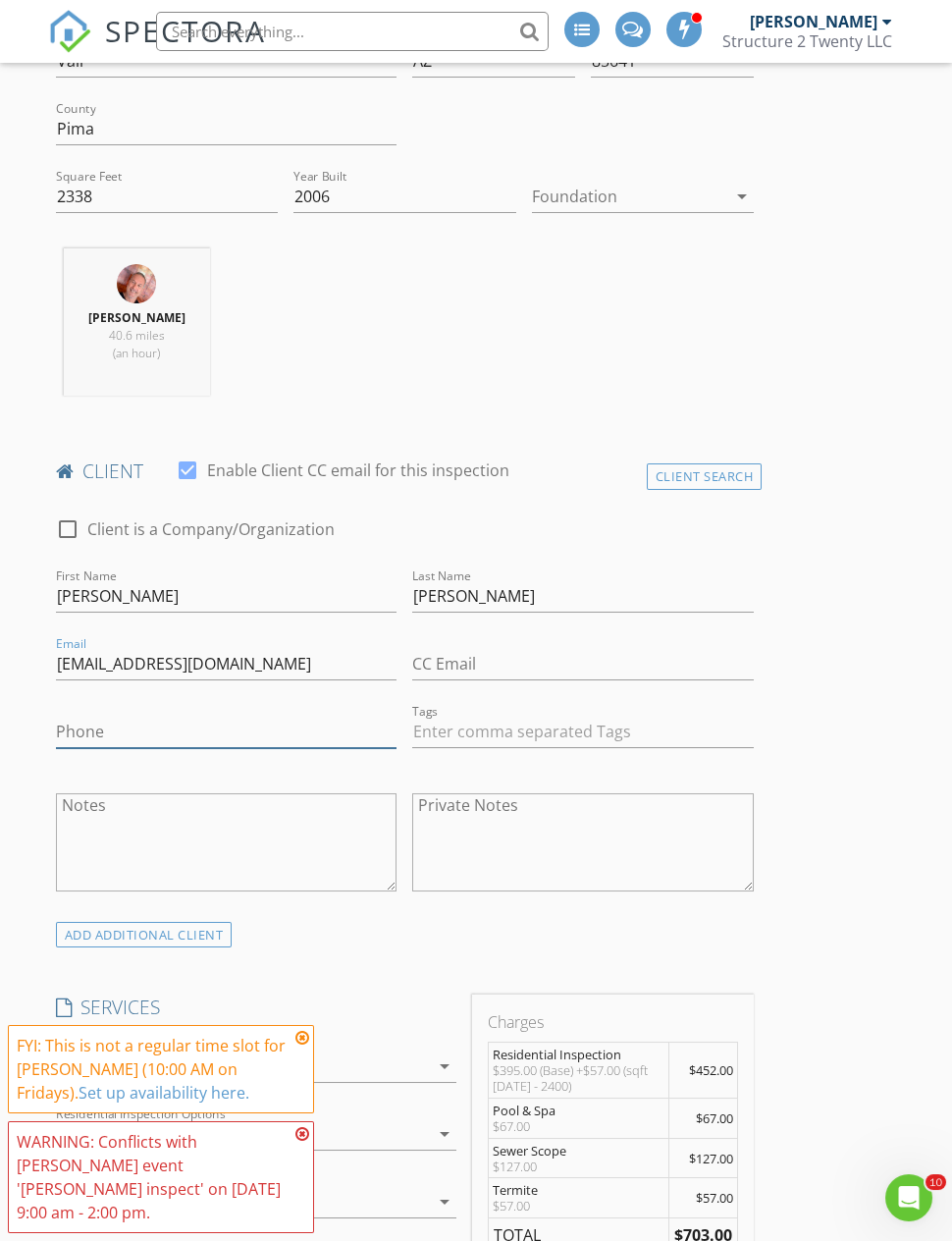 click on "Phone" at bounding box center [227, 731] 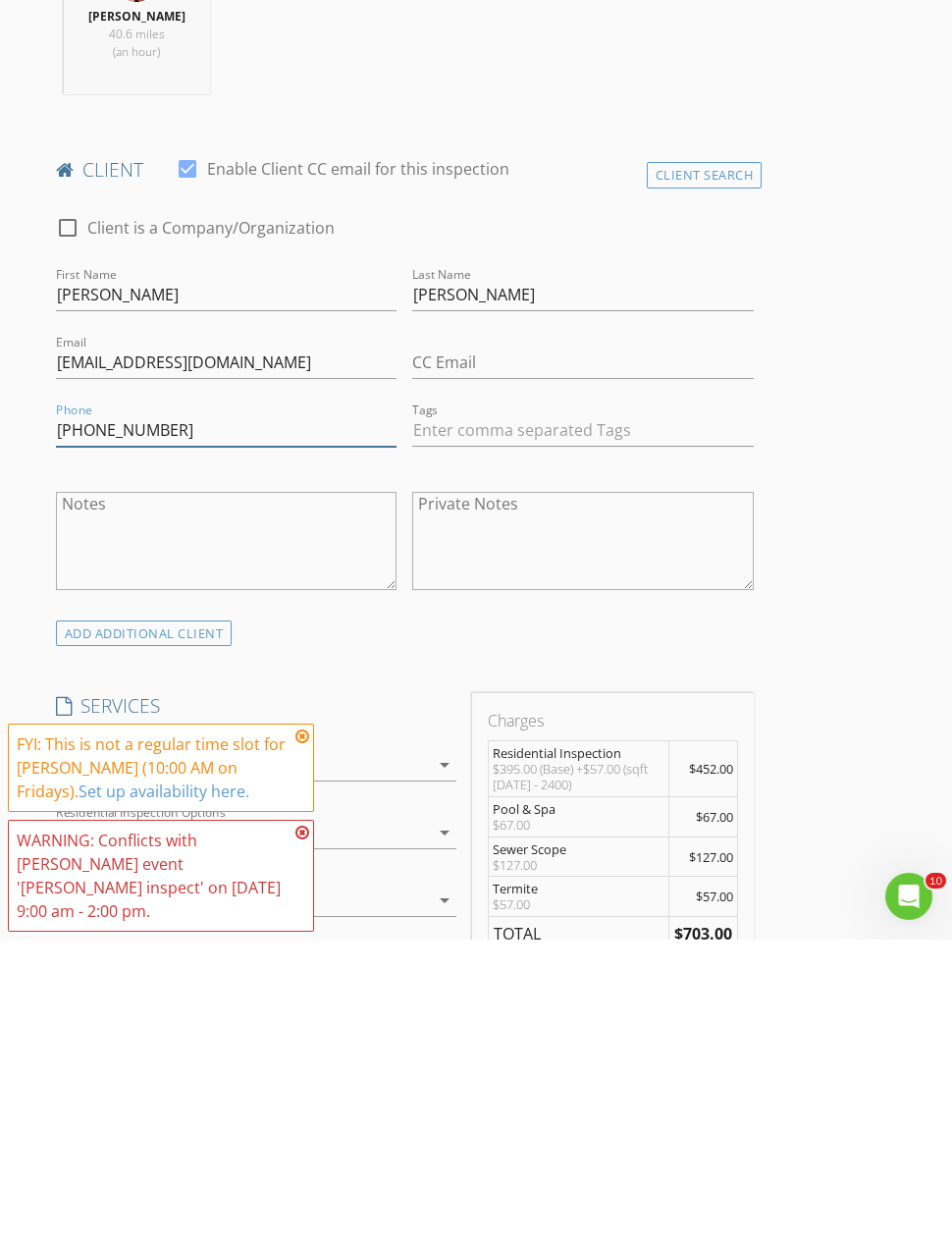 type on "[PHONE_NUMBER]" 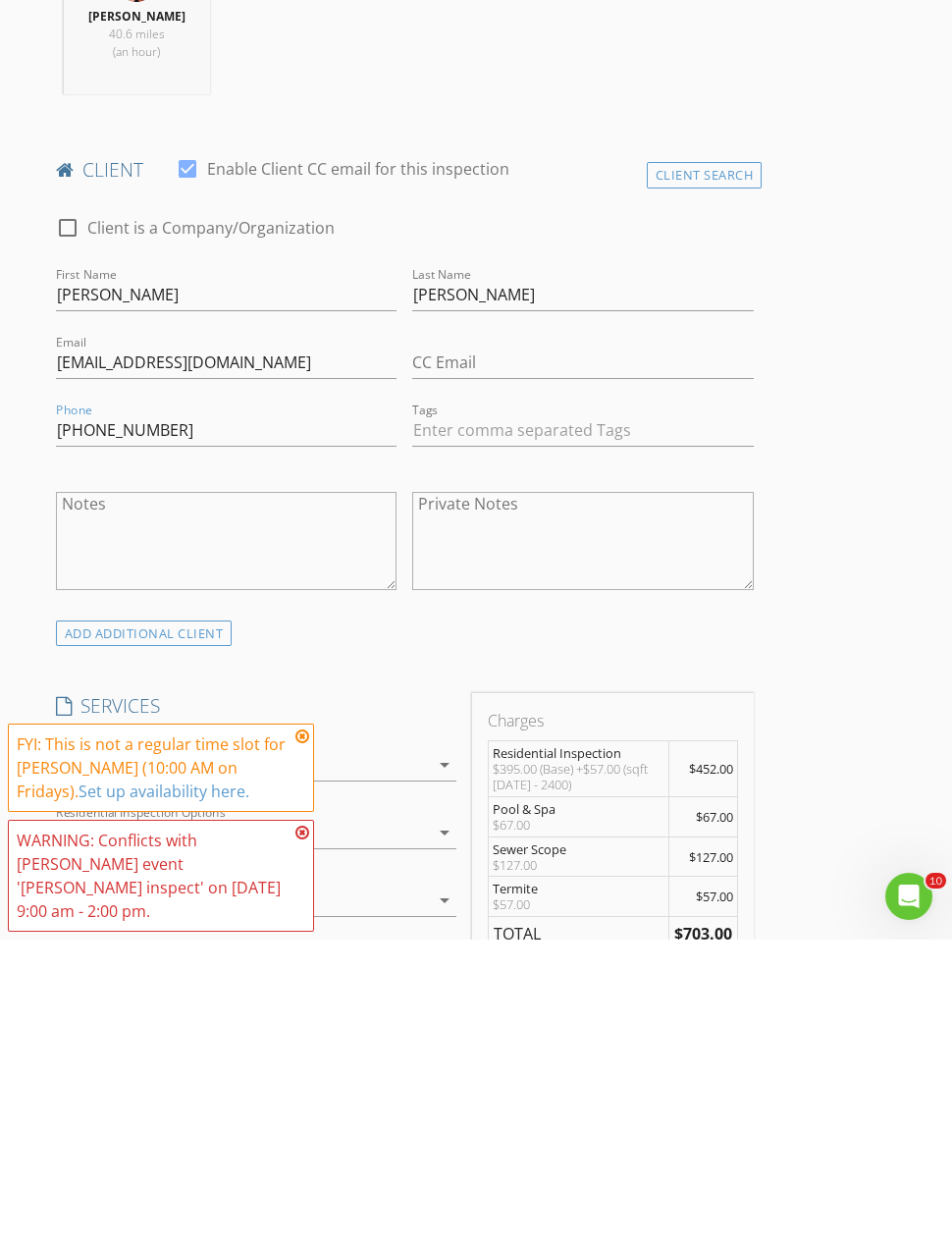 click on "ADD ADDITIONAL client" at bounding box center [144, 935] 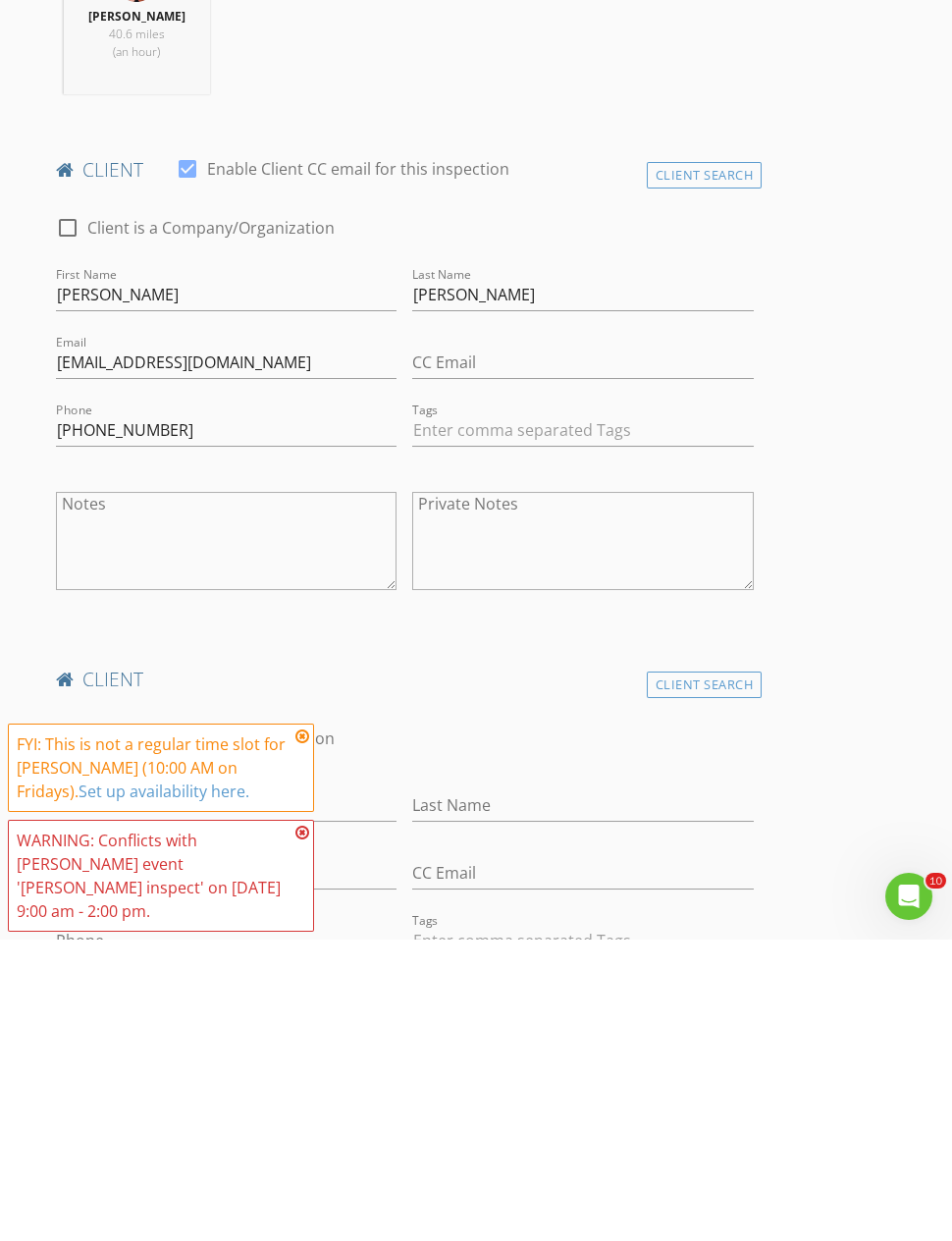 scroll, scrollTop: 937, scrollLeft: 0, axis: vertical 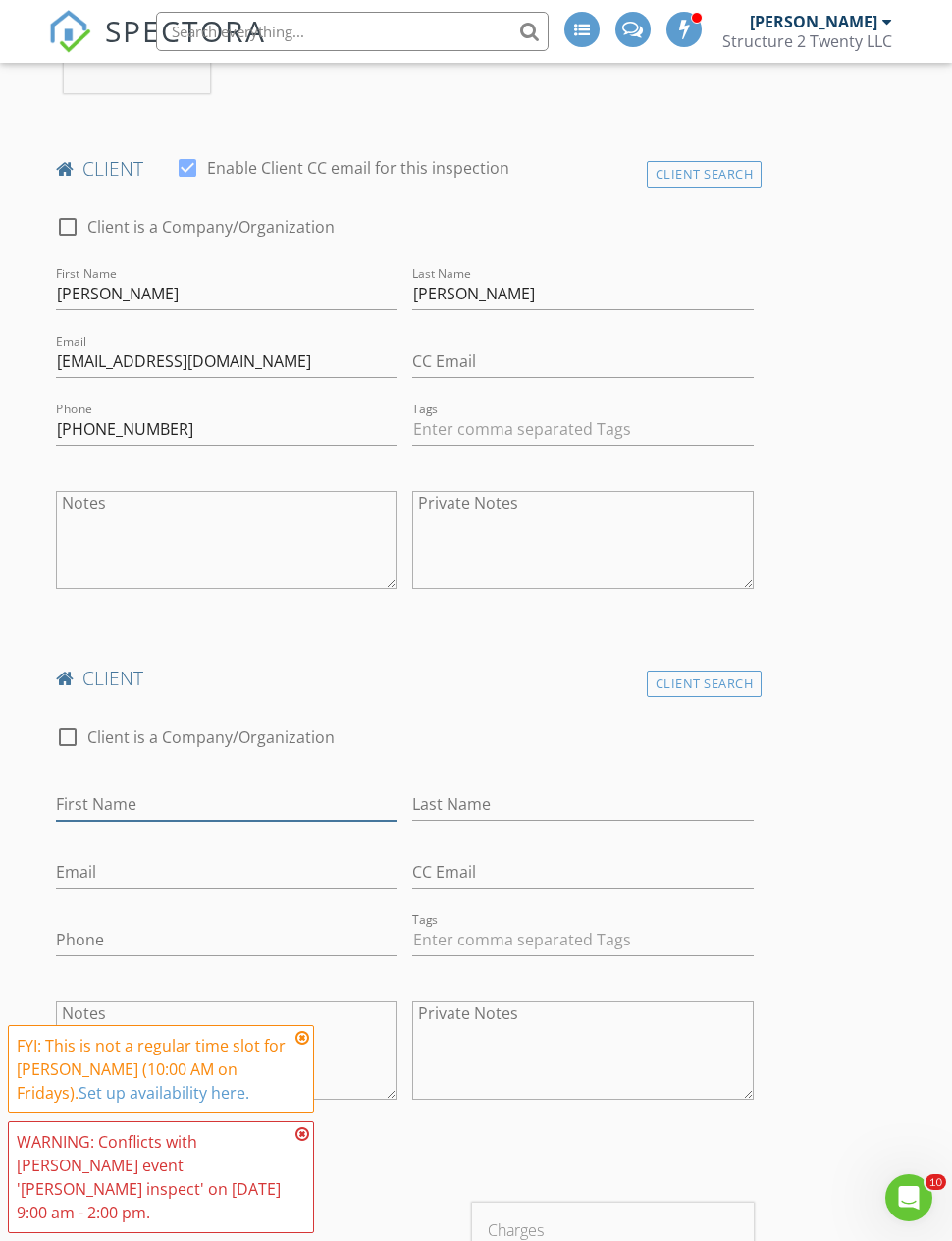 click on "First Name" at bounding box center [227, 804] 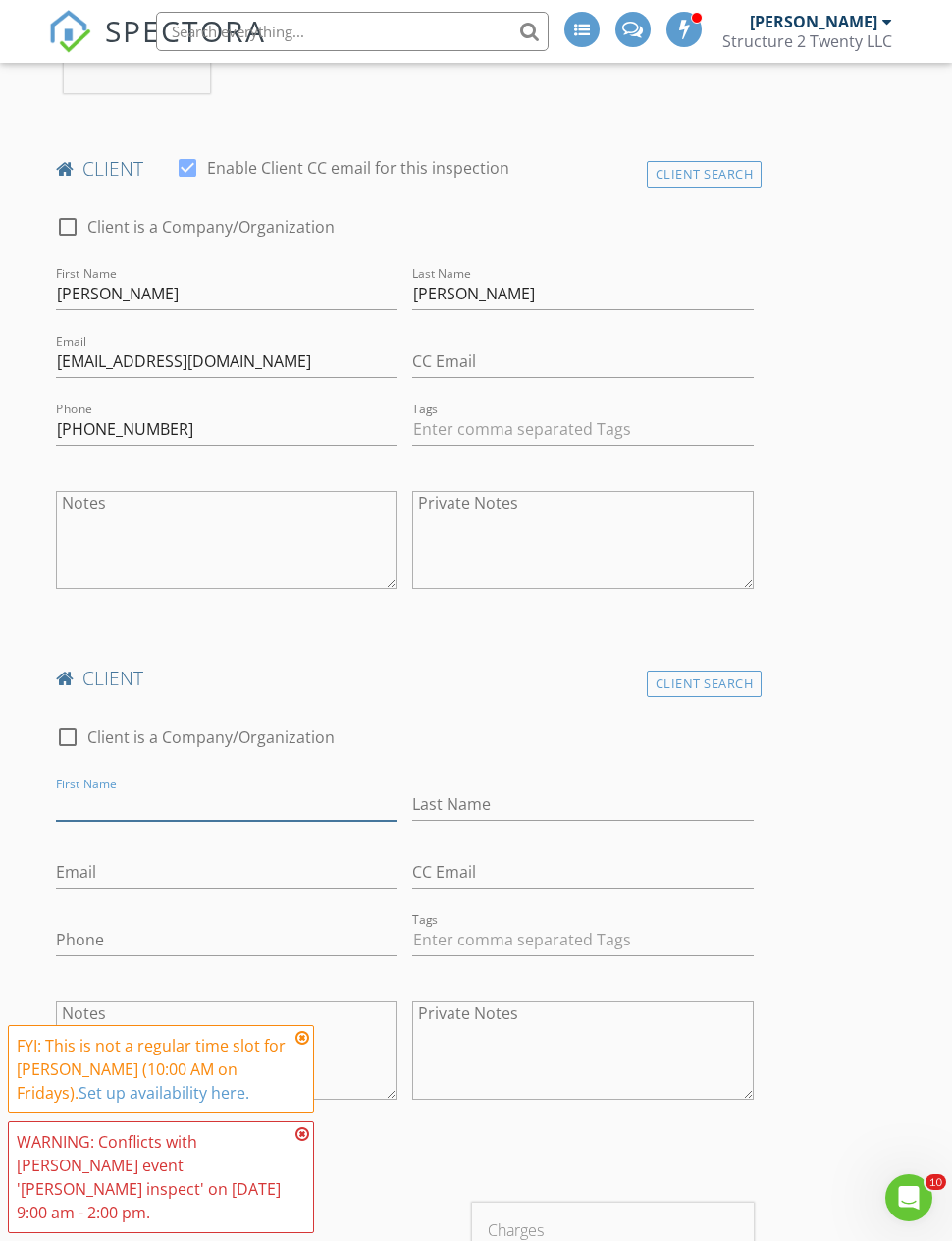 scroll, scrollTop: 936, scrollLeft: 0, axis: vertical 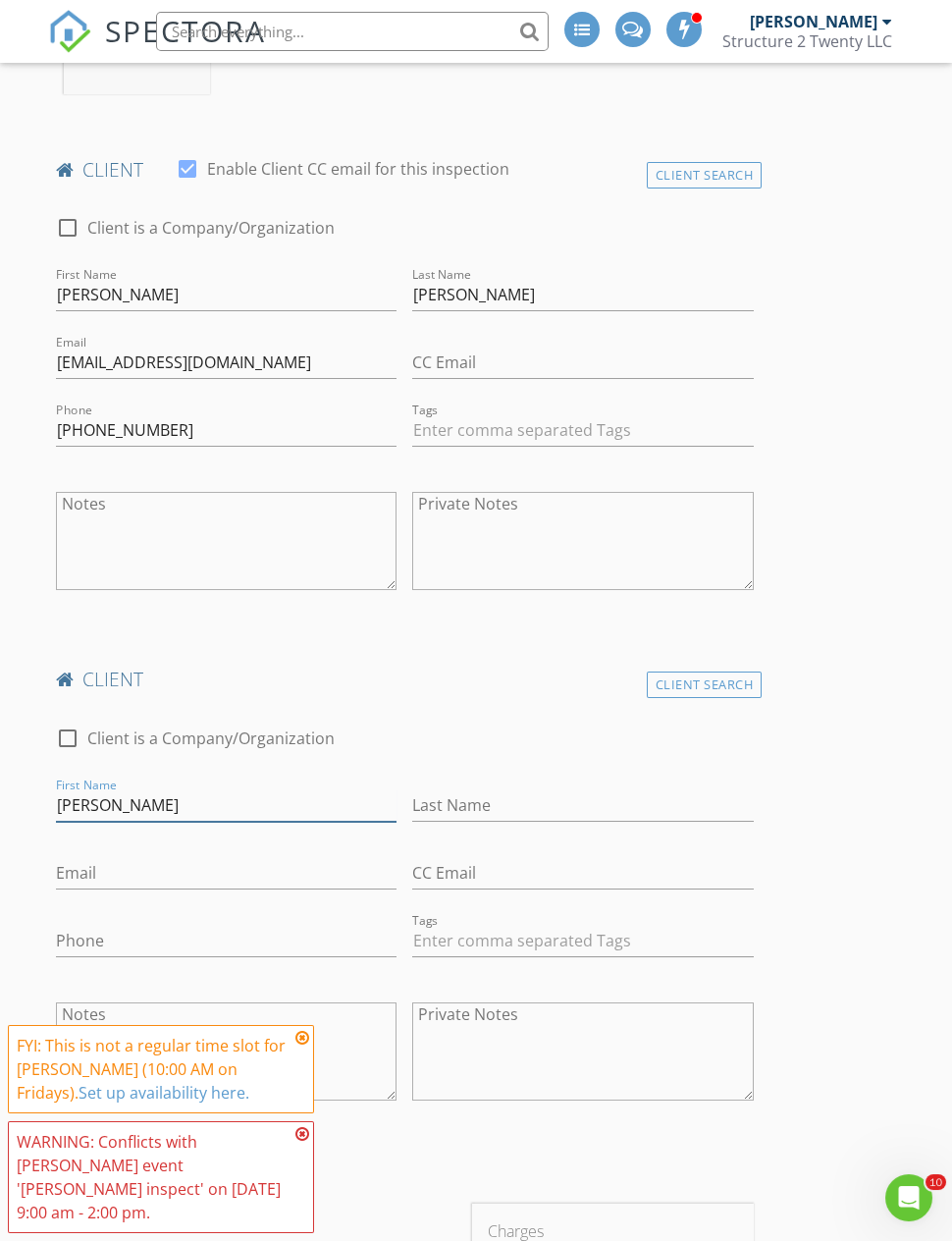 type on "[PERSON_NAME]" 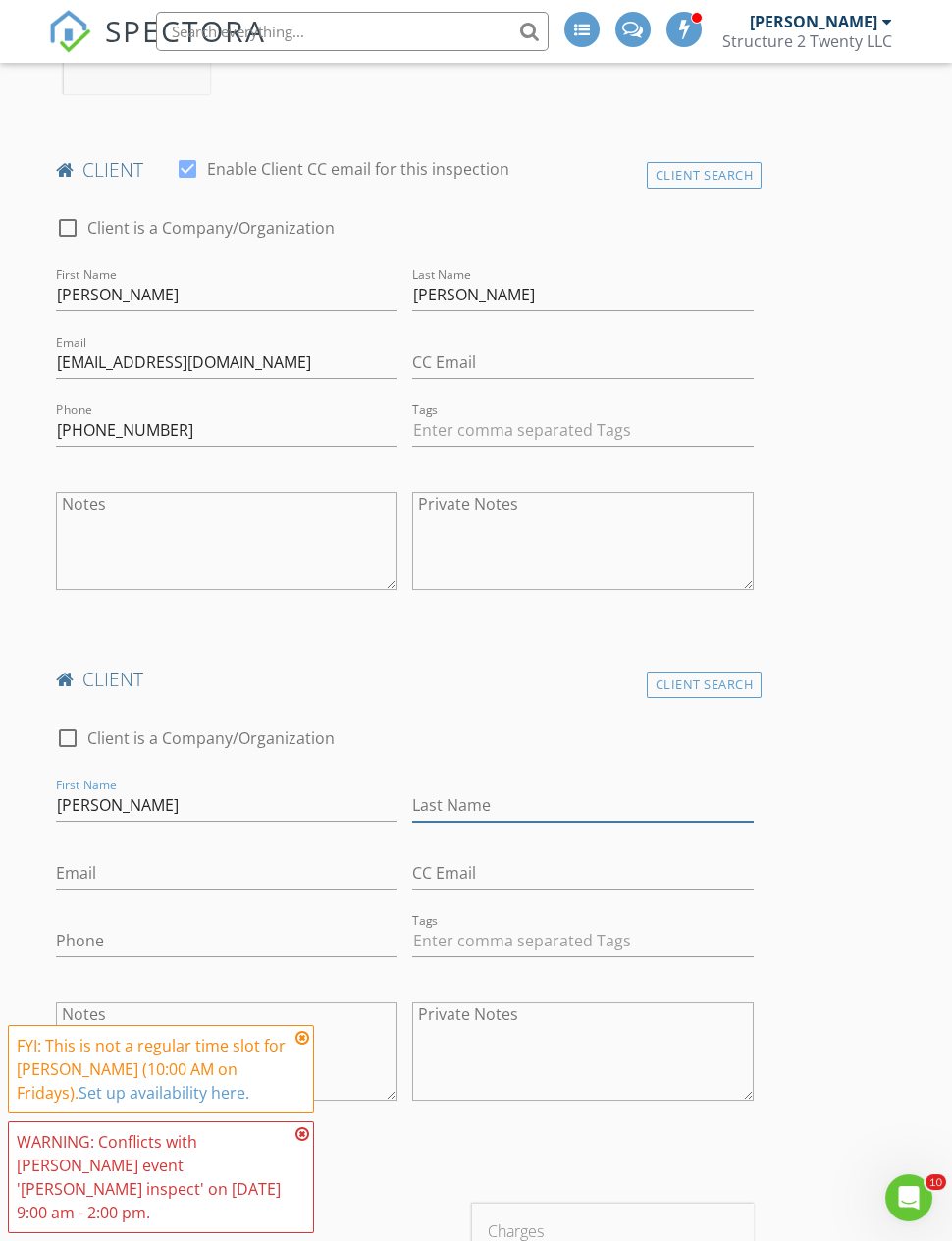 click on "Last Name" at bounding box center (583, 805) 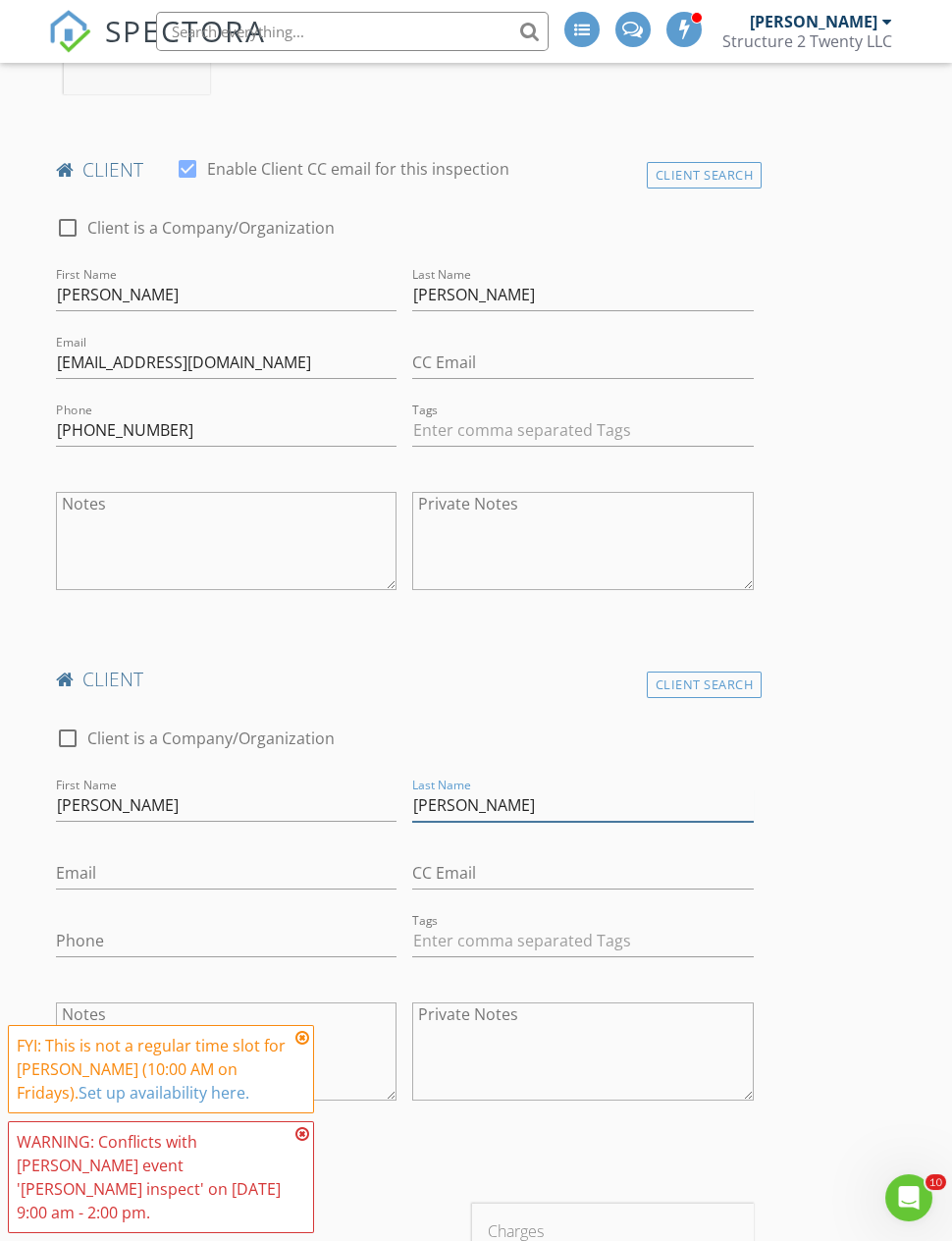 type on "[PERSON_NAME]" 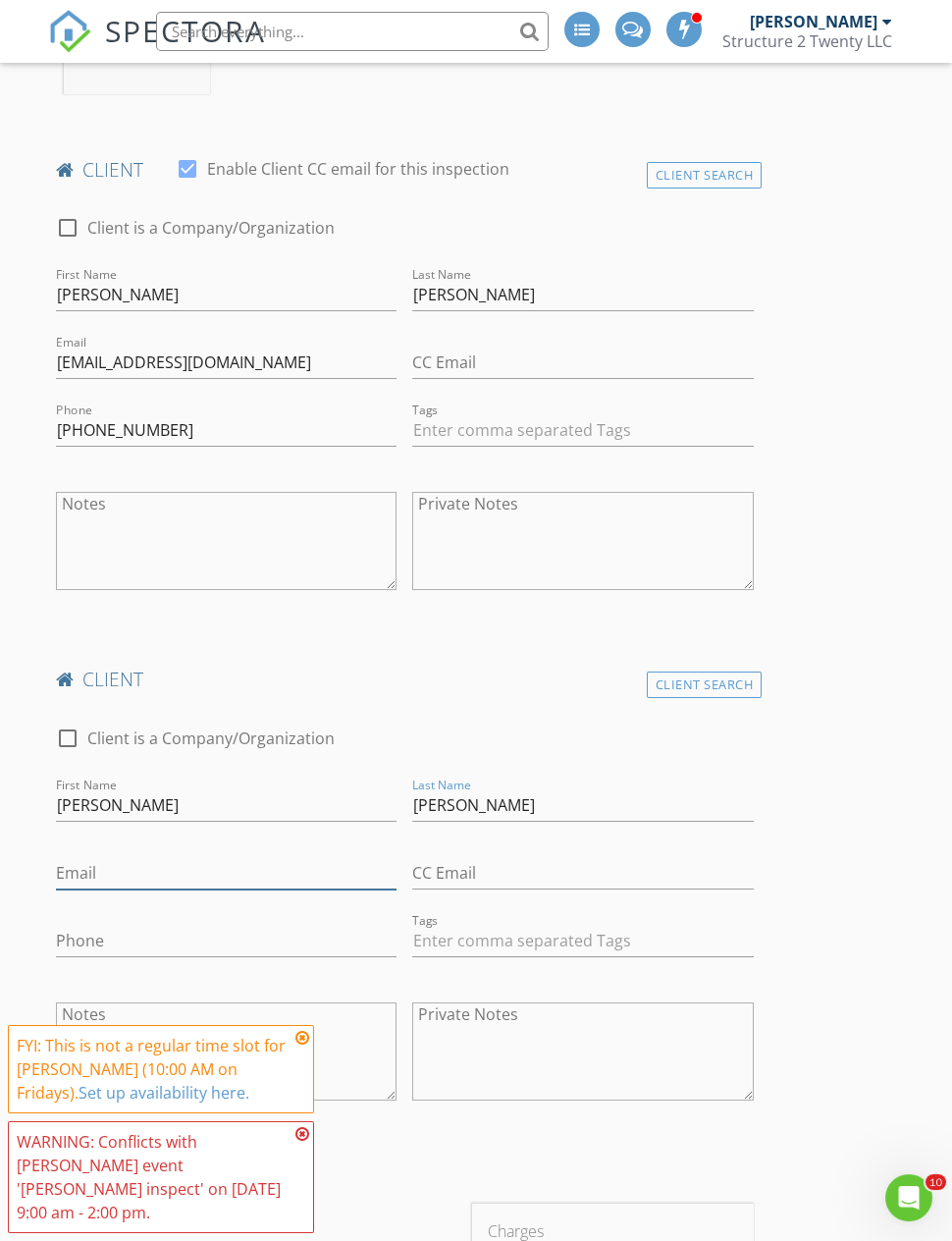 click on "Email" at bounding box center [227, 873] 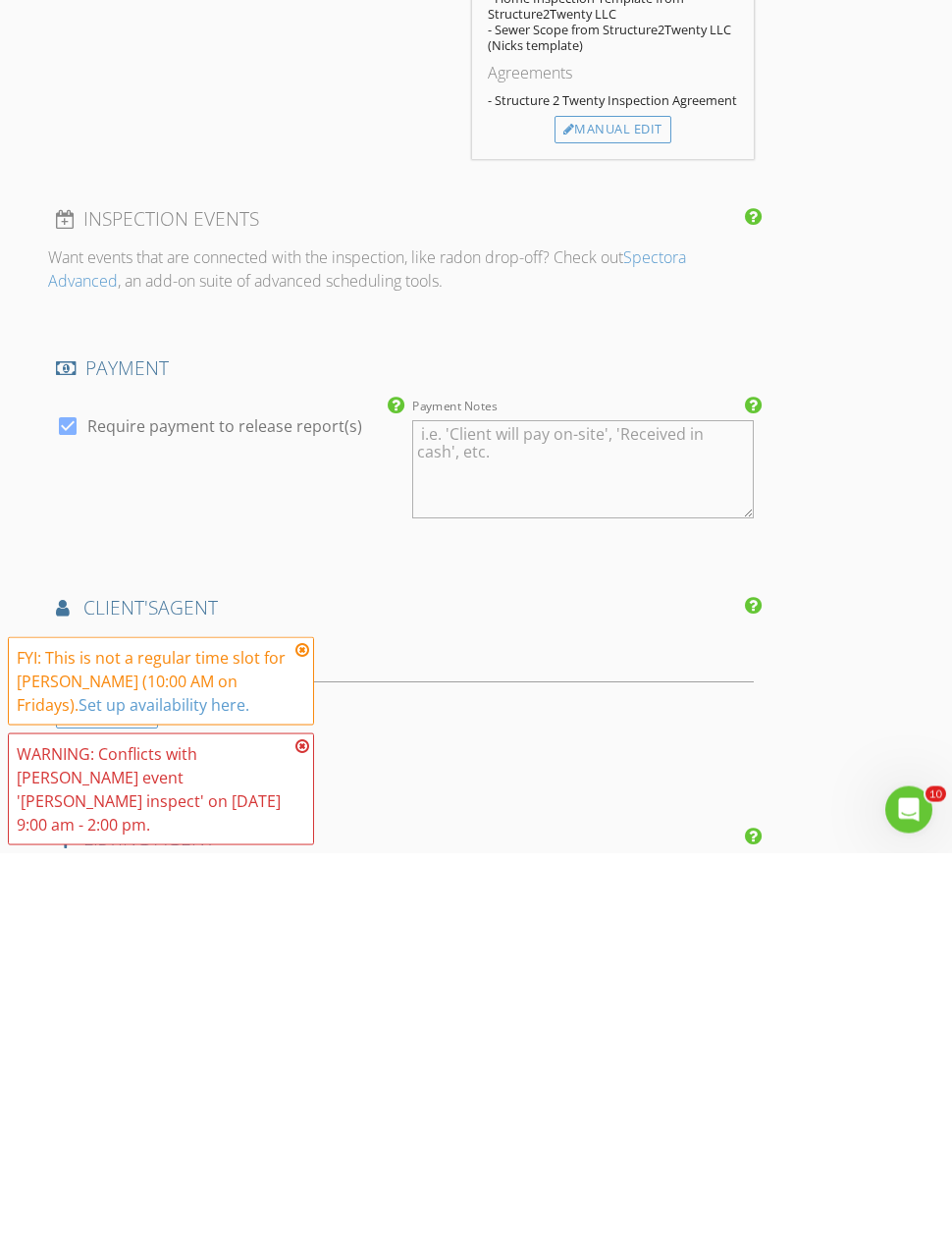 scroll, scrollTop: 2134, scrollLeft: 0, axis: vertical 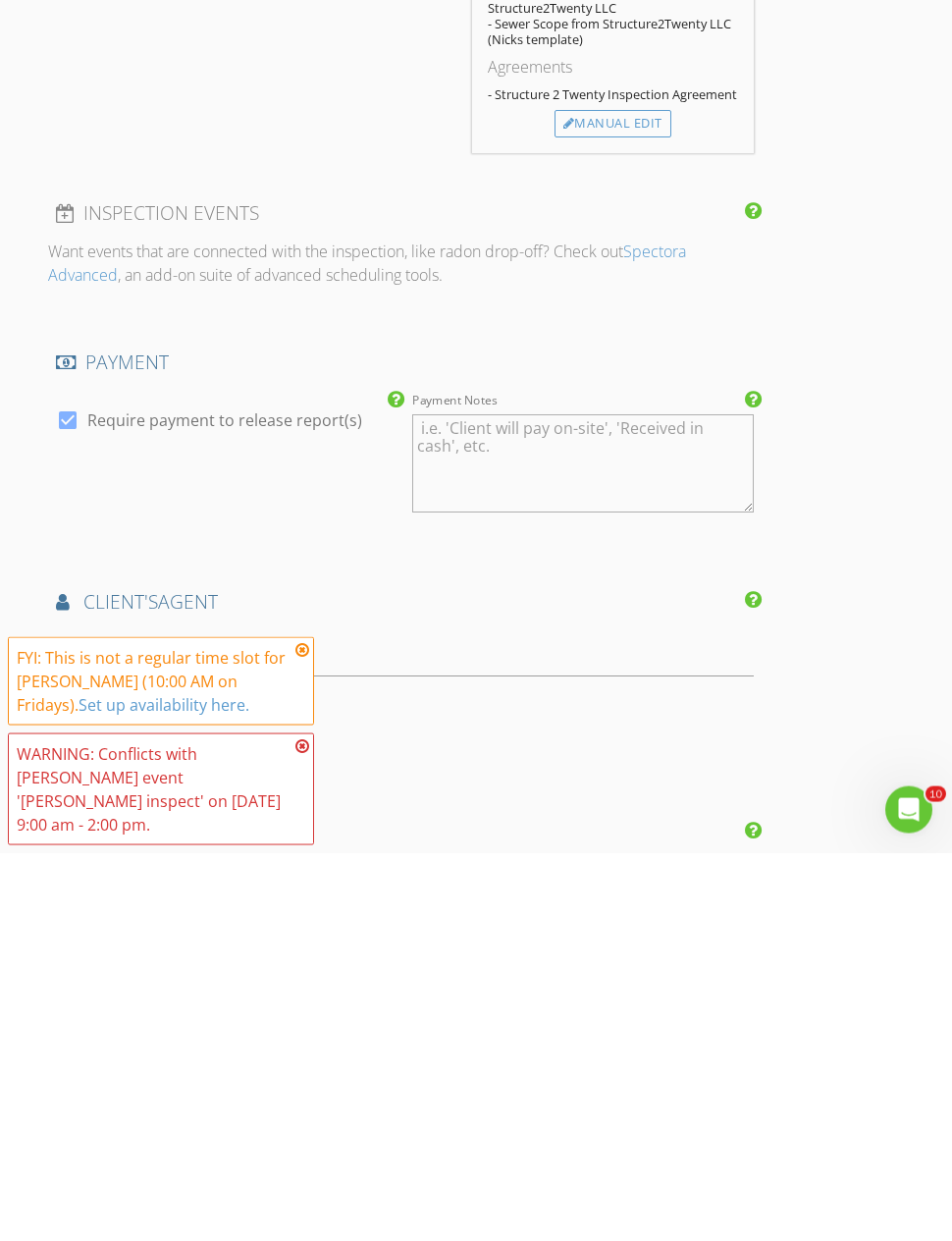 type on "Renee26081@yahoo.com" 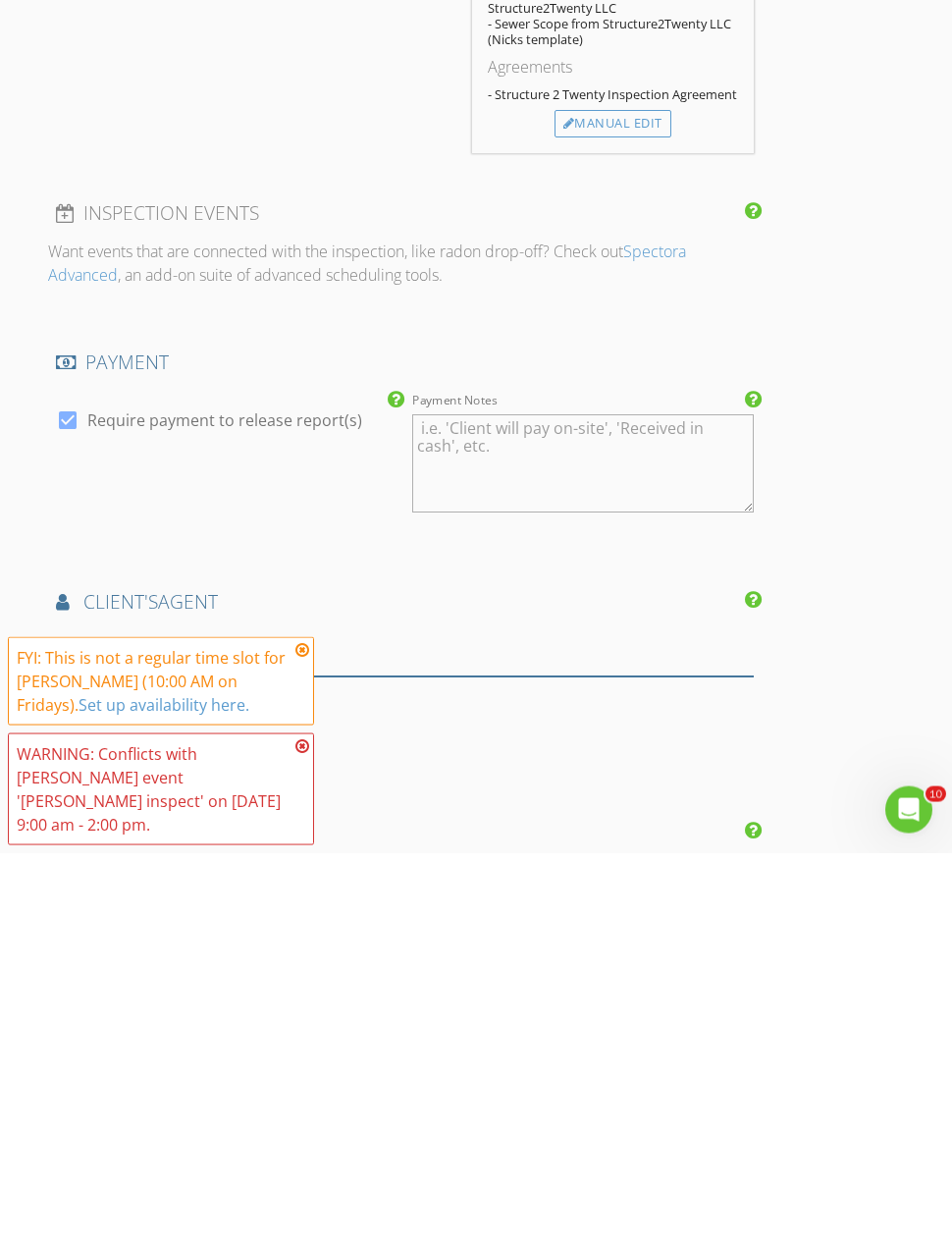 click at bounding box center [405, 1048] 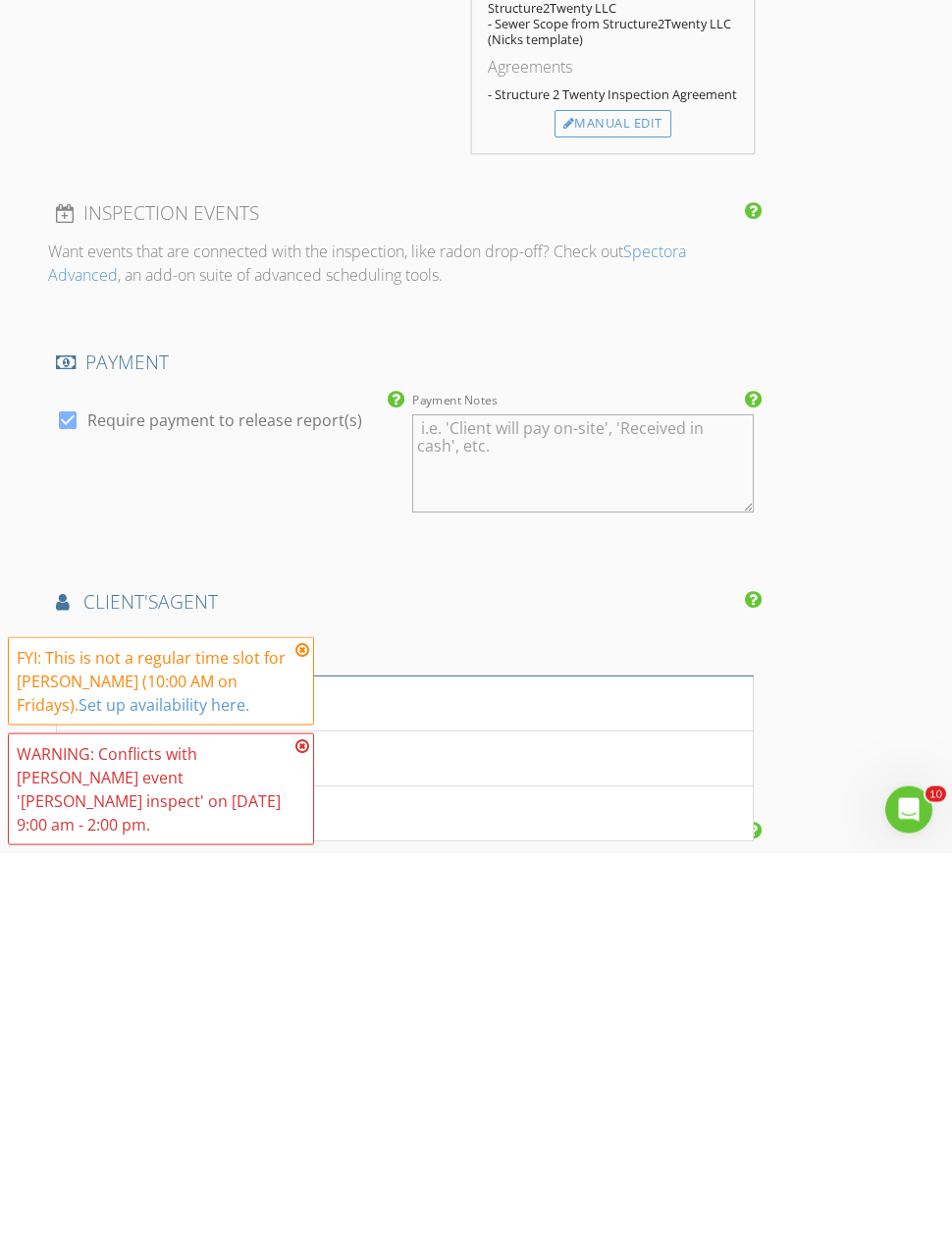 type on "Lauren" 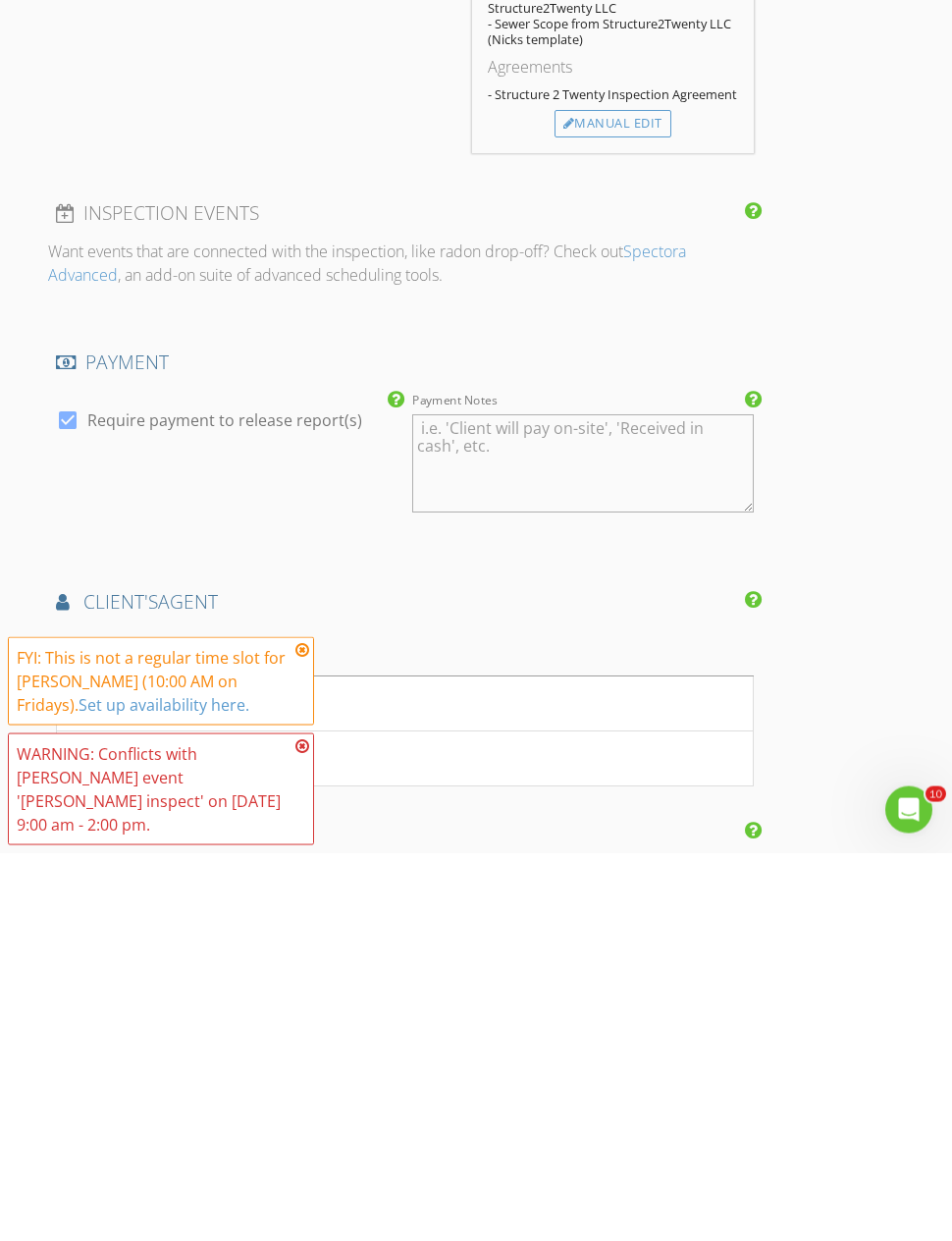 click on "Lauren Norris
Long Realty" at bounding box center [405, 1092] 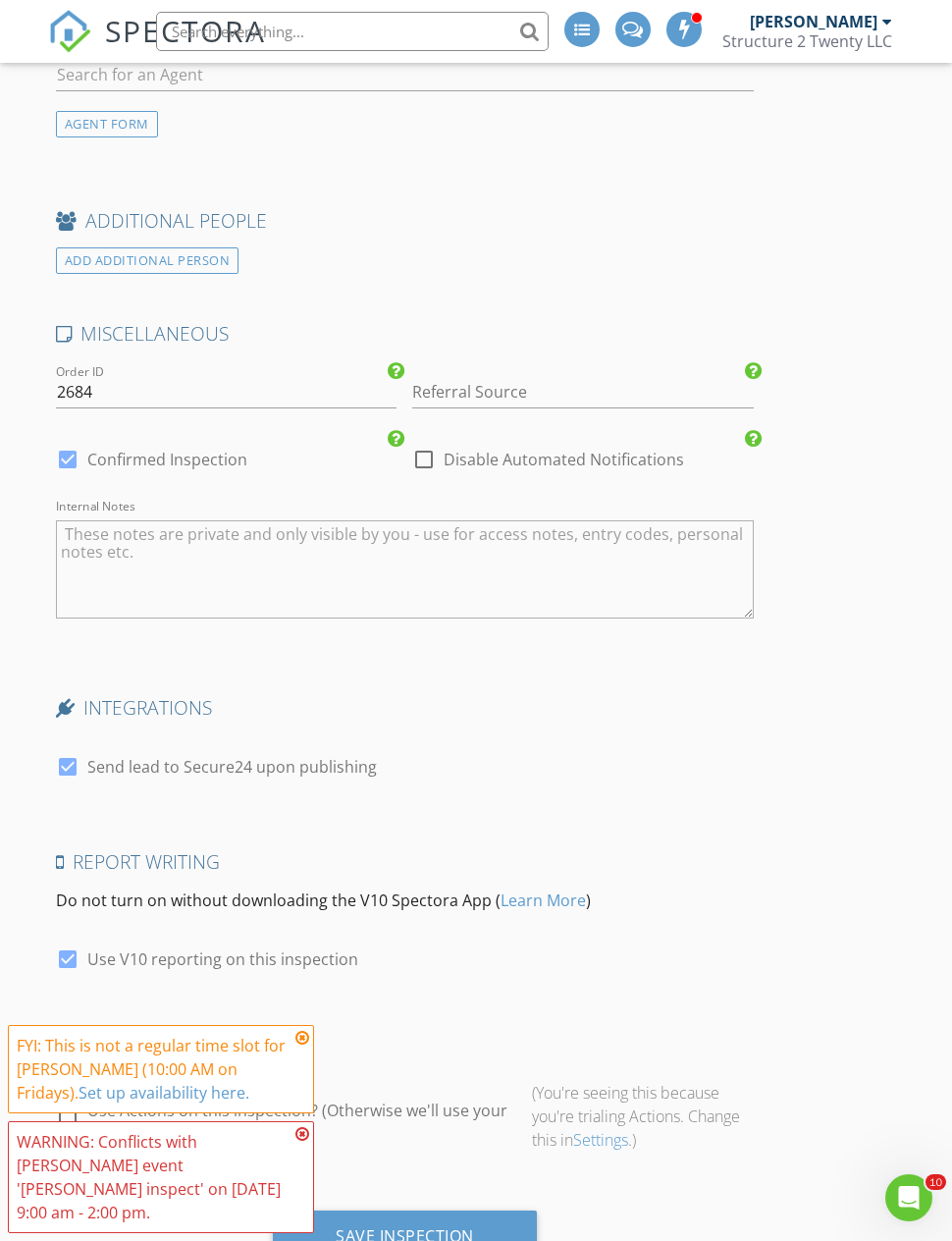 scroll, scrollTop: 3712, scrollLeft: 0, axis: vertical 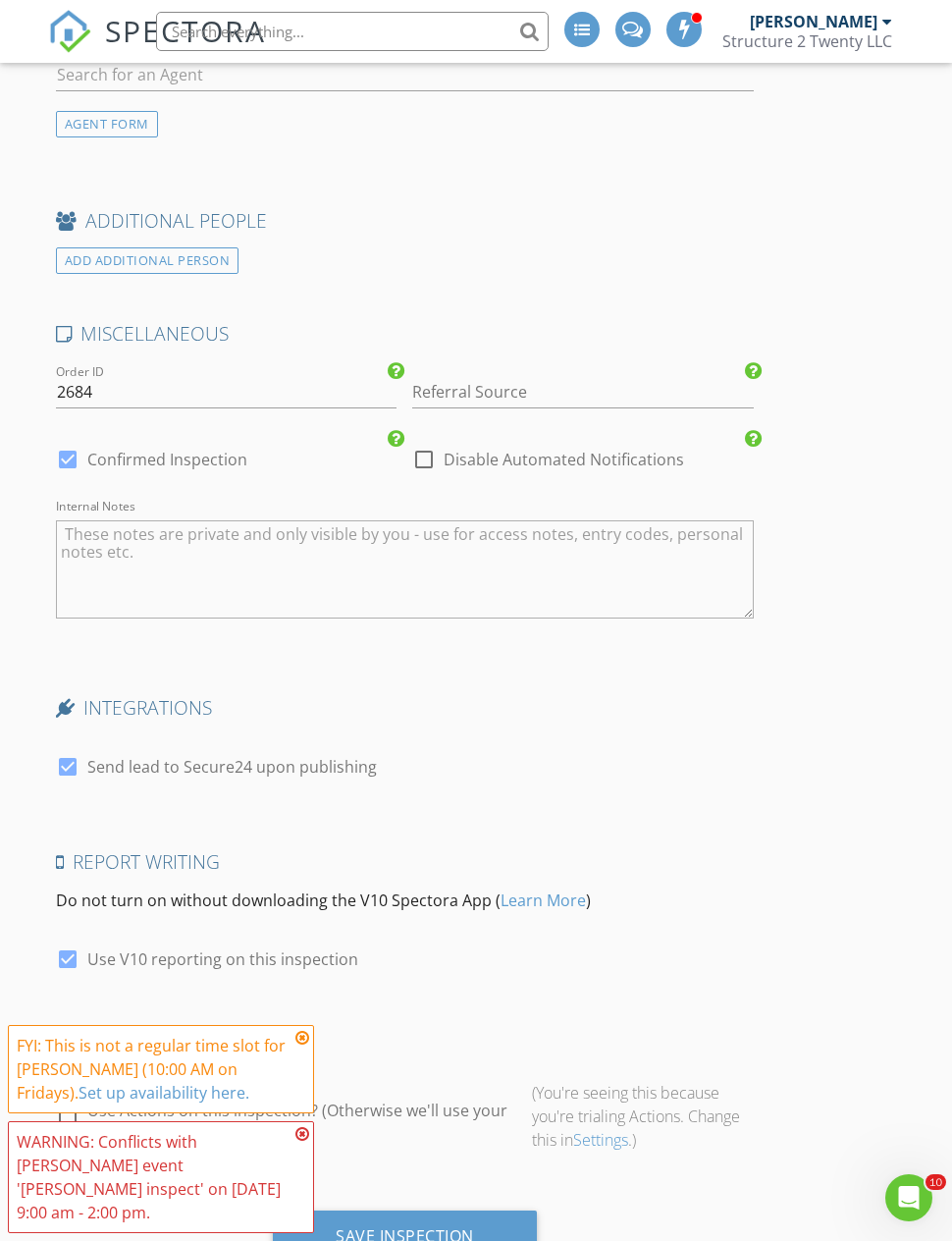 click on "Save Inspection" at bounding box center (404, 1236) 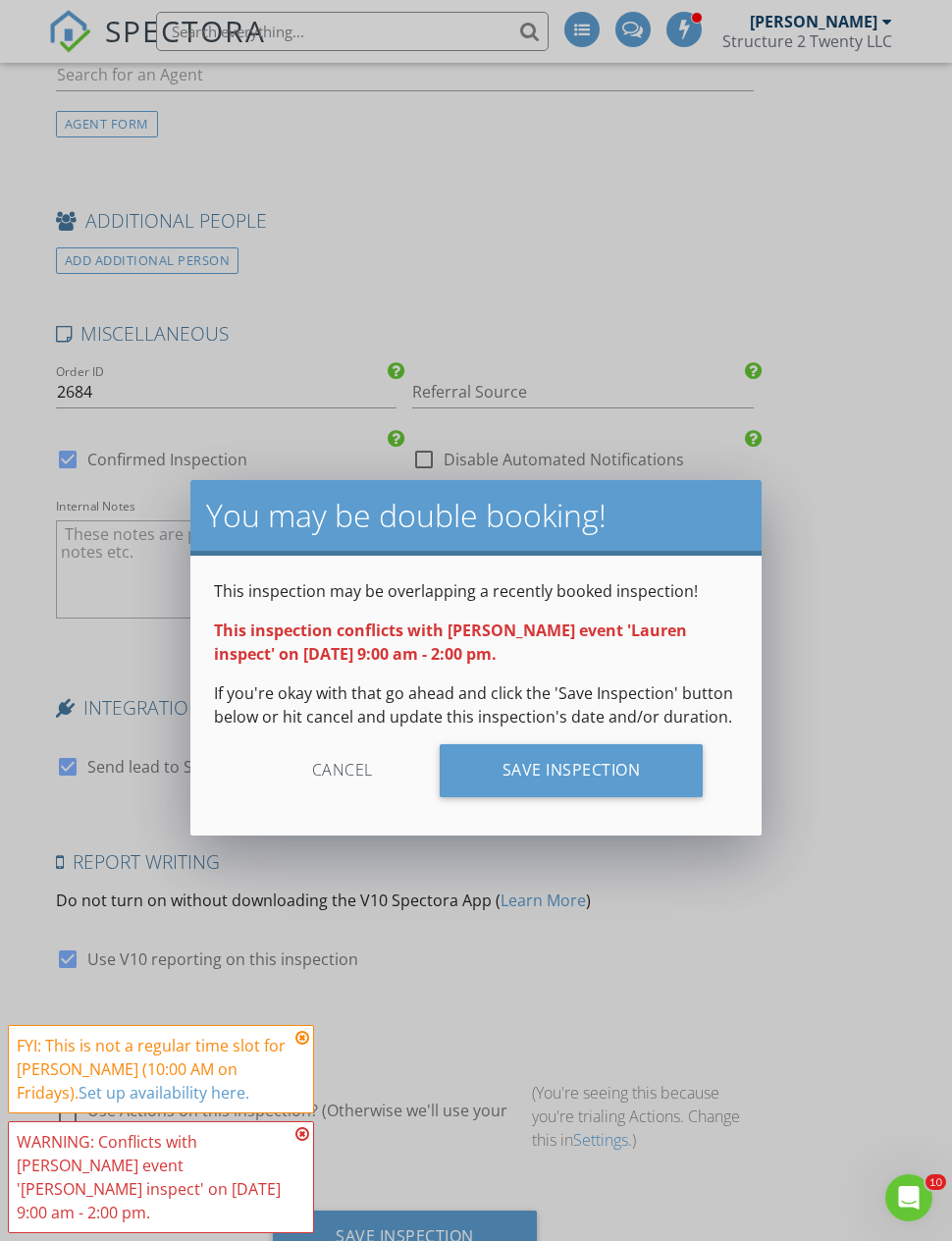 click on "Save Inspection" at bounding box center (571, 771) 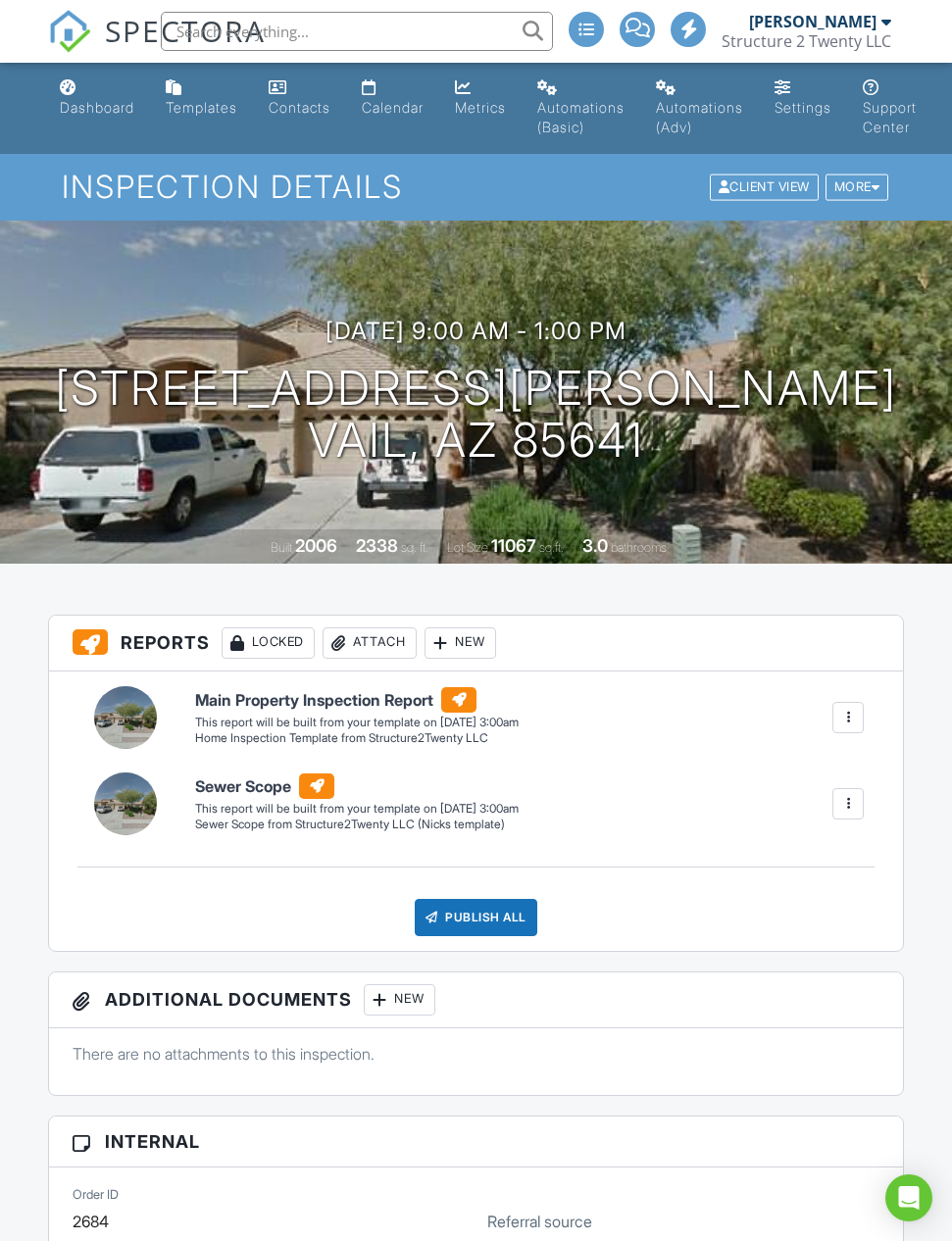 scroll, scrollTop: 17, scrollLeft: 0, axis: vertical 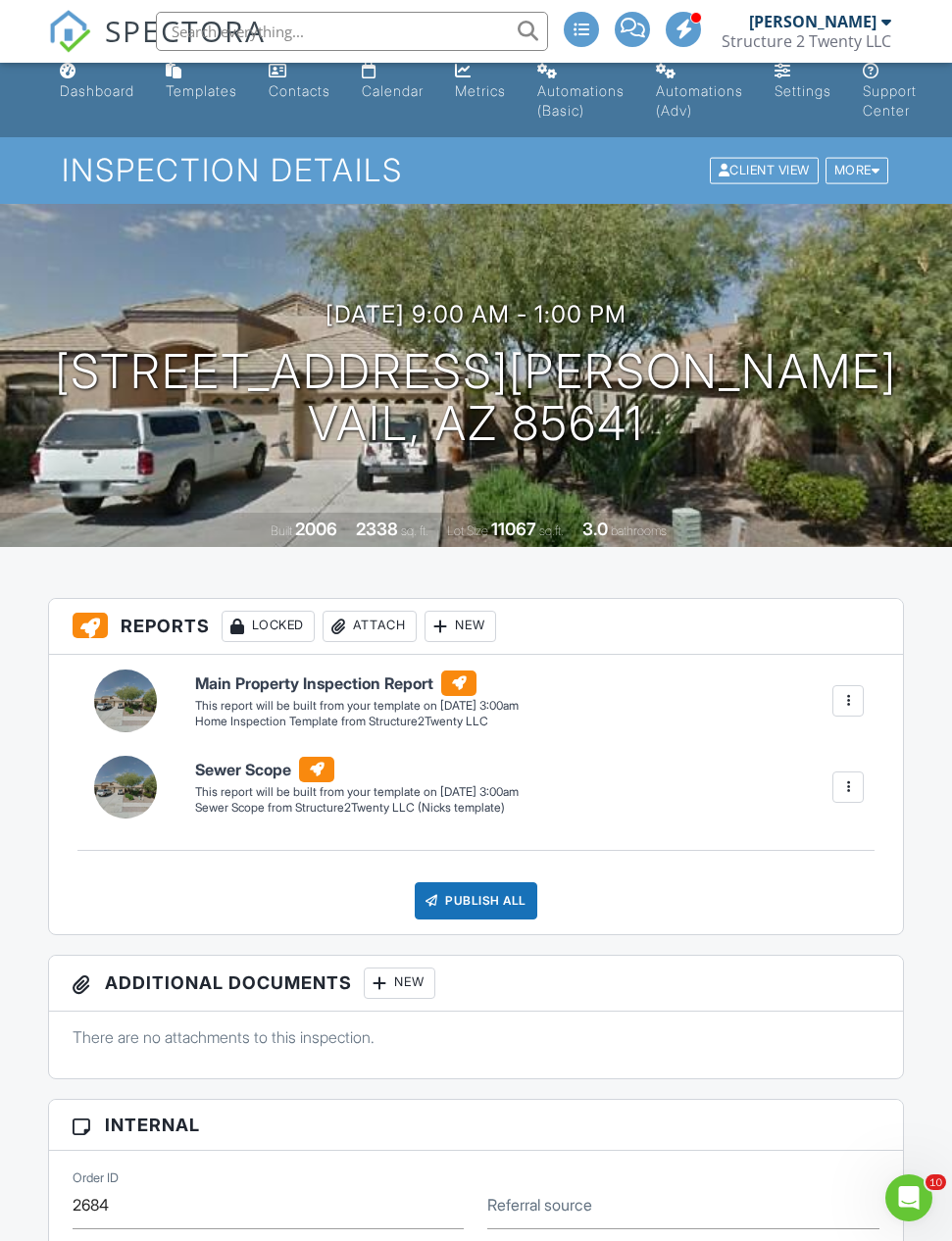 click on "Calendar" at bounding box center (392, 90) 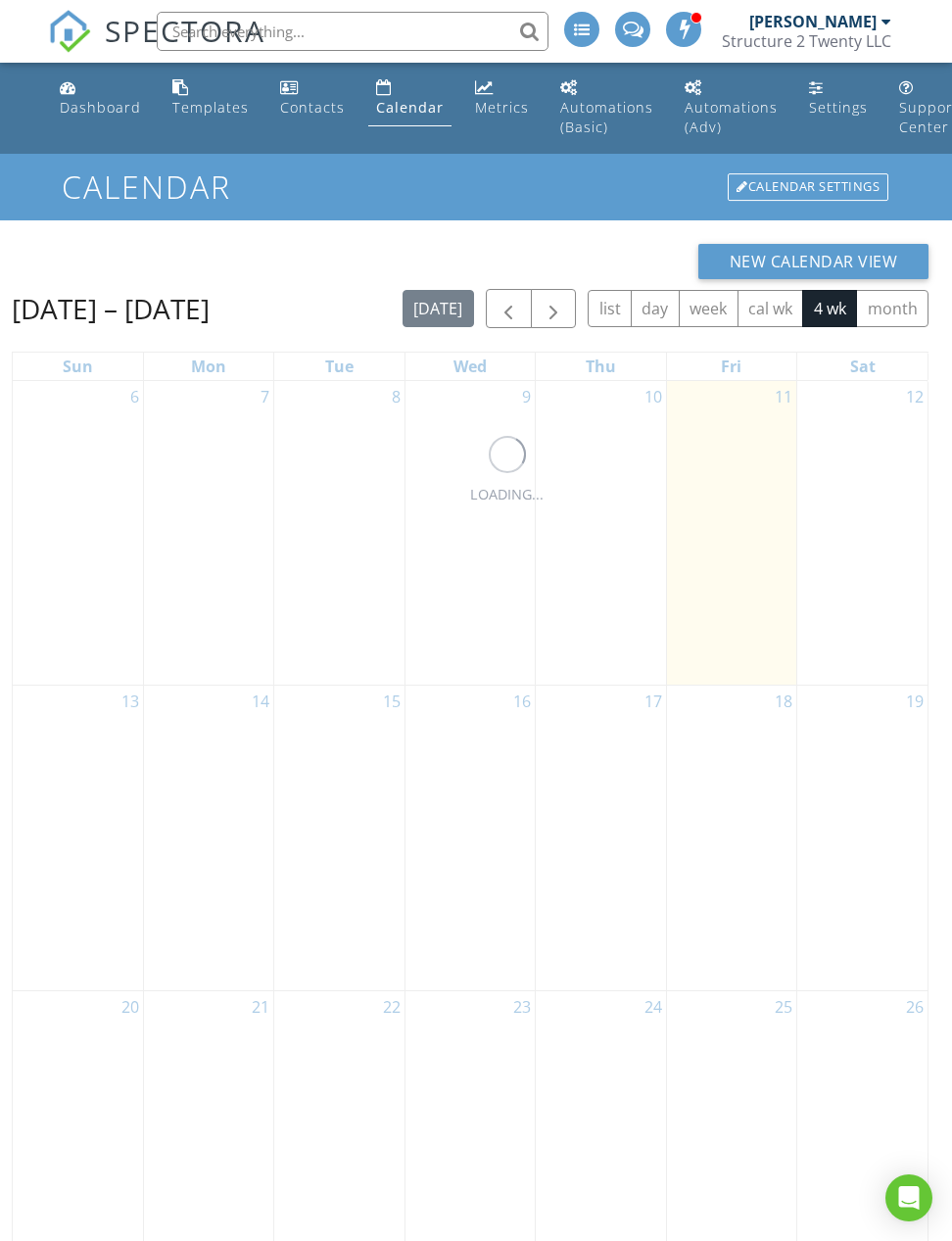 scroll, scrollTop: 0, scrollLeft: 0, axis: both 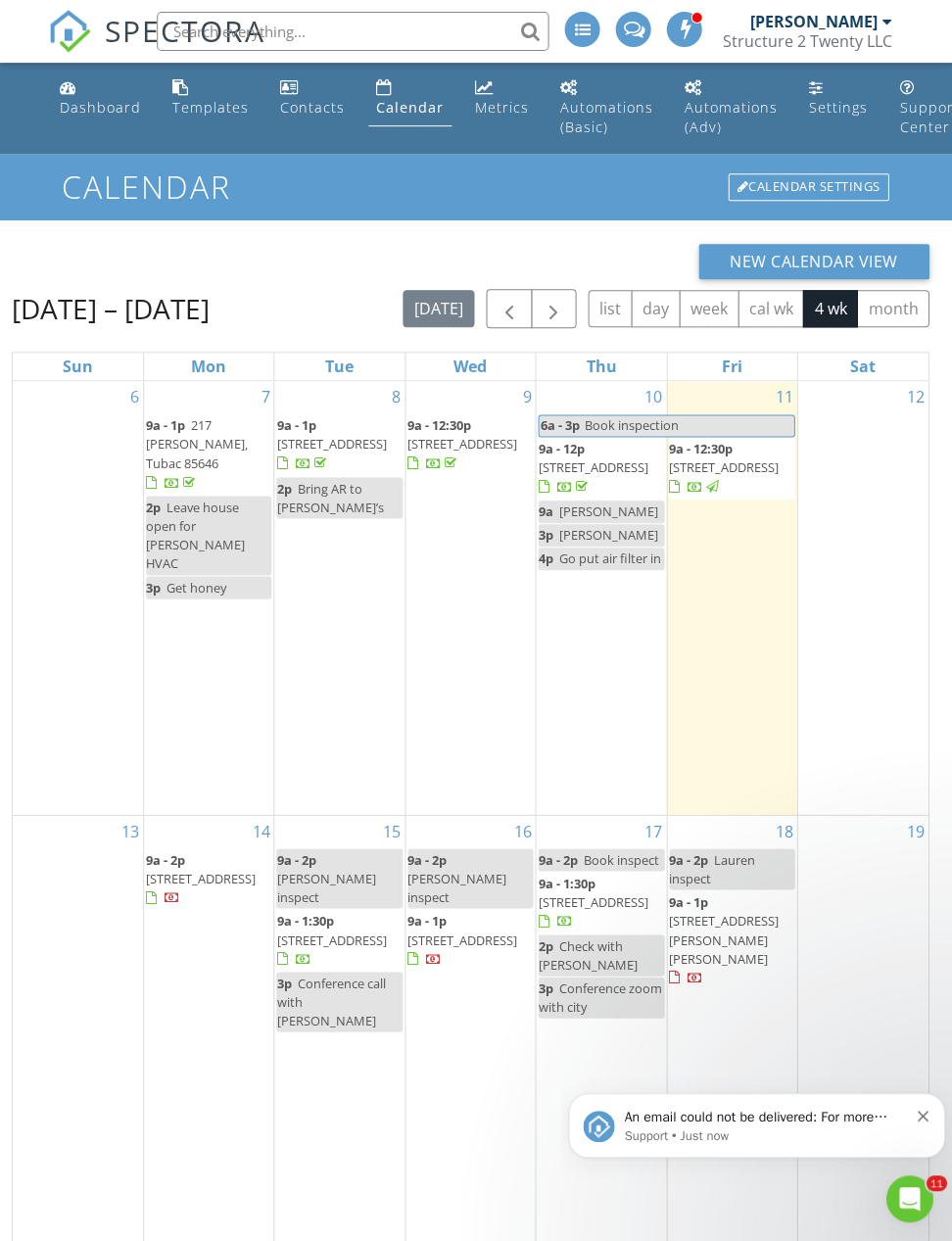 click on "An email could not be delivered:  For more information, view Why emails don't get delivered (Support Article)" at bounding box center (765, 1118) 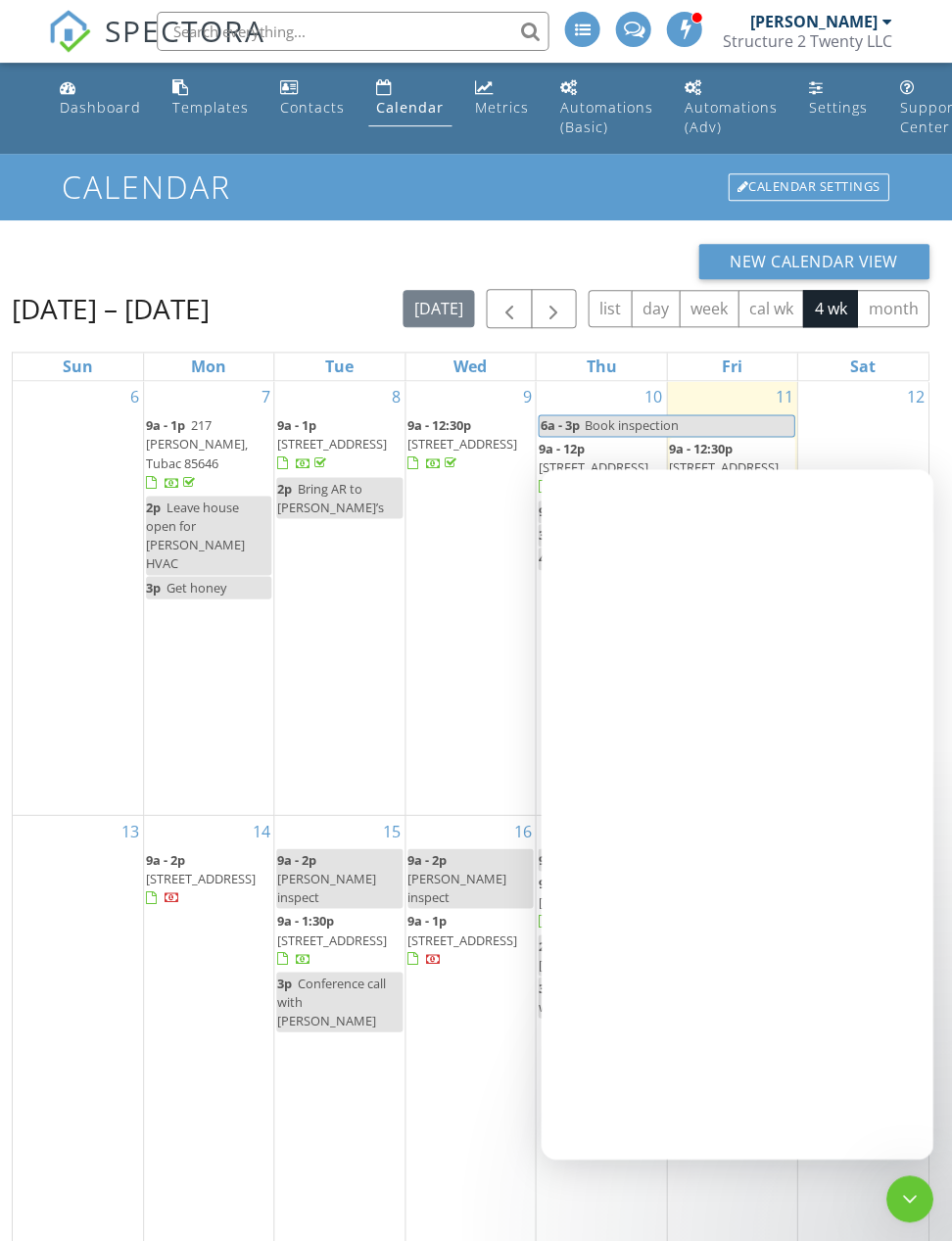 scroll, scrollTop: 0, scrollLeft: 0, axis: both 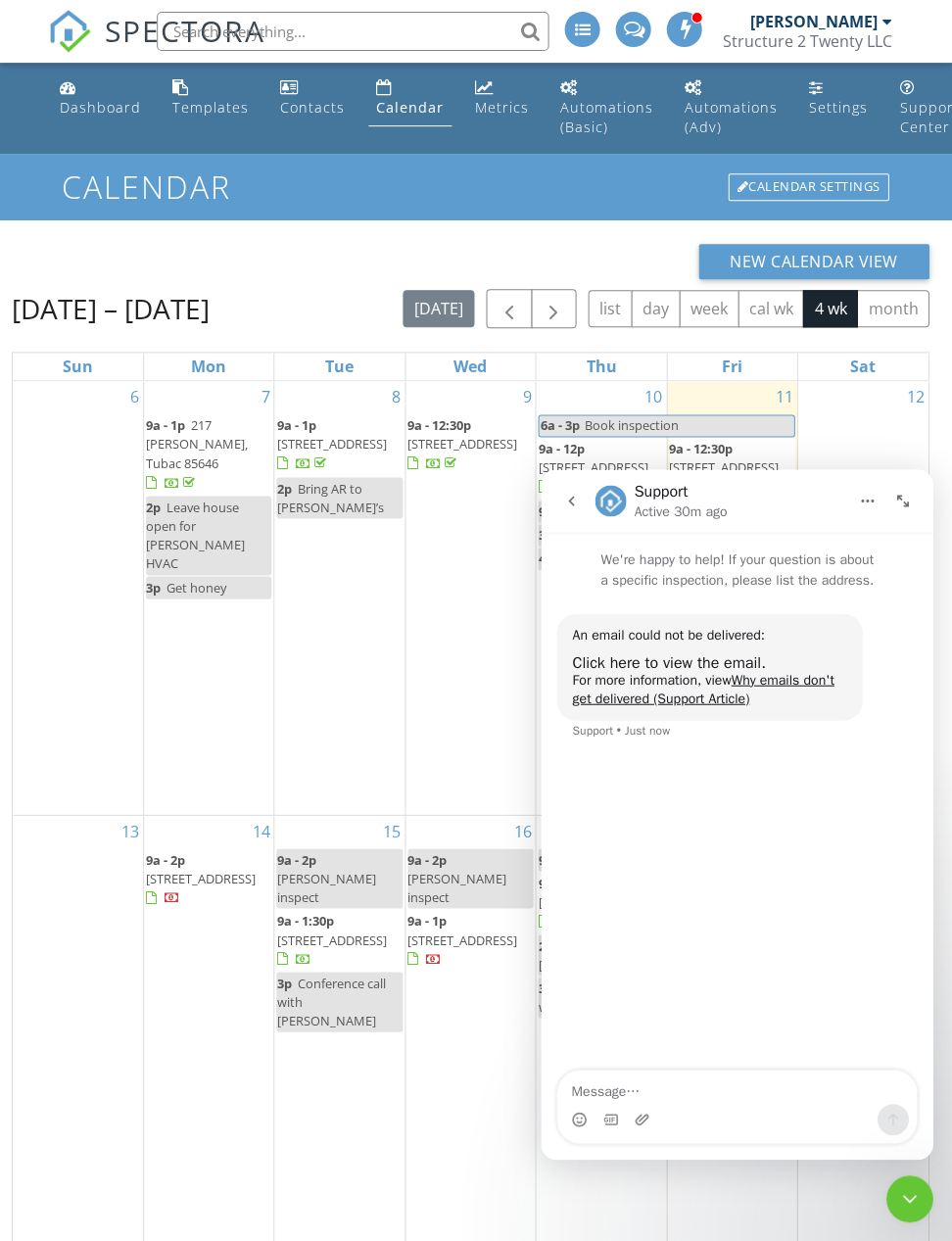 click on "Click here to view the email." at bounding box center [668, 662] 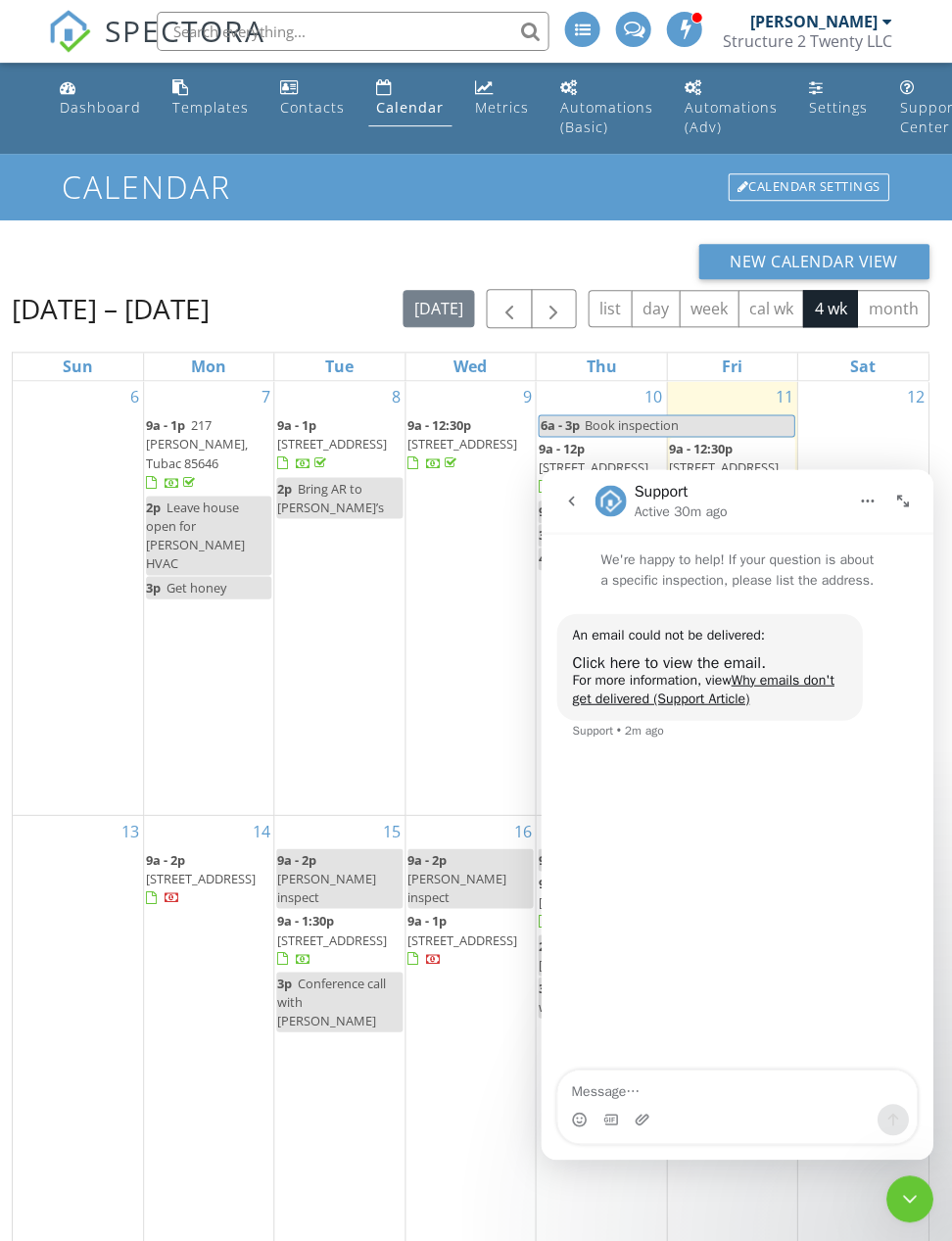 click at bounding box center (909, 1199) 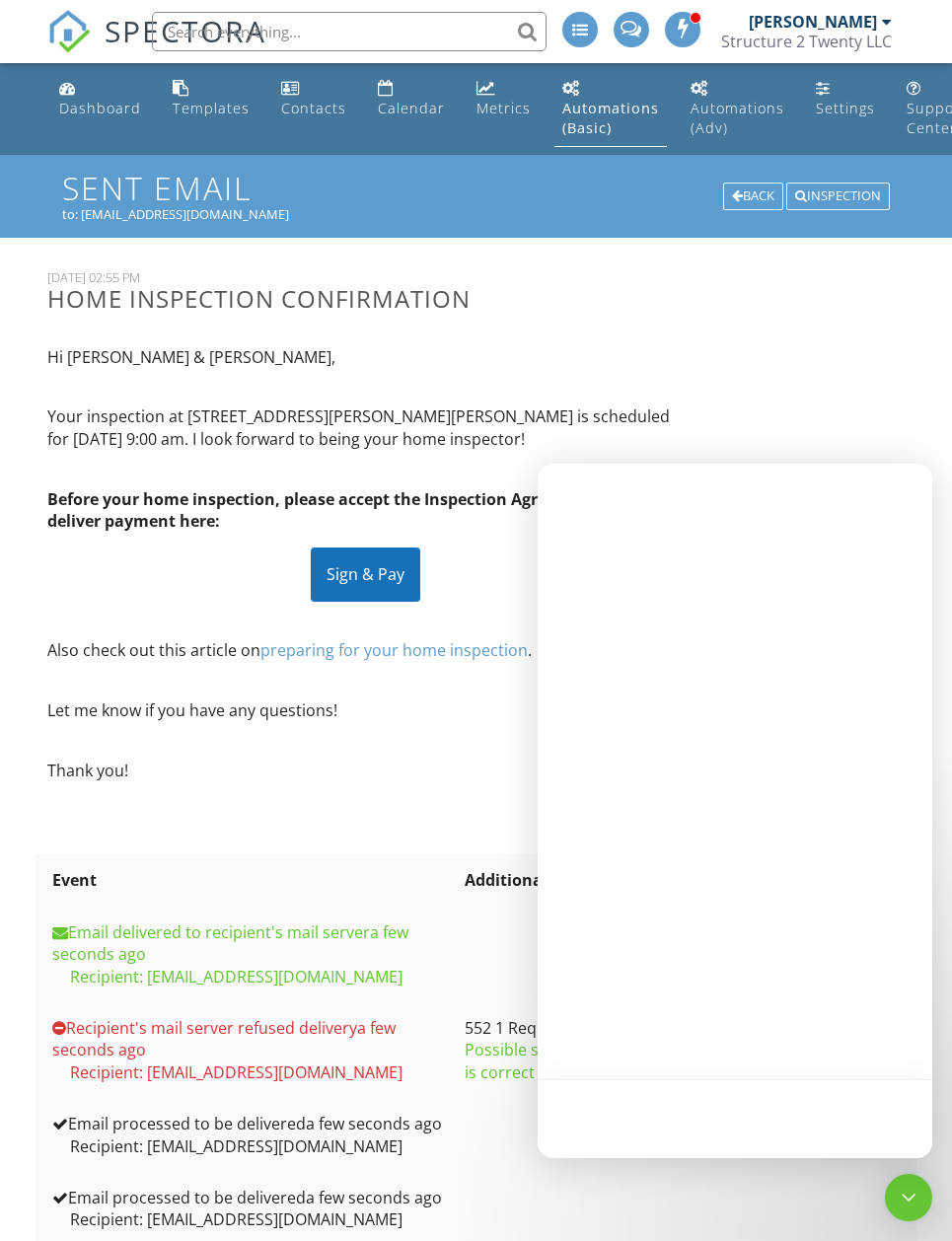 scroll, scrollTop: 0, scrollLeft: 0, axis: both 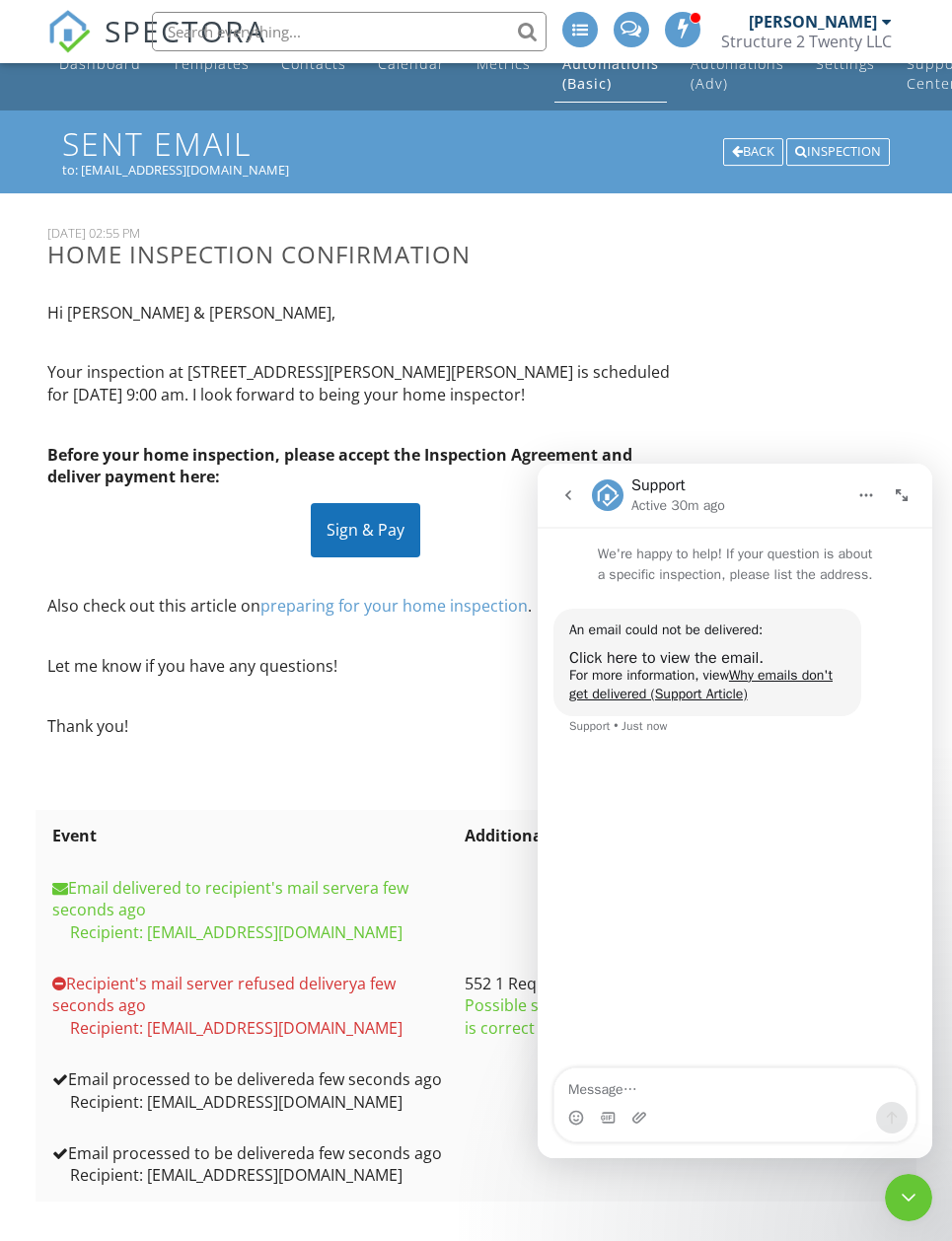 click at bounding box center [909, 1198] 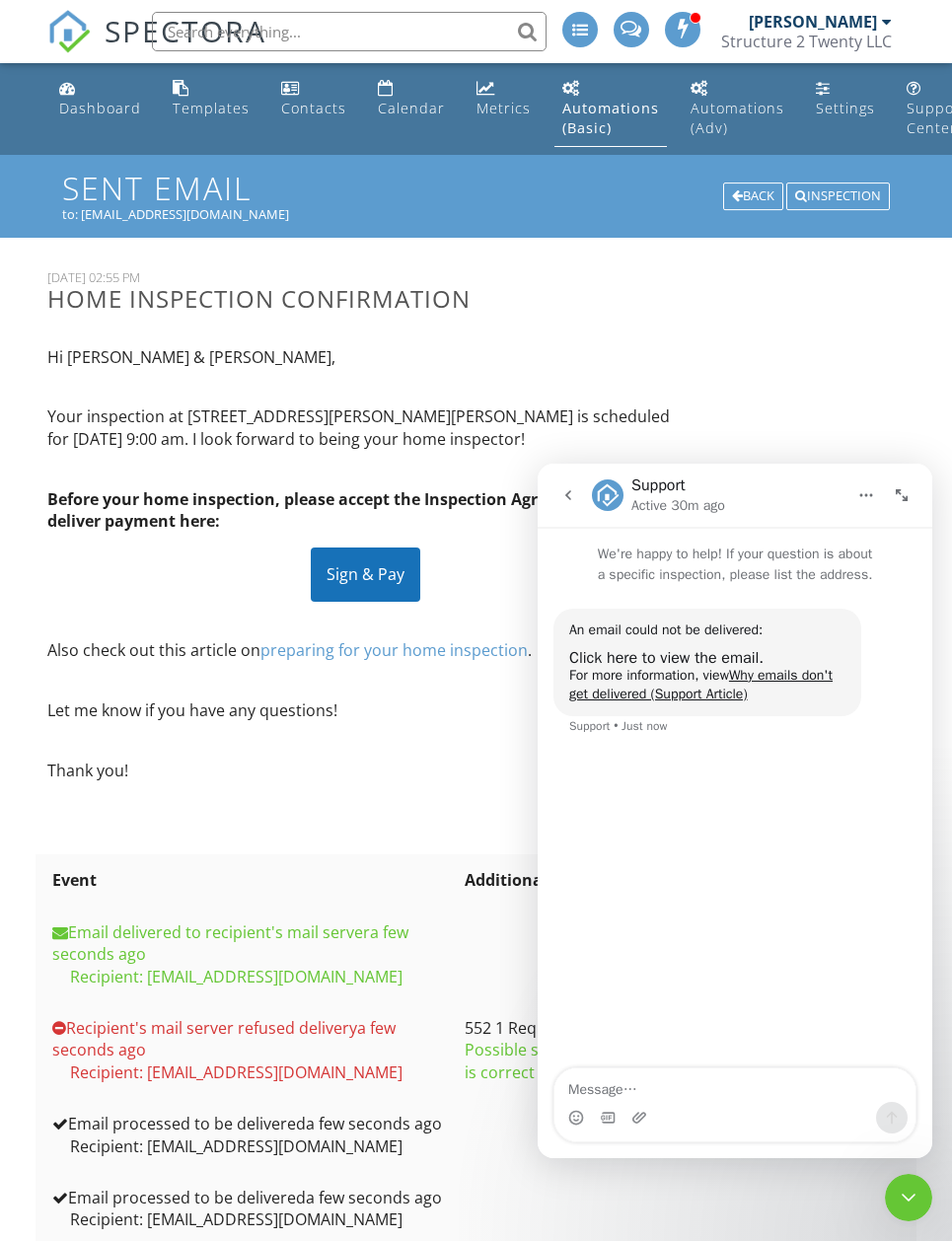 click on "Calendar" at bounding box center (411, 99) 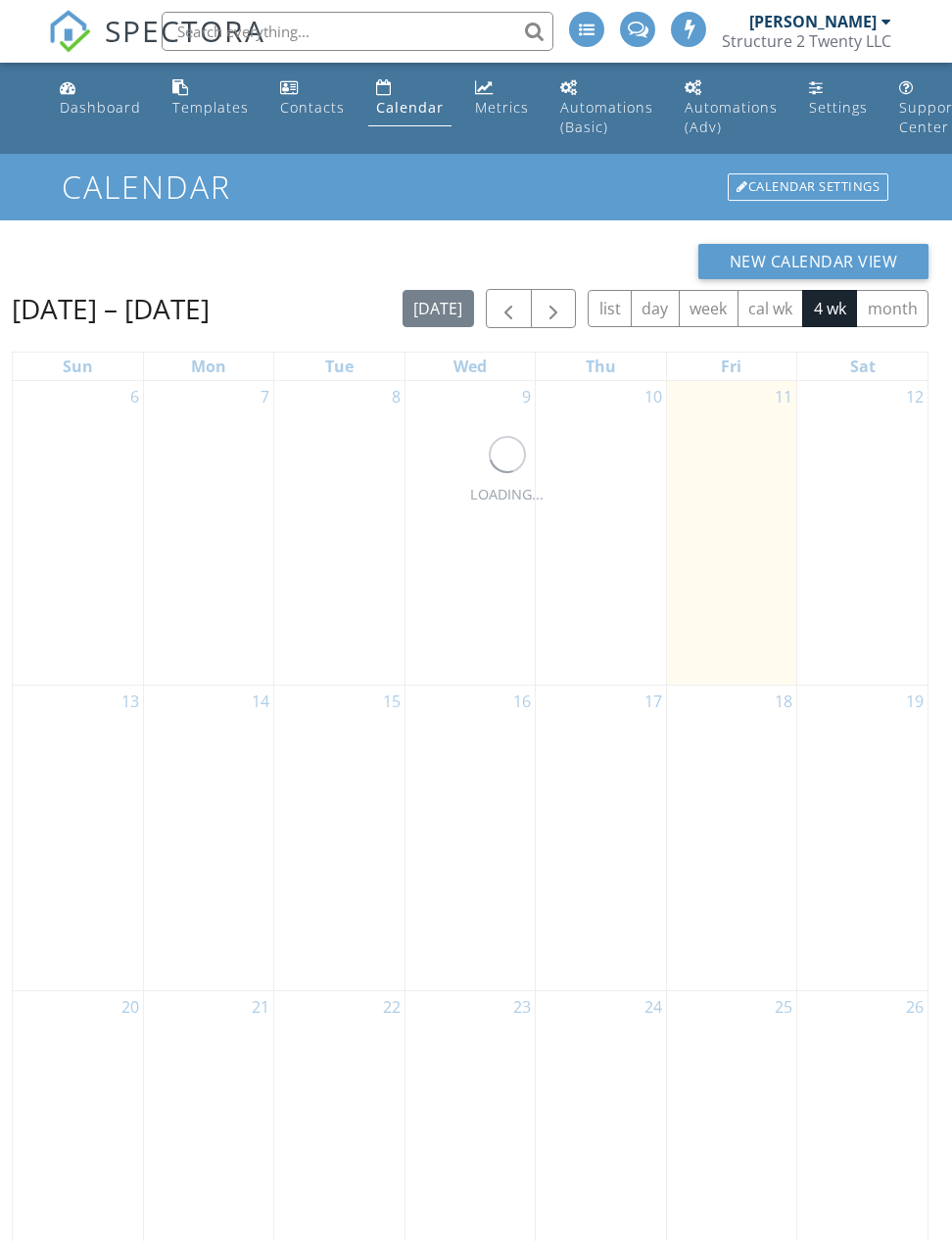scroll, scrollTop: 0, scrollLeft: 0, axis: both 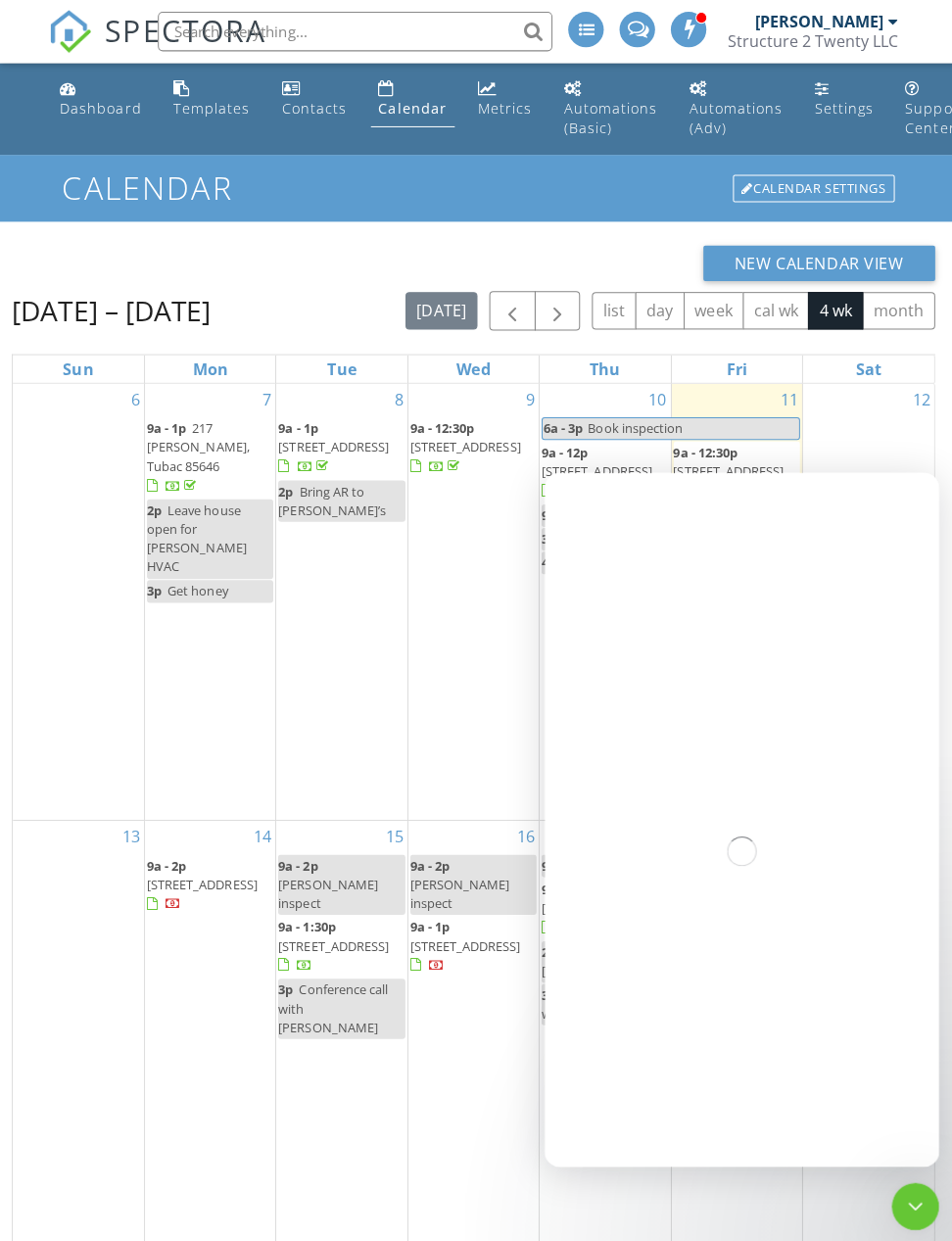 click 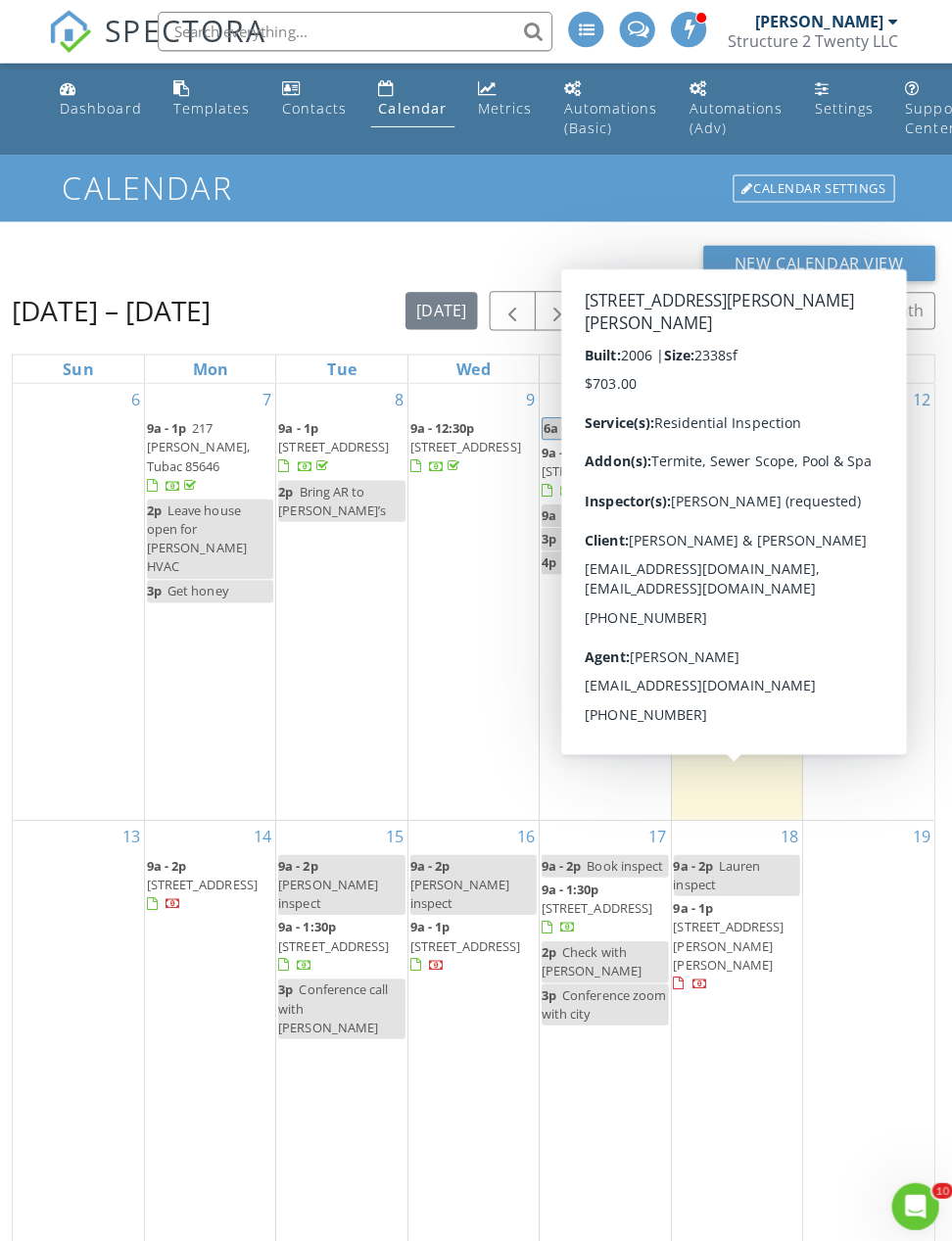 click on "1158 S Chatfield Dr, Vail 85641" at bounding box center (724, 938) 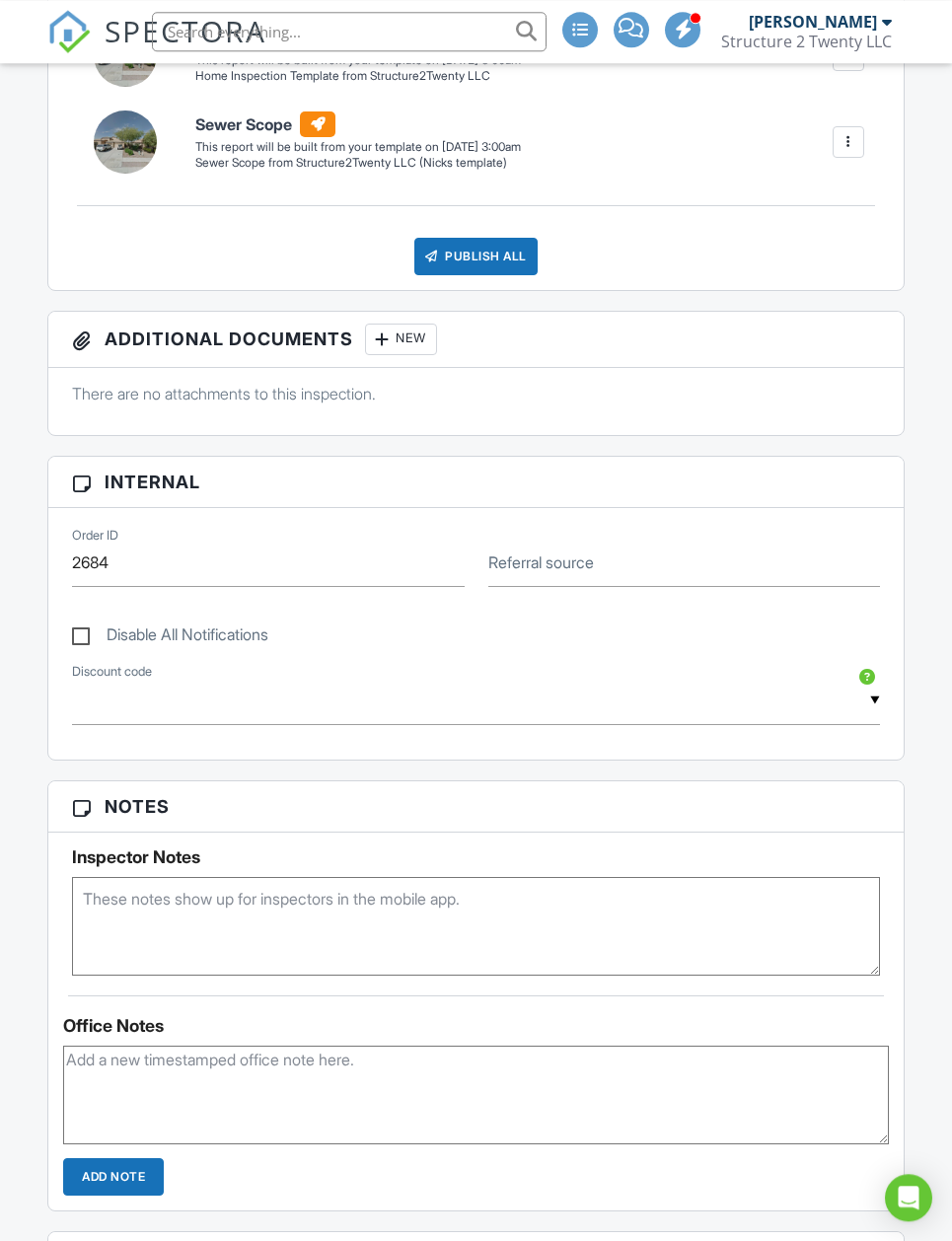 scroll, scrollTop: 1344, scrollLeft: -1, axis: both 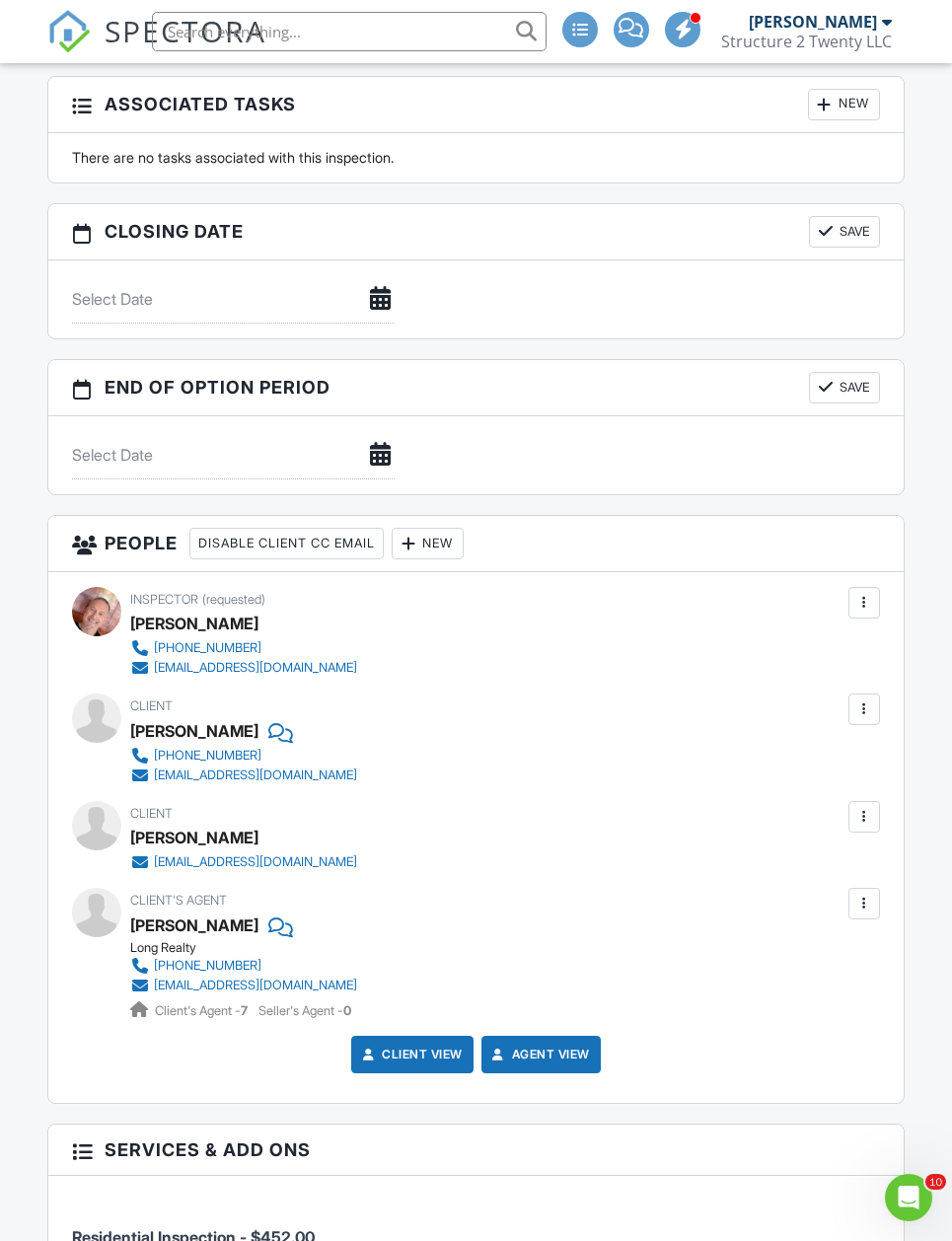 click at bounding box center (864, 817) 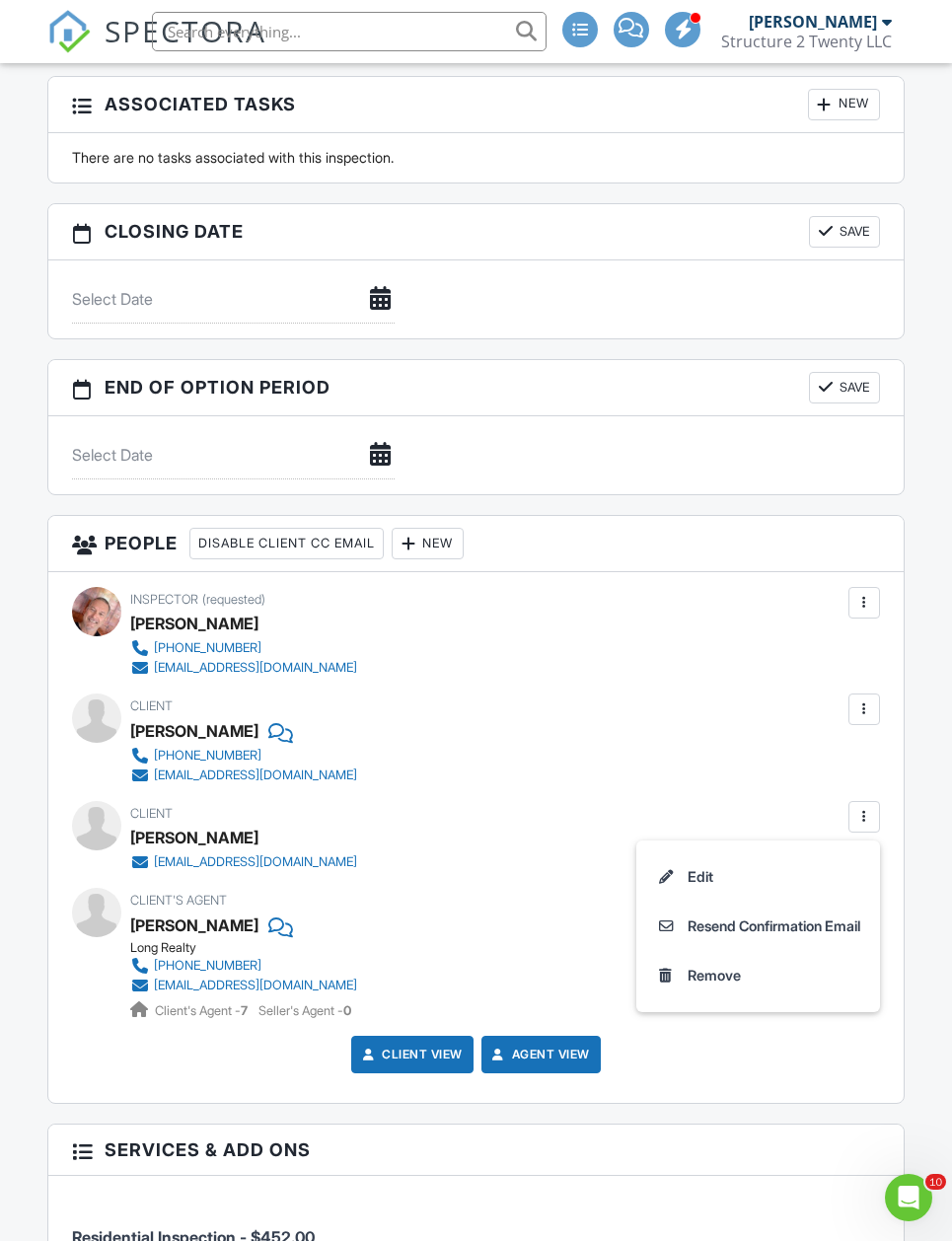click on "Edit" at bounding box center [758, 877] 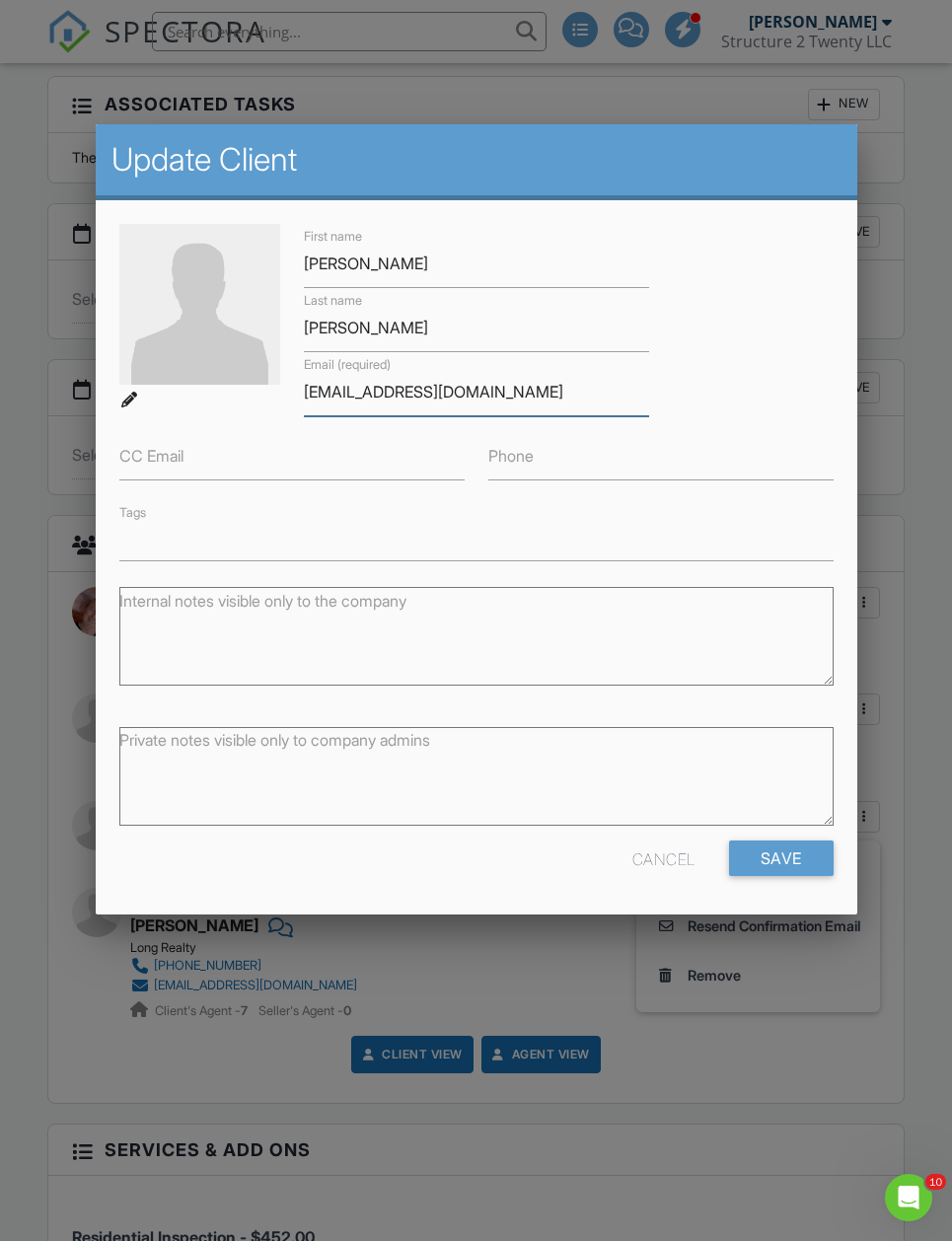 click on "[EMAIL_ADDRESS][DOMAIN_NAME]" at bounding box center [476, 392] 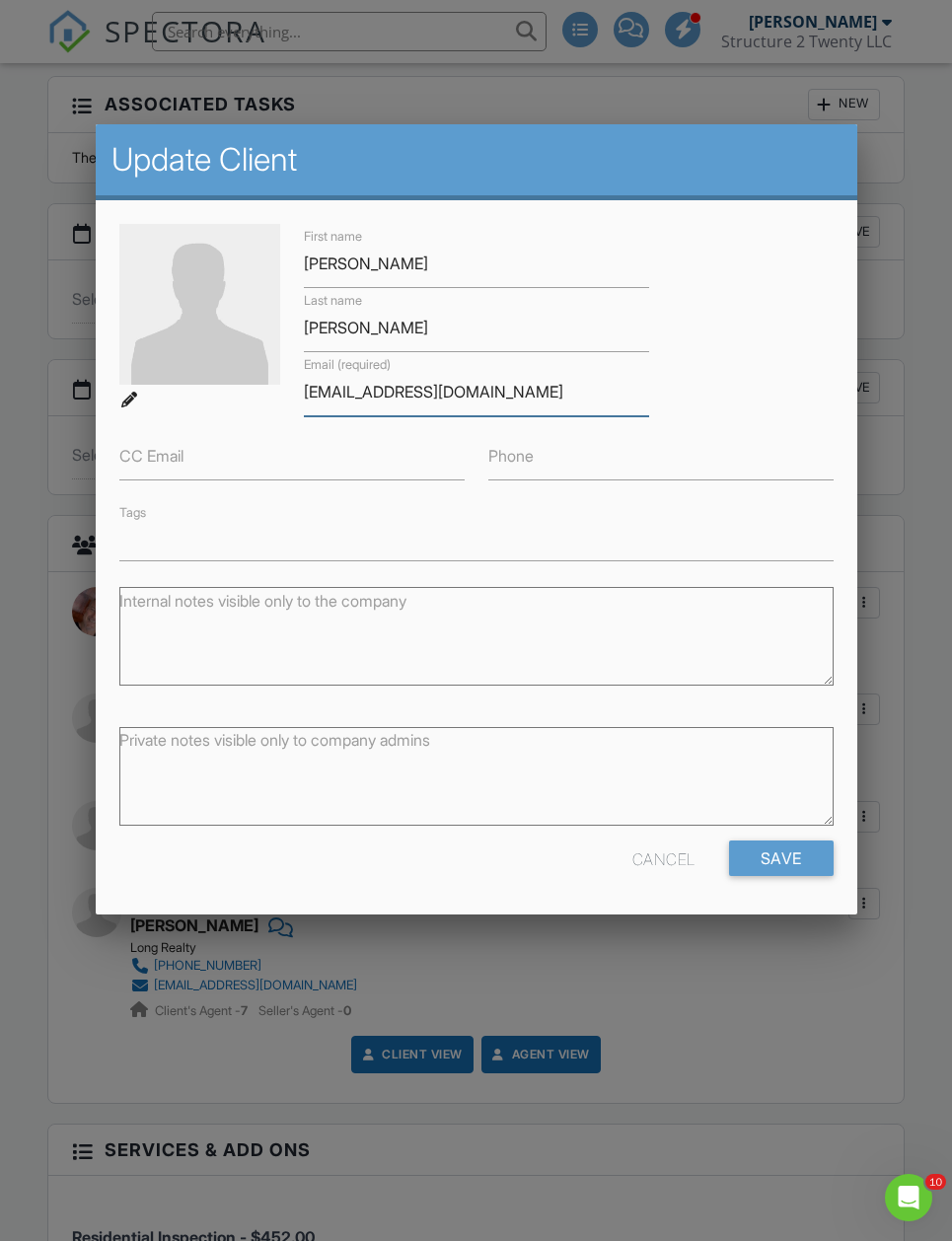click on "[EMAIL_ADDRESS][DOMAIN_NAME]" at bounding box center [476, 392] 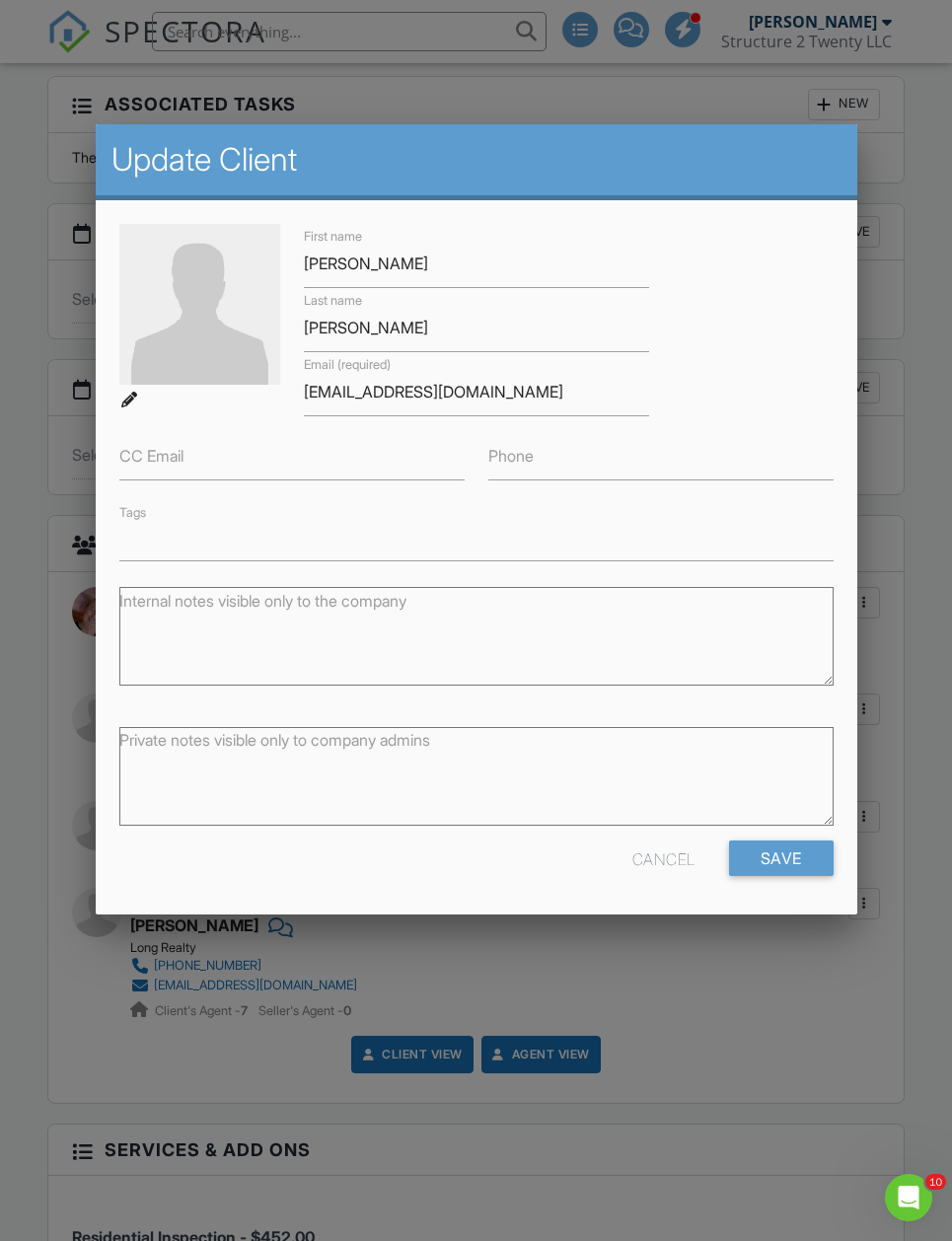 click on "Save" at bounding box center (781, 858) 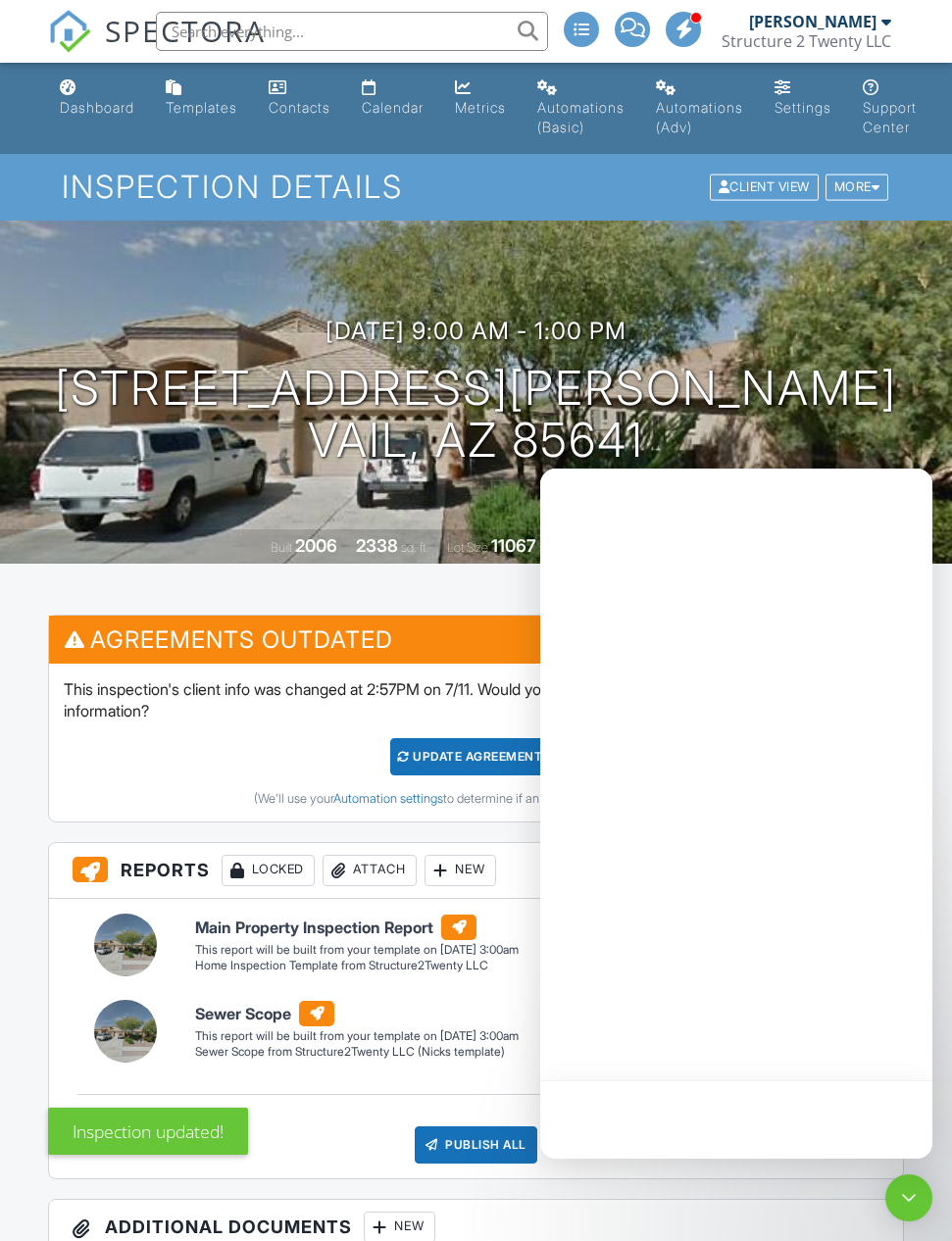 scroll, scrollTop: 17, scrollLeft: 0, axis: vertical 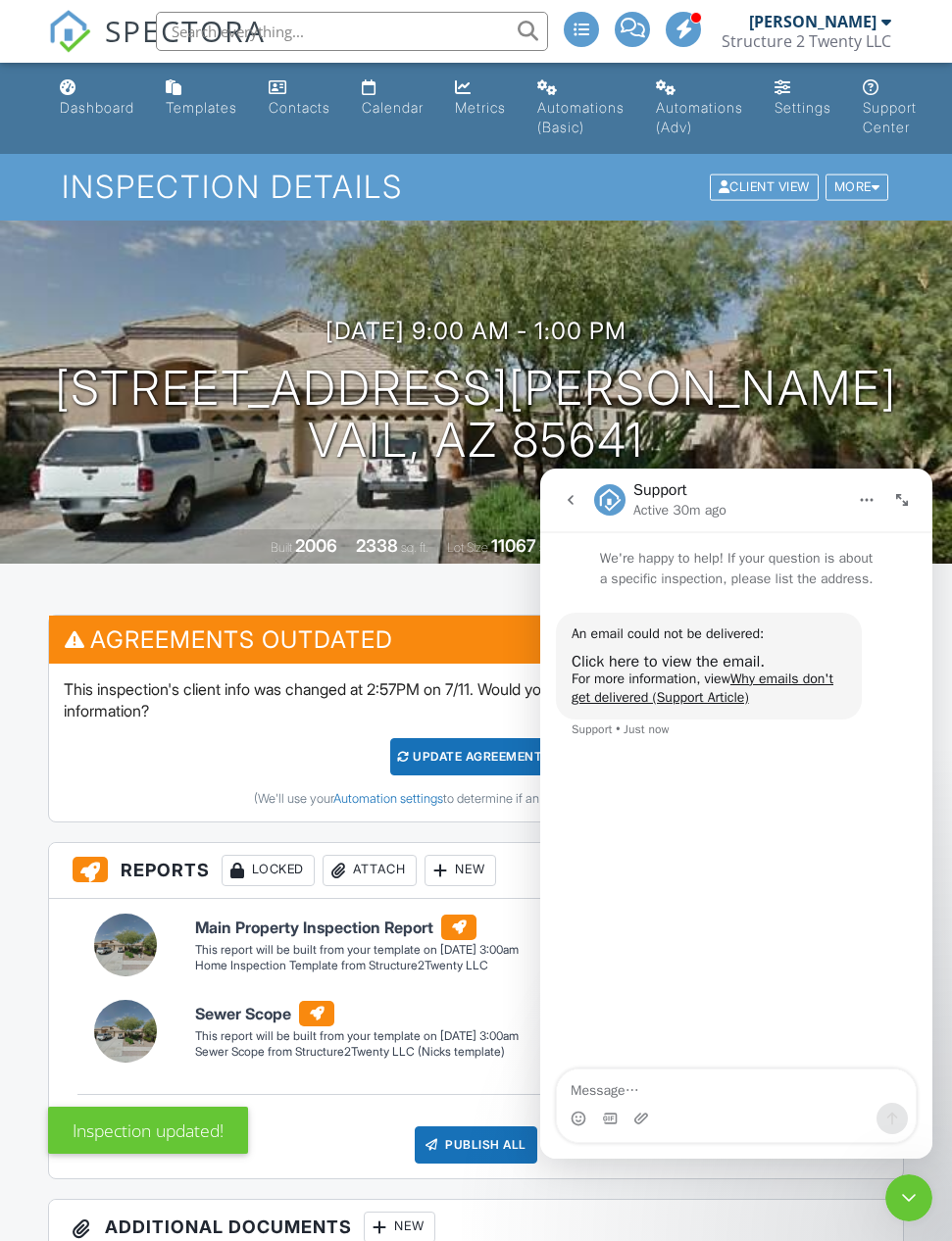 click at bounding box center [909, 1198] 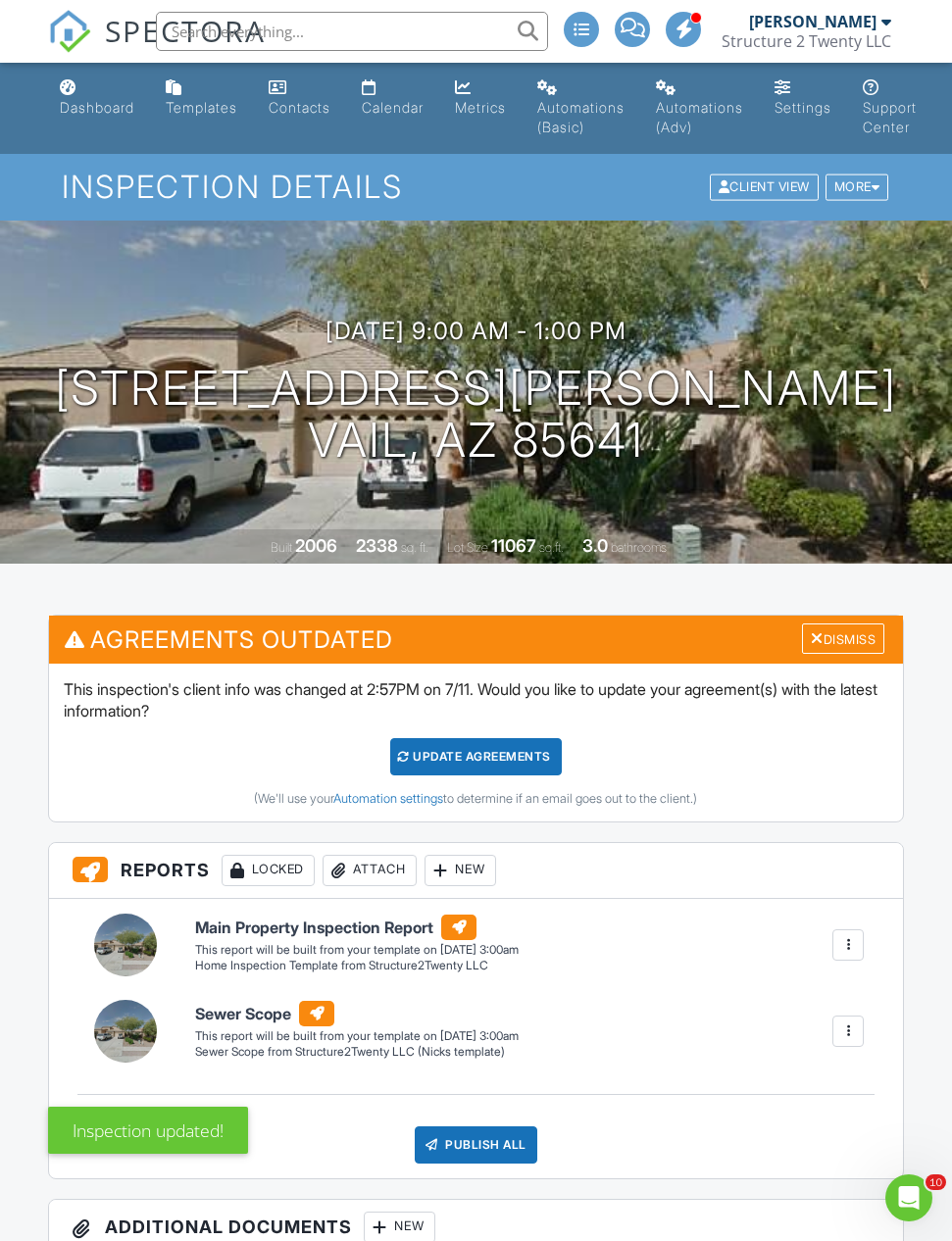click on "Update Agreements" at bounding box center [476, 757] 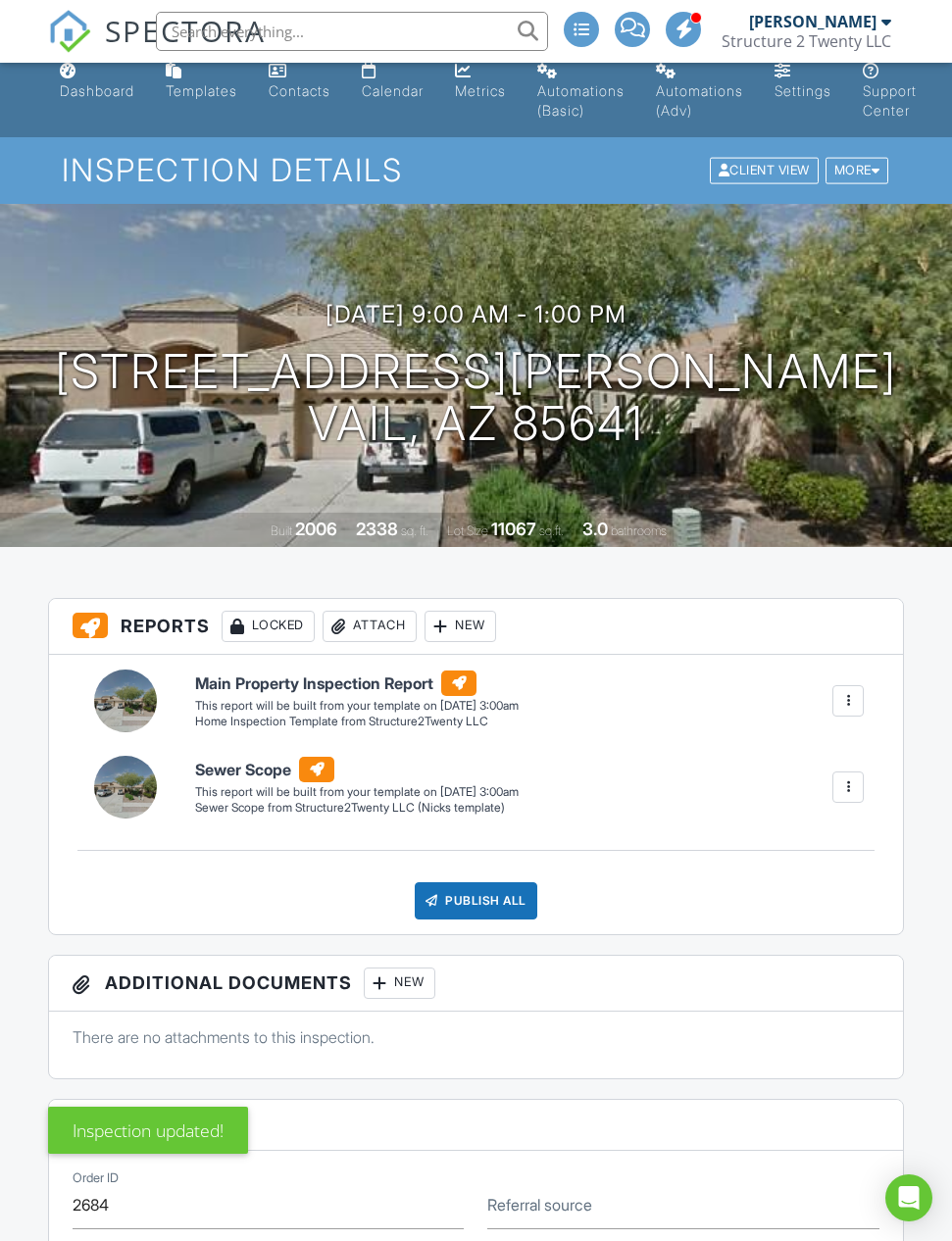 scroll, scrollTop: 17, scrollLeft: 0, axis: vertical 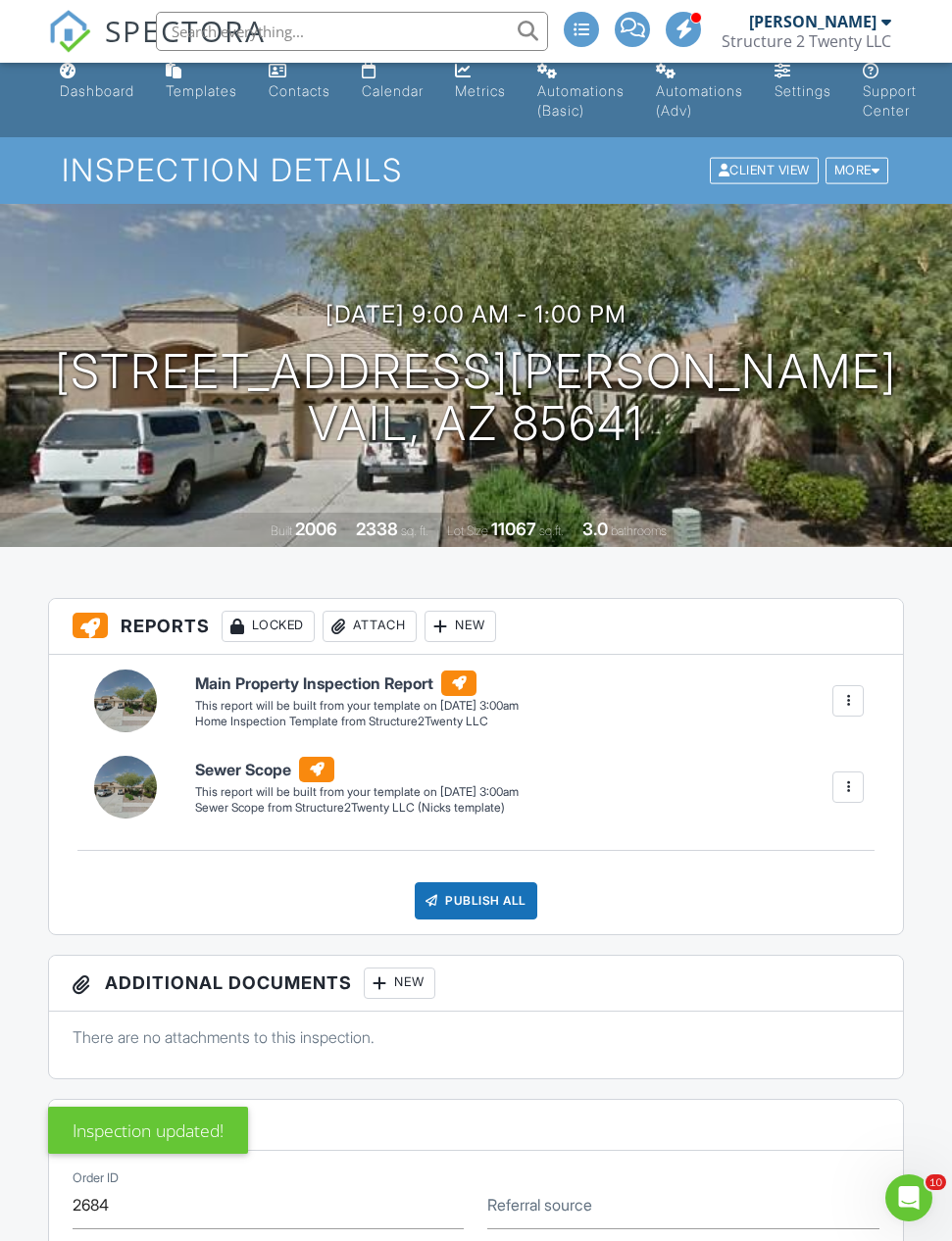 click on "Calendar" at bounding box center [392, 90] 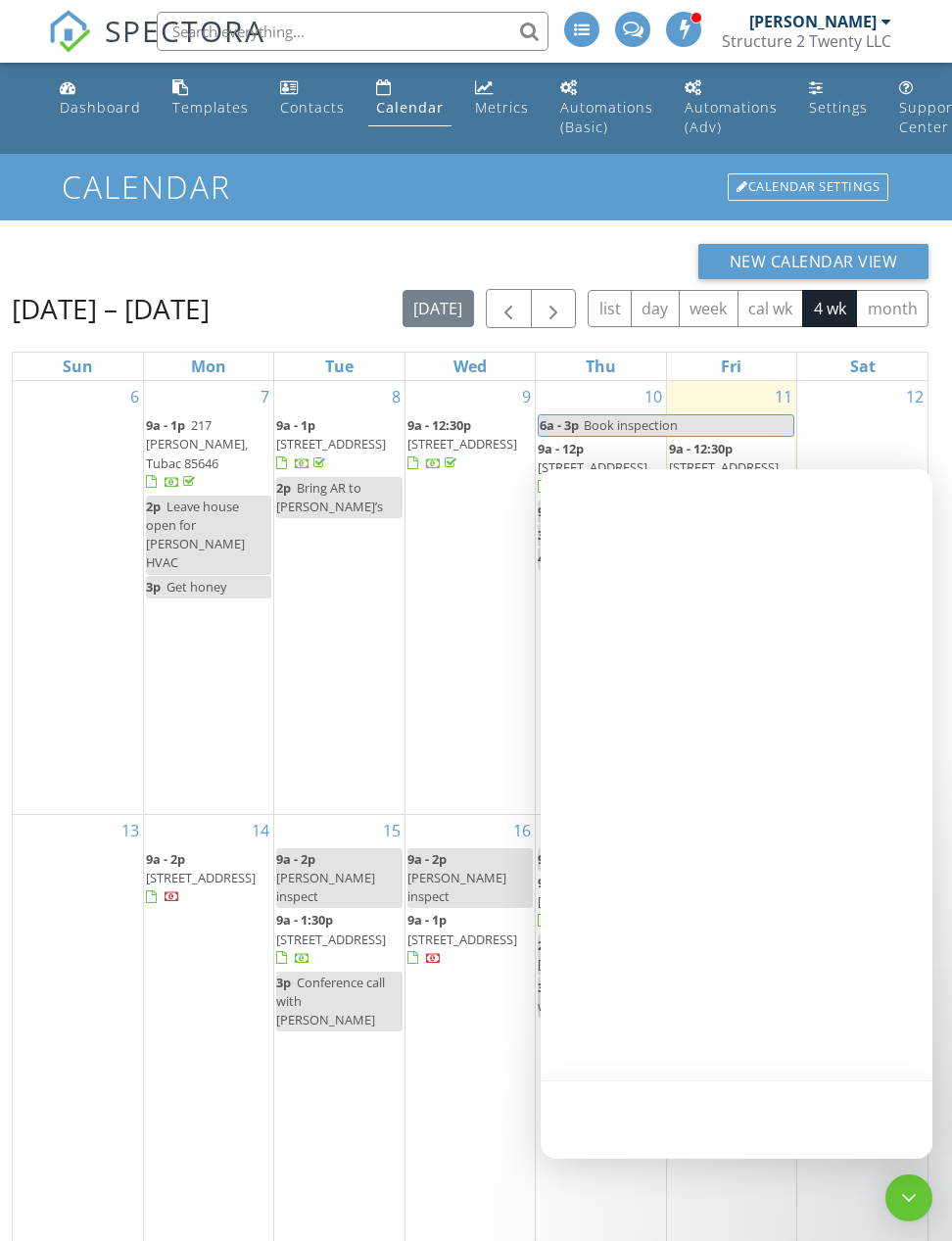scroll, scrollTop: 0, scrollLeft: 0, axis: both 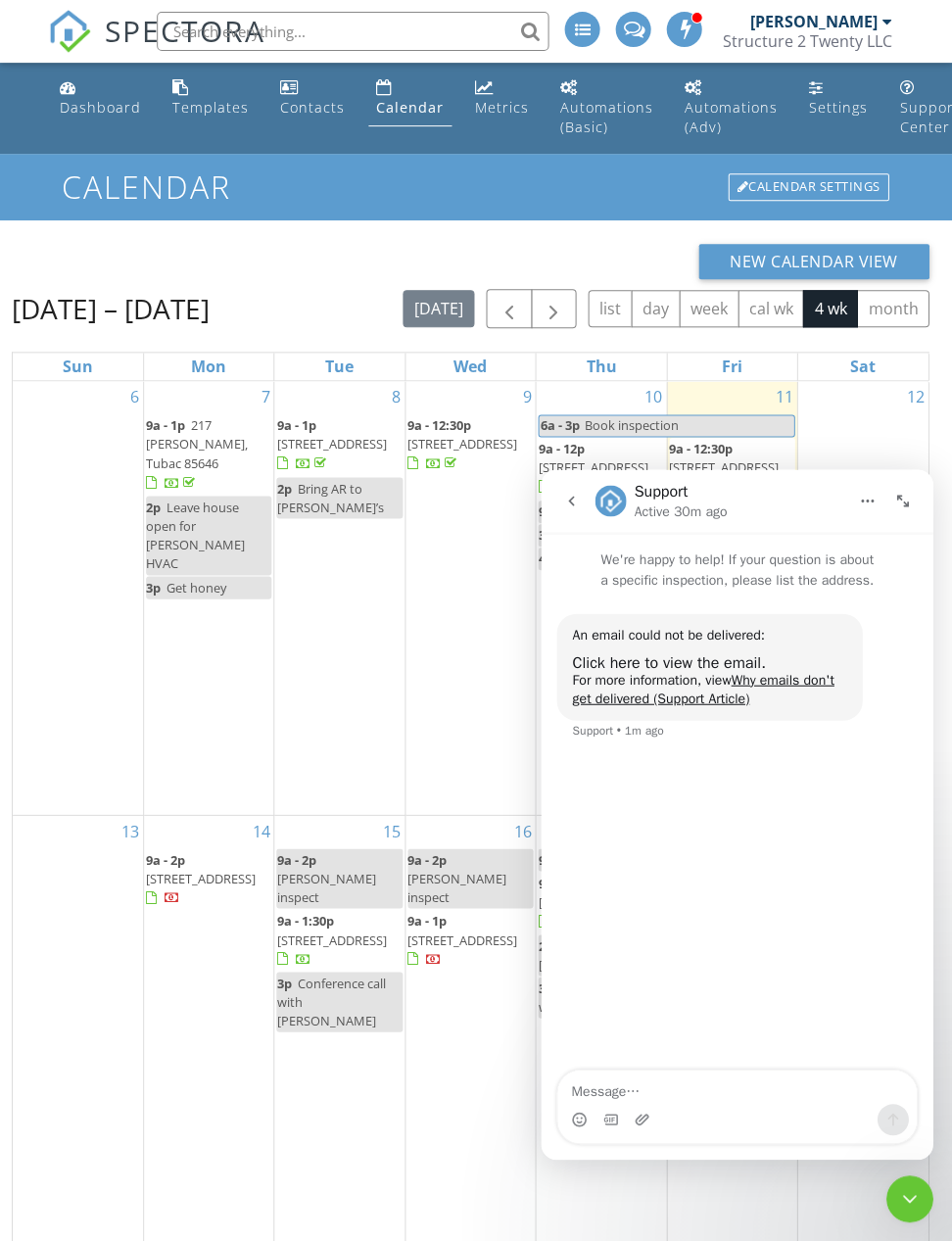 click on "Click here to view the email." at bounding box center [668, 662] 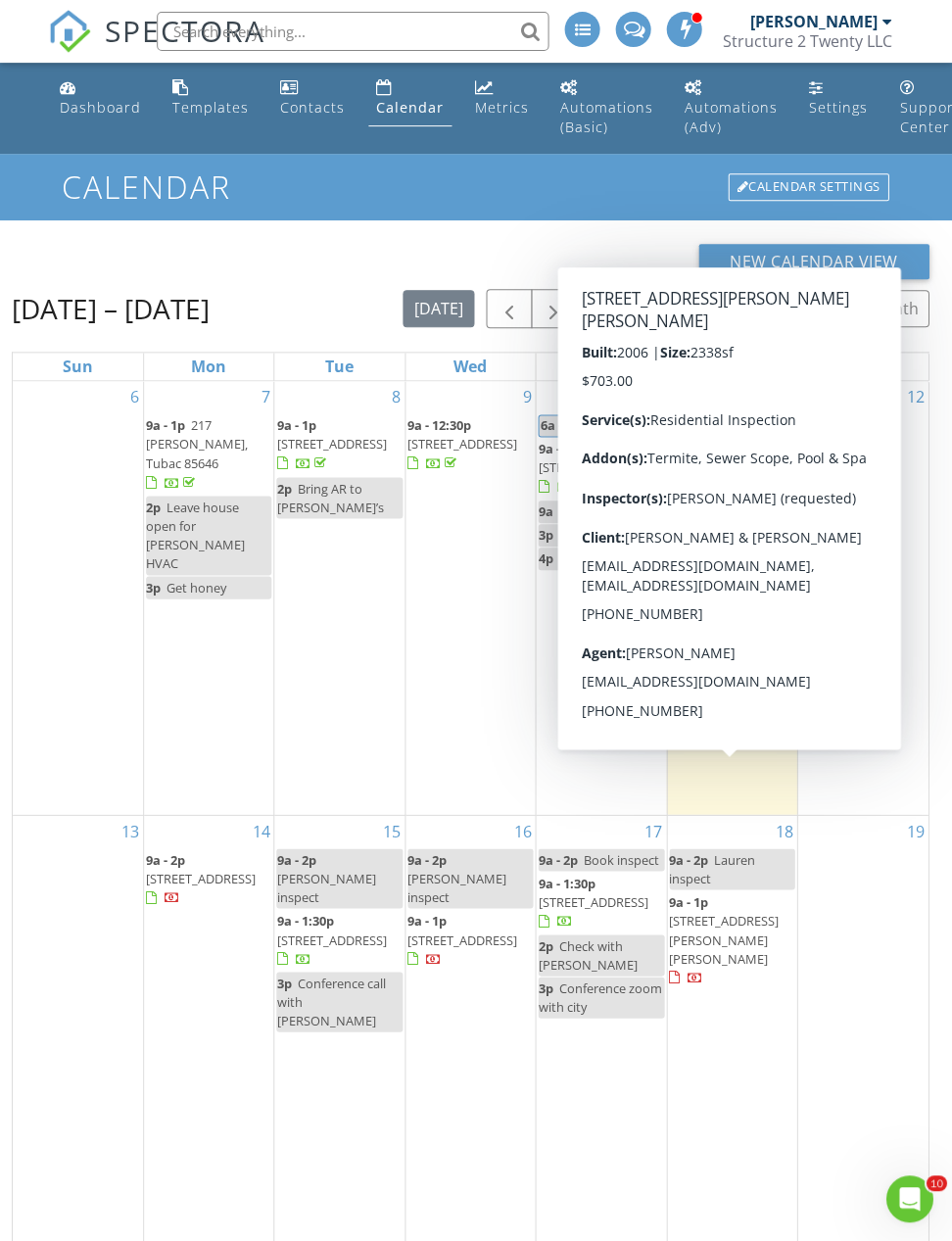click on "1158 S Chatfield Dr, Vail 85641" at bounding box center [724, 938] 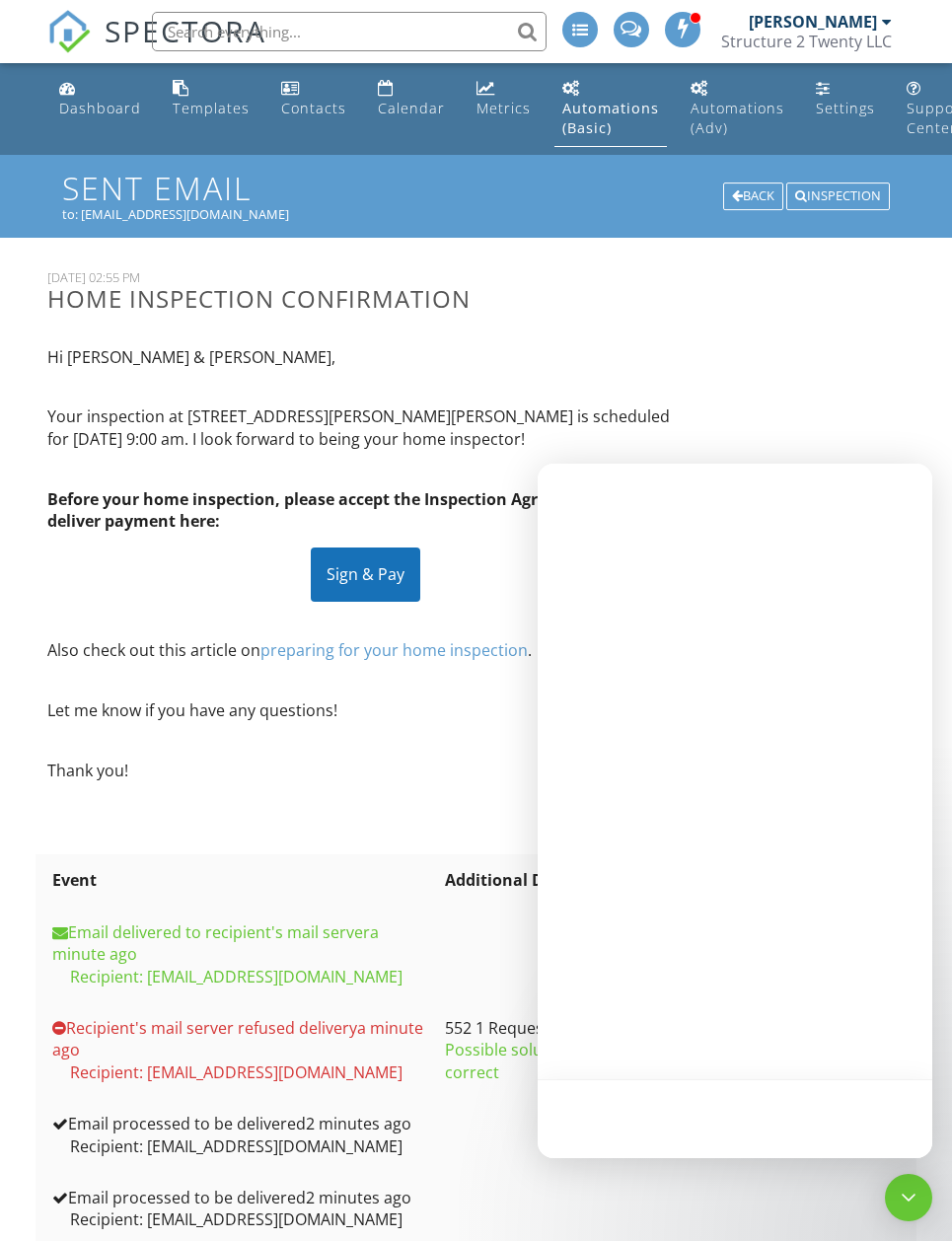scroll, scrollTop: 0, scrollLeft: 0, axis: both 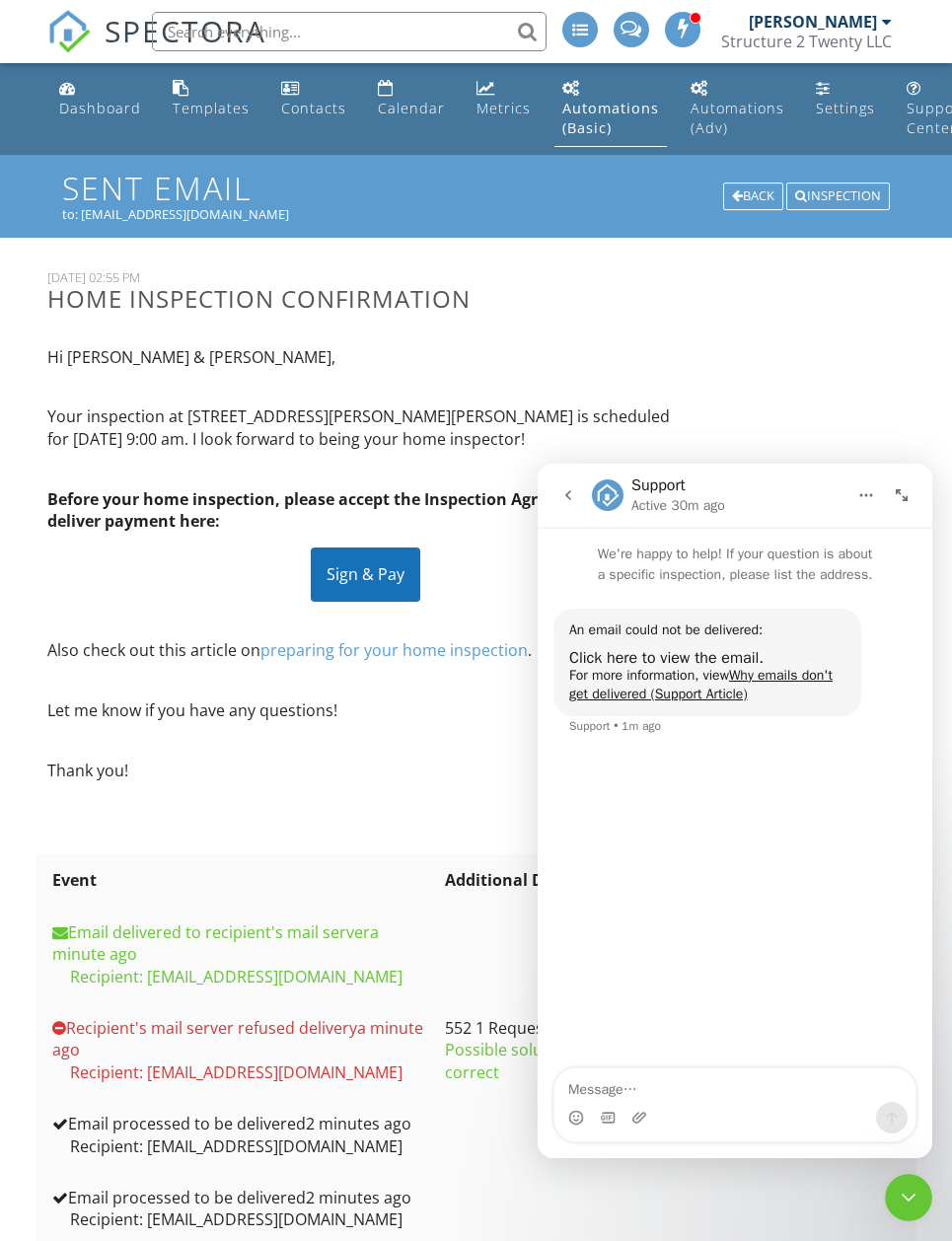 click at bounding box center (909, 1198) 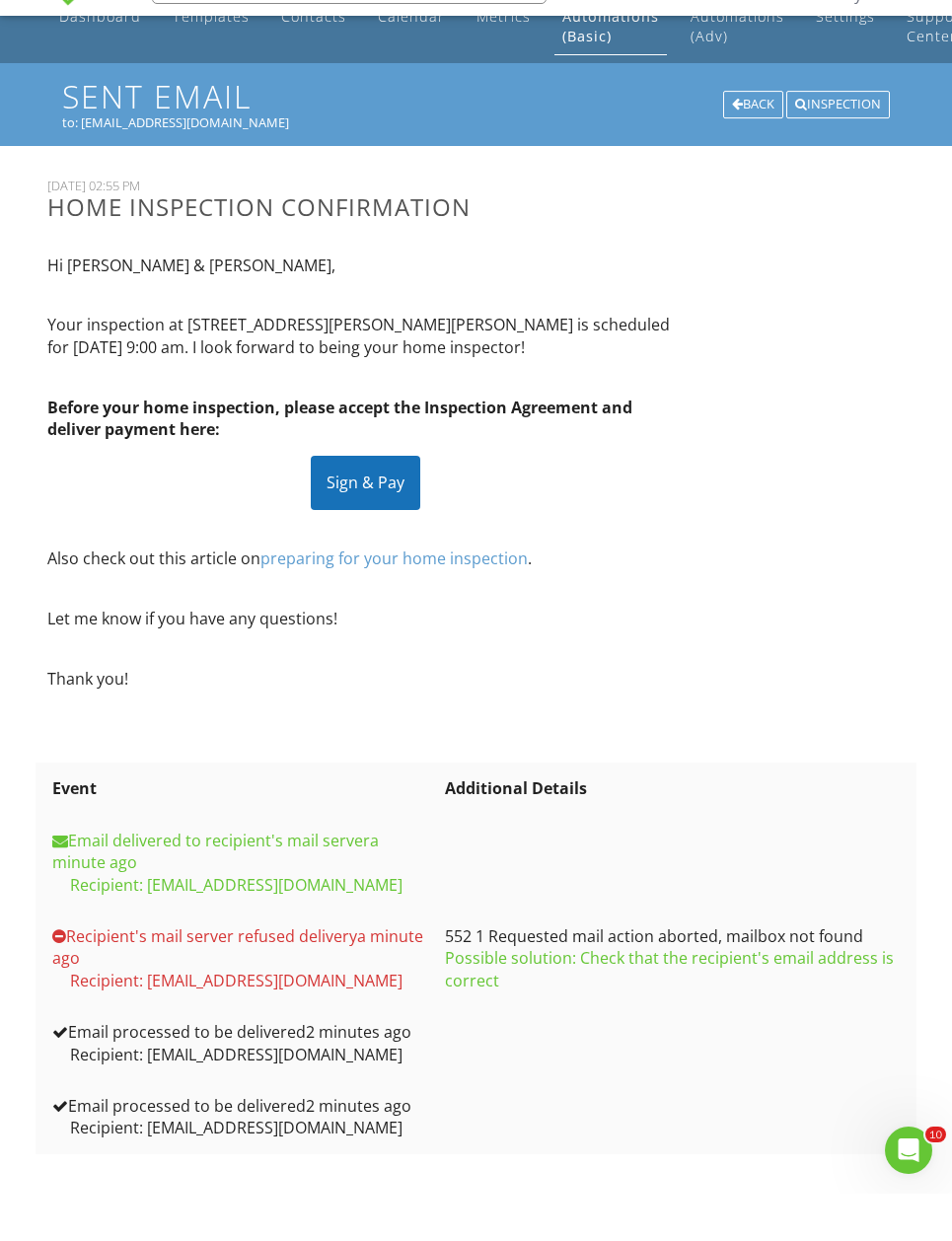 scroll, scrollTop: 0, scrollLeft: 0, axis: both 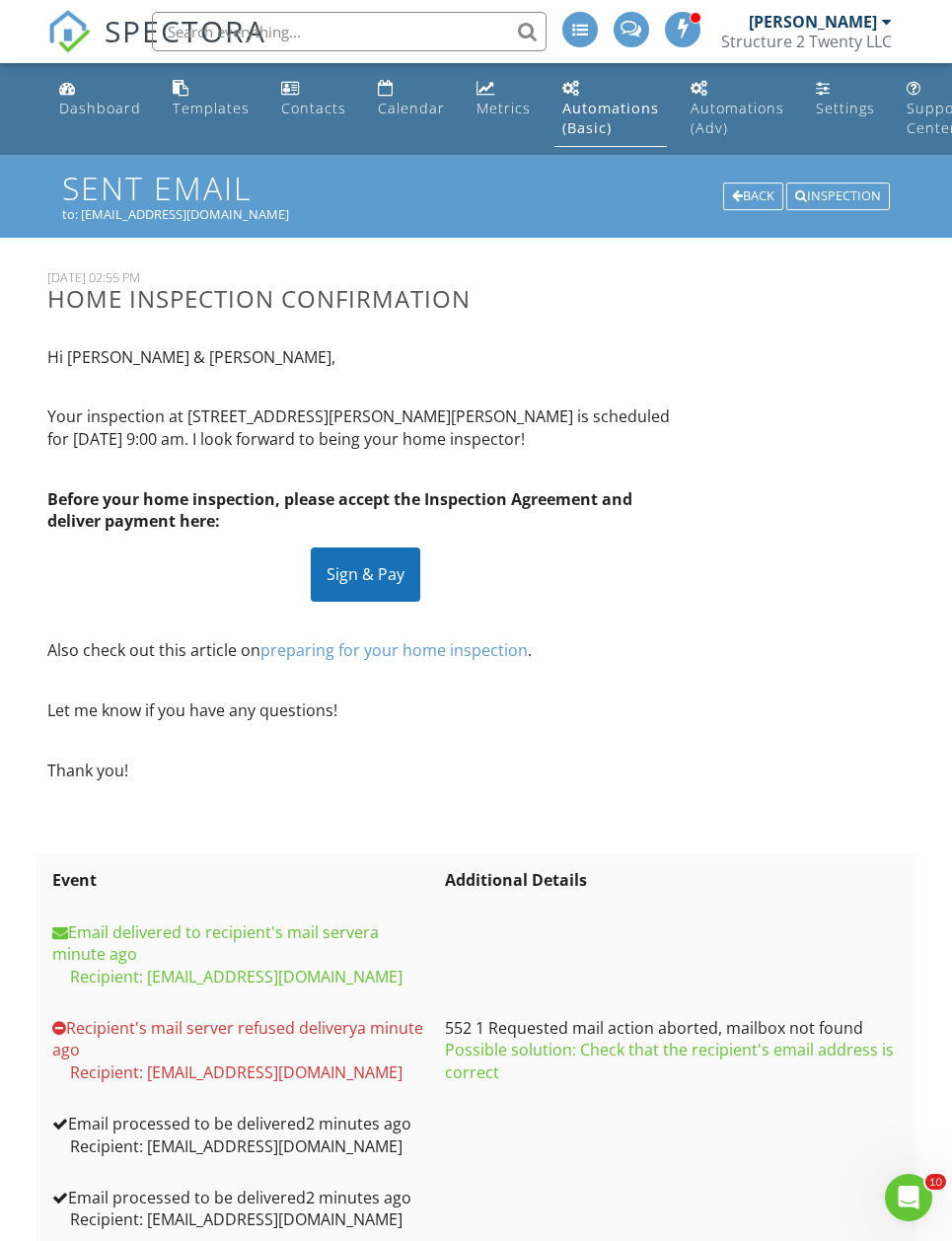 click on "Calendar" at bounding box center (411, 99) 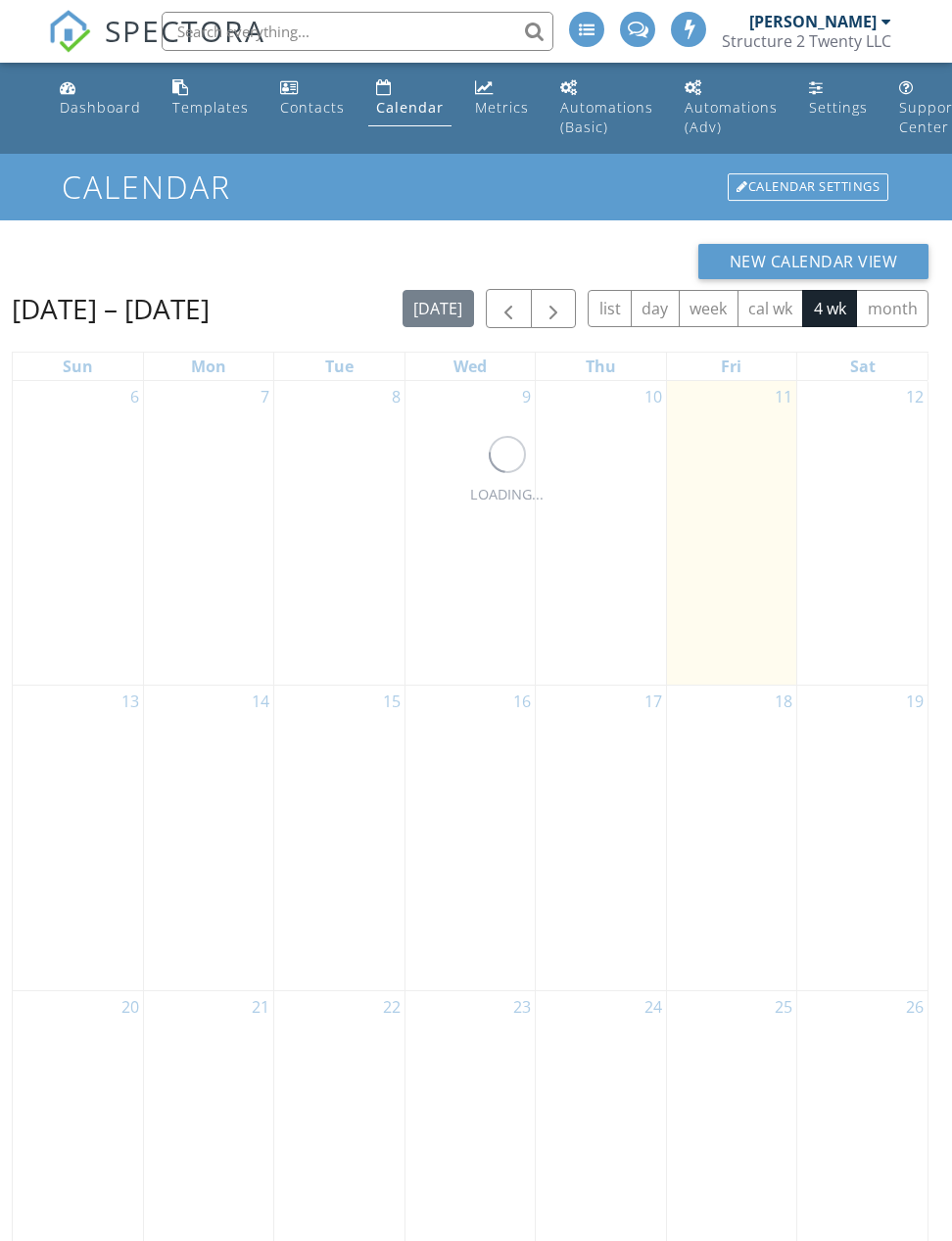 scroll, scrollTop: 0, scrollLeft: 0, axis: both 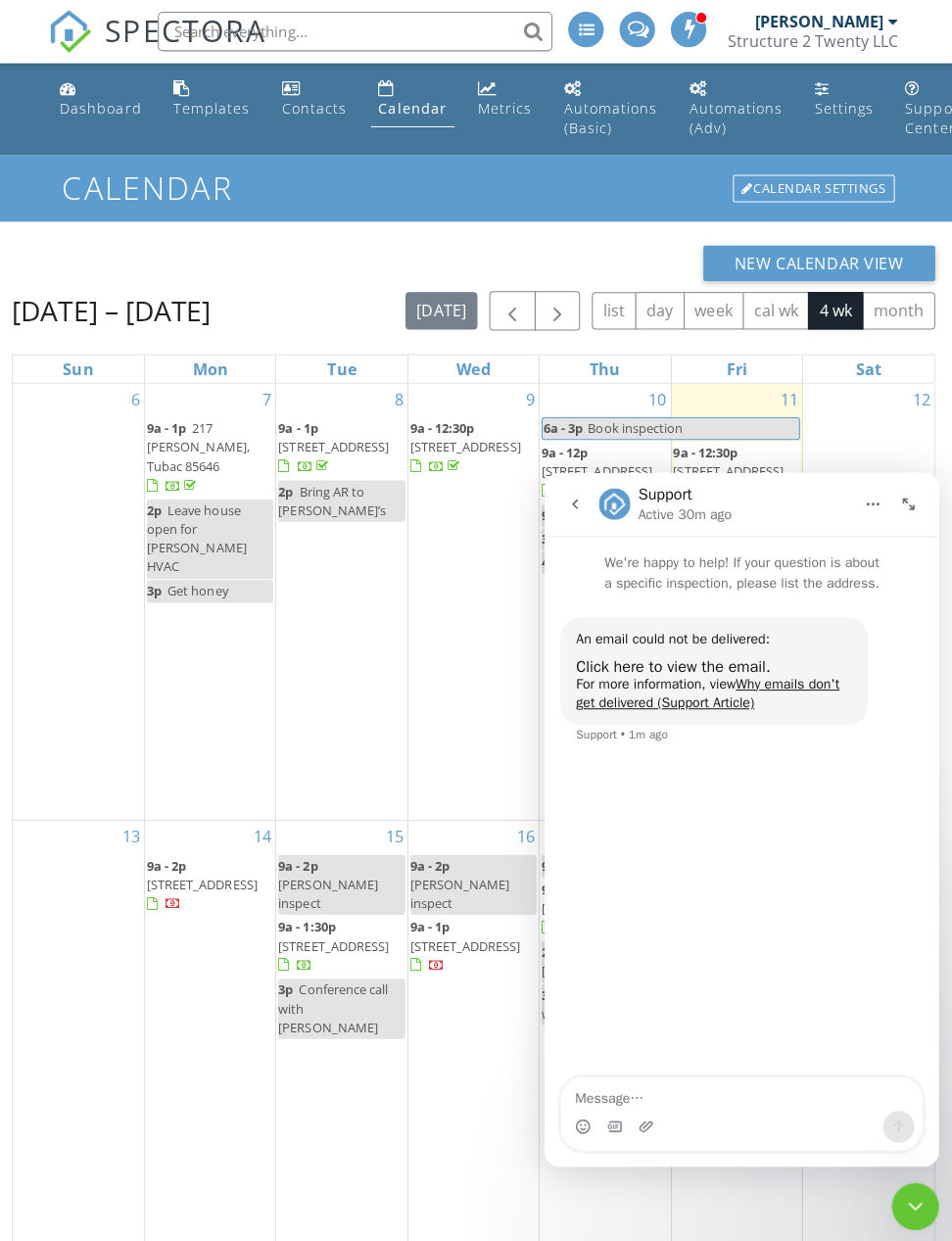 click on "Click here to view the email." at bounding box center (672, 665) 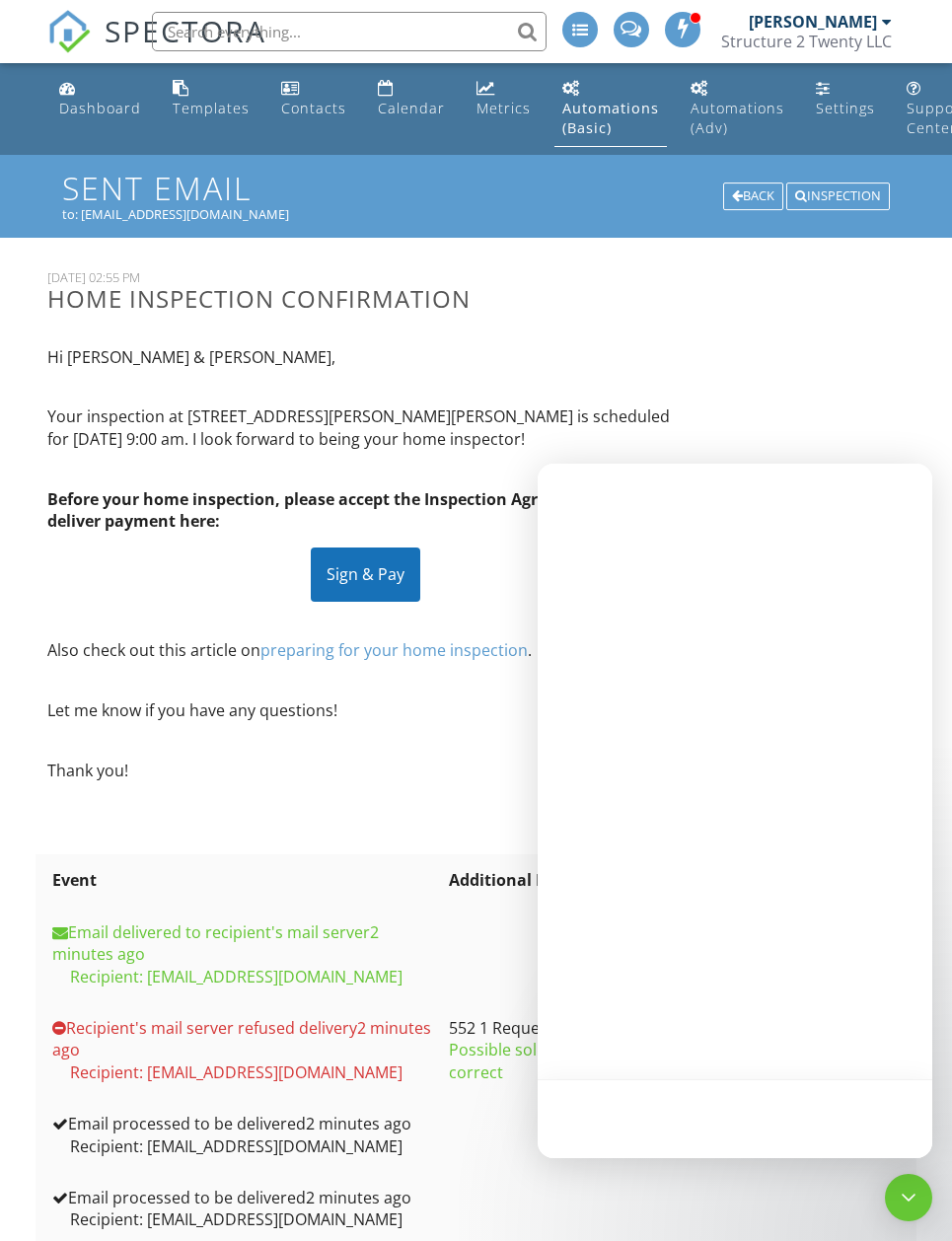 scroll, scrollTop: 0, scrollLeft: 0, axis: both 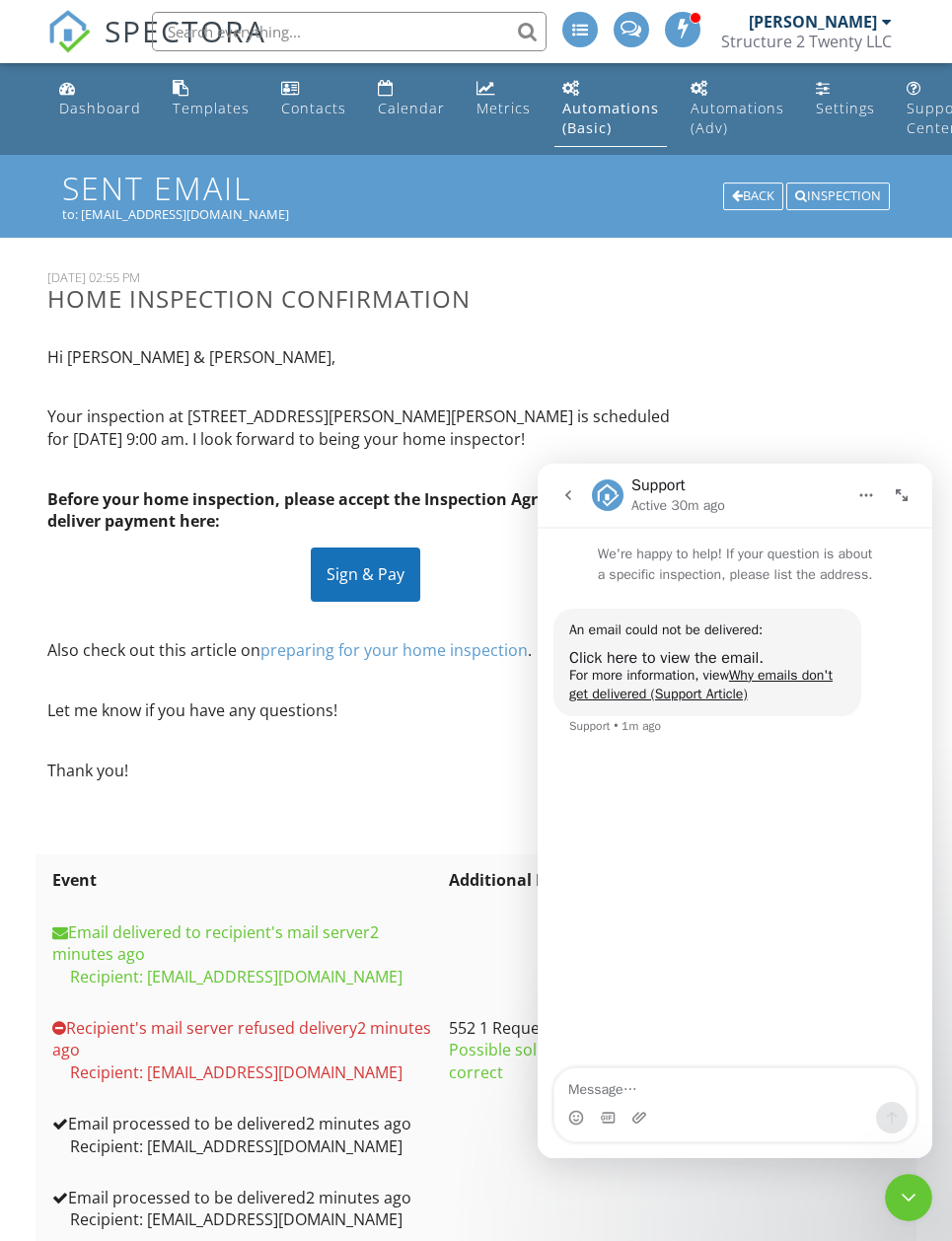 click 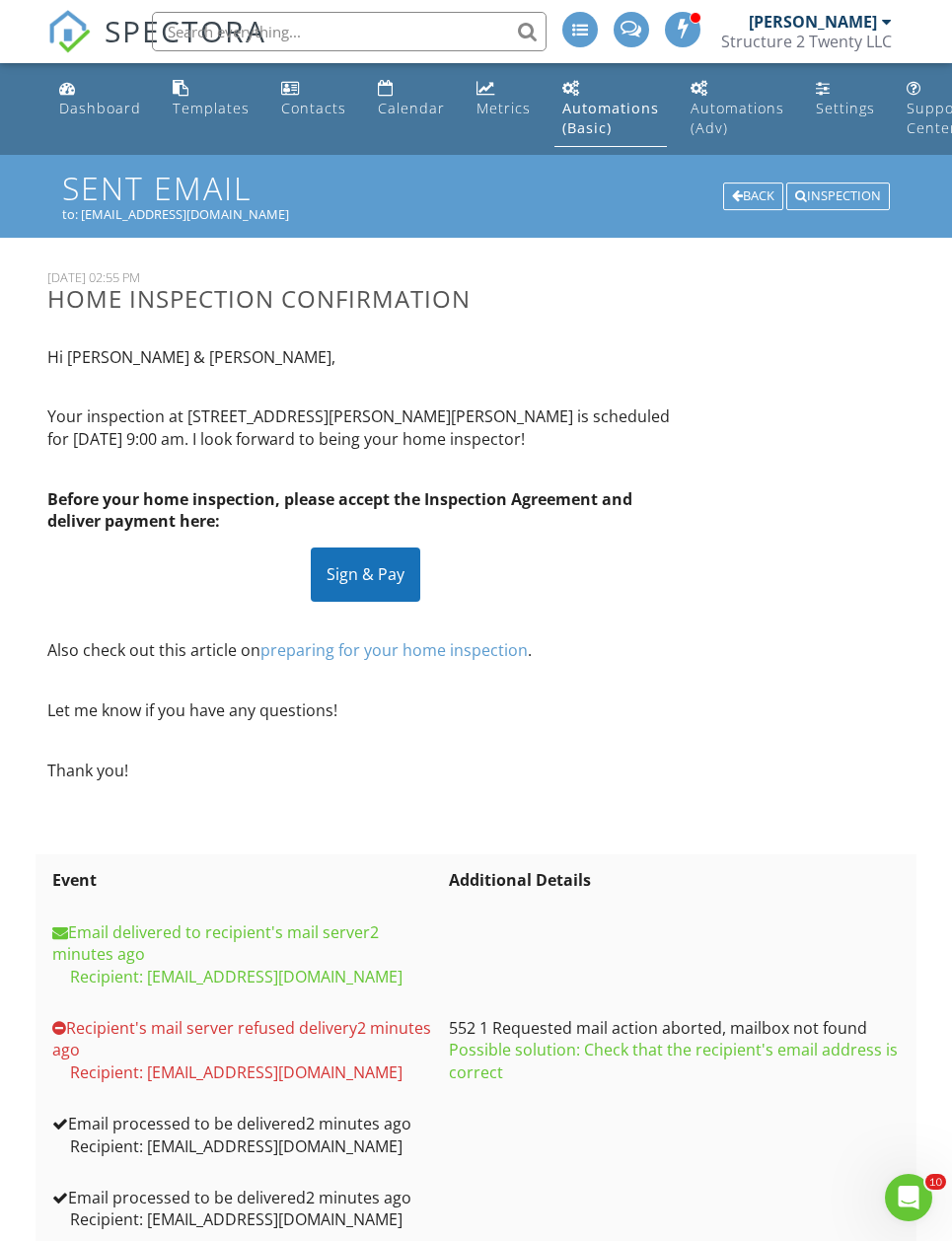 scroll, scrollTop: 0, scrollLeft: 0, axis: both 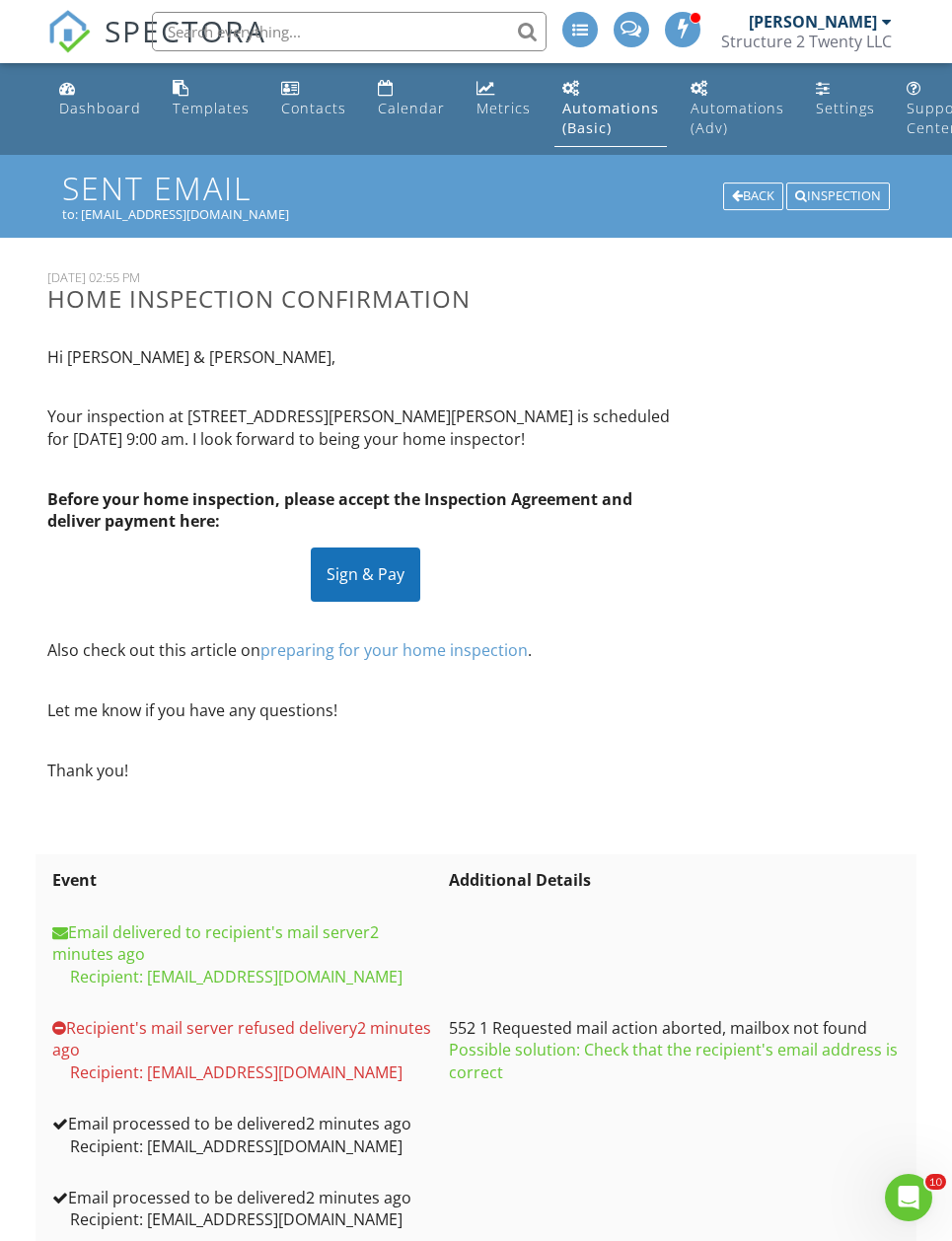 click on "Calendar" at bounding box center [411, 108] 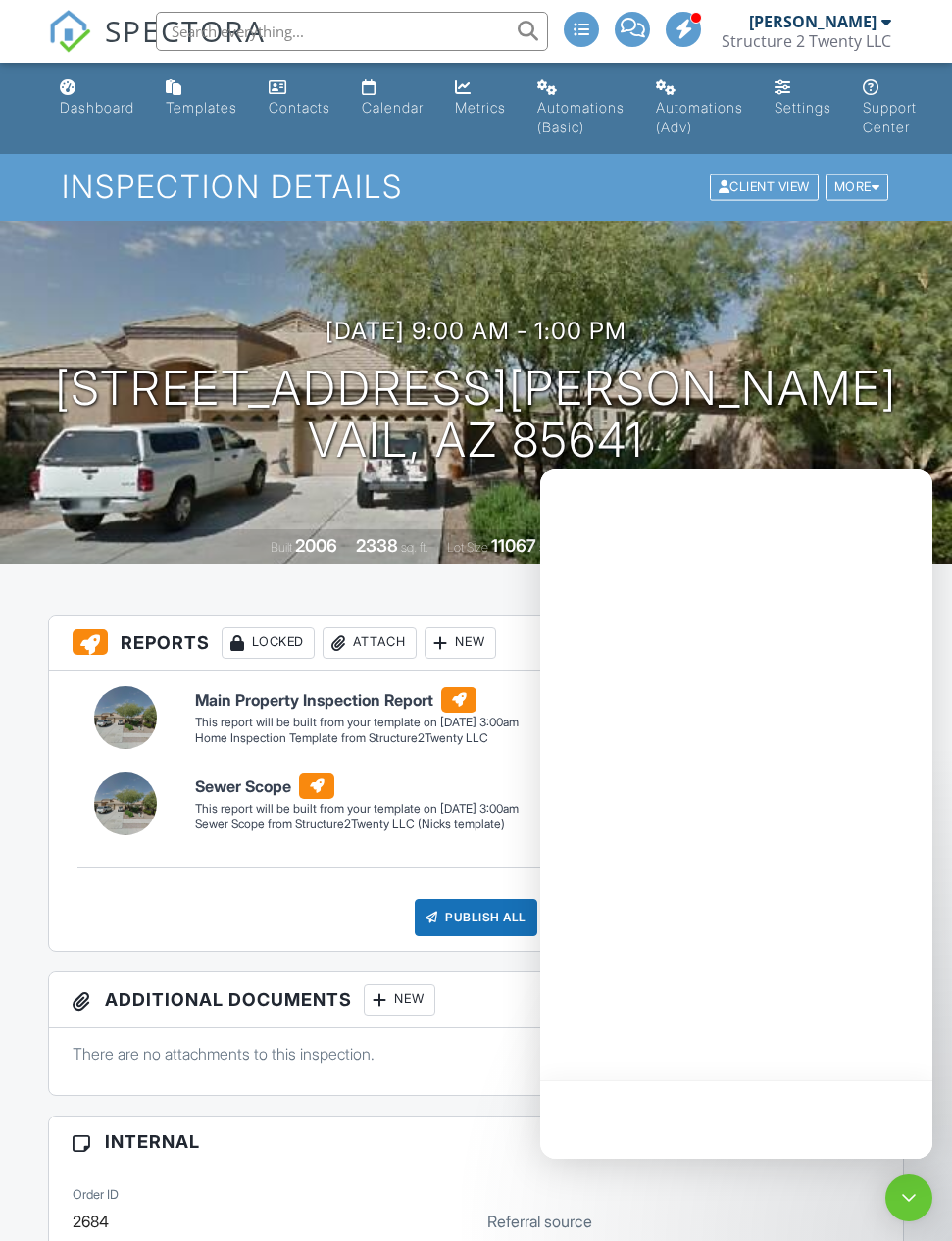 scroll, scrollTop: 503, scrollLeft: 0, axis: vertical 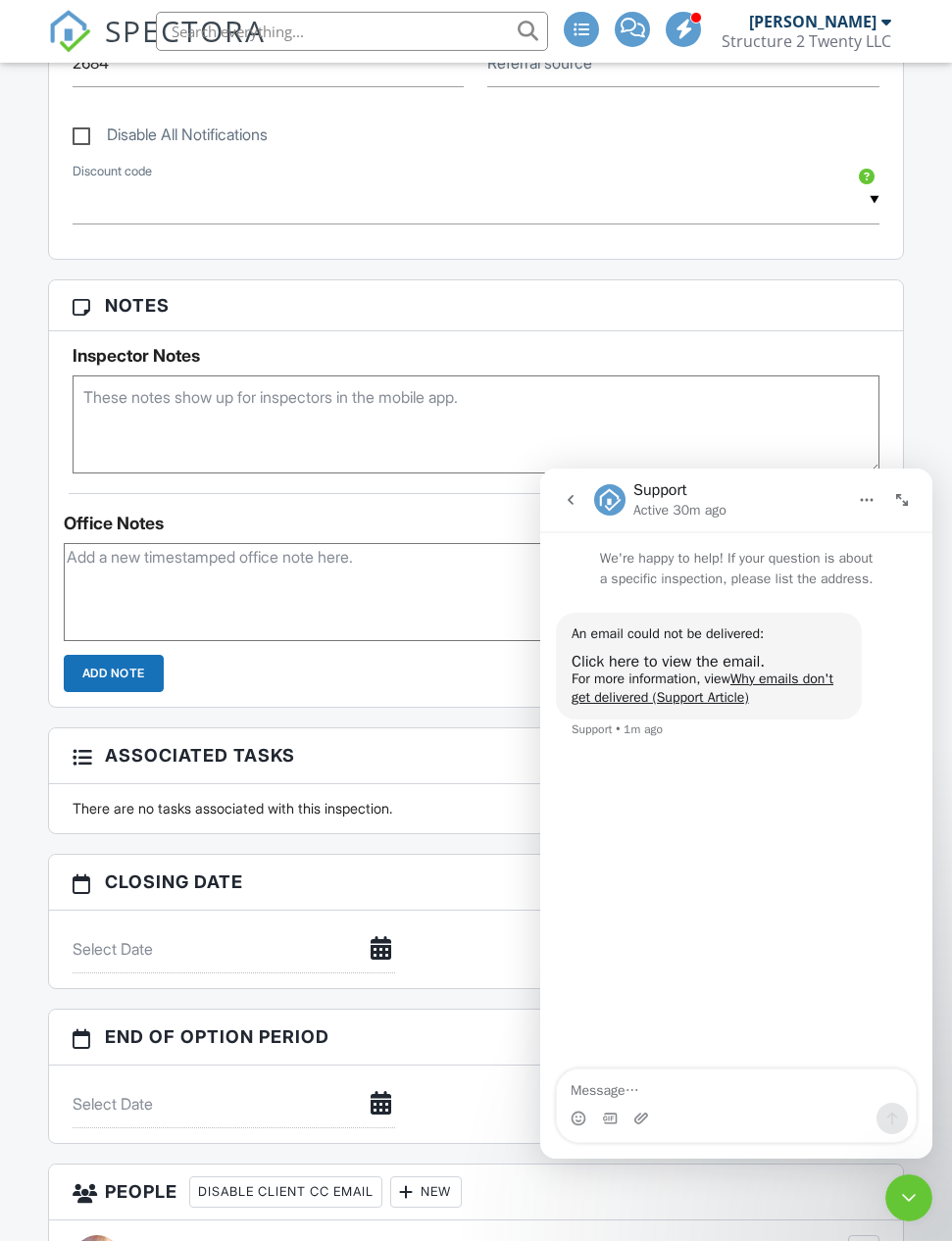 click 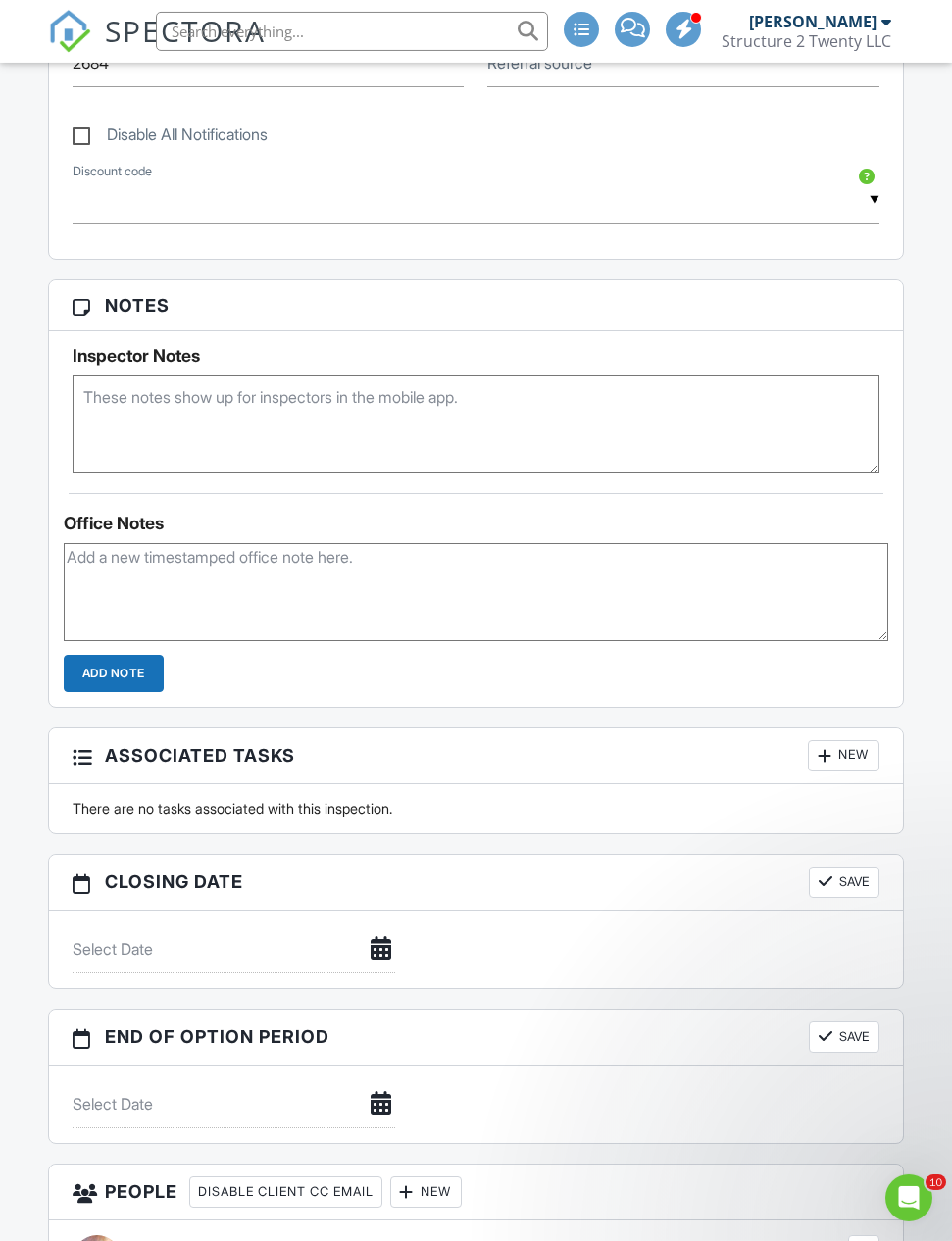scroll, scrollTop: 1006, scrollLeft: 0, axis: vertical 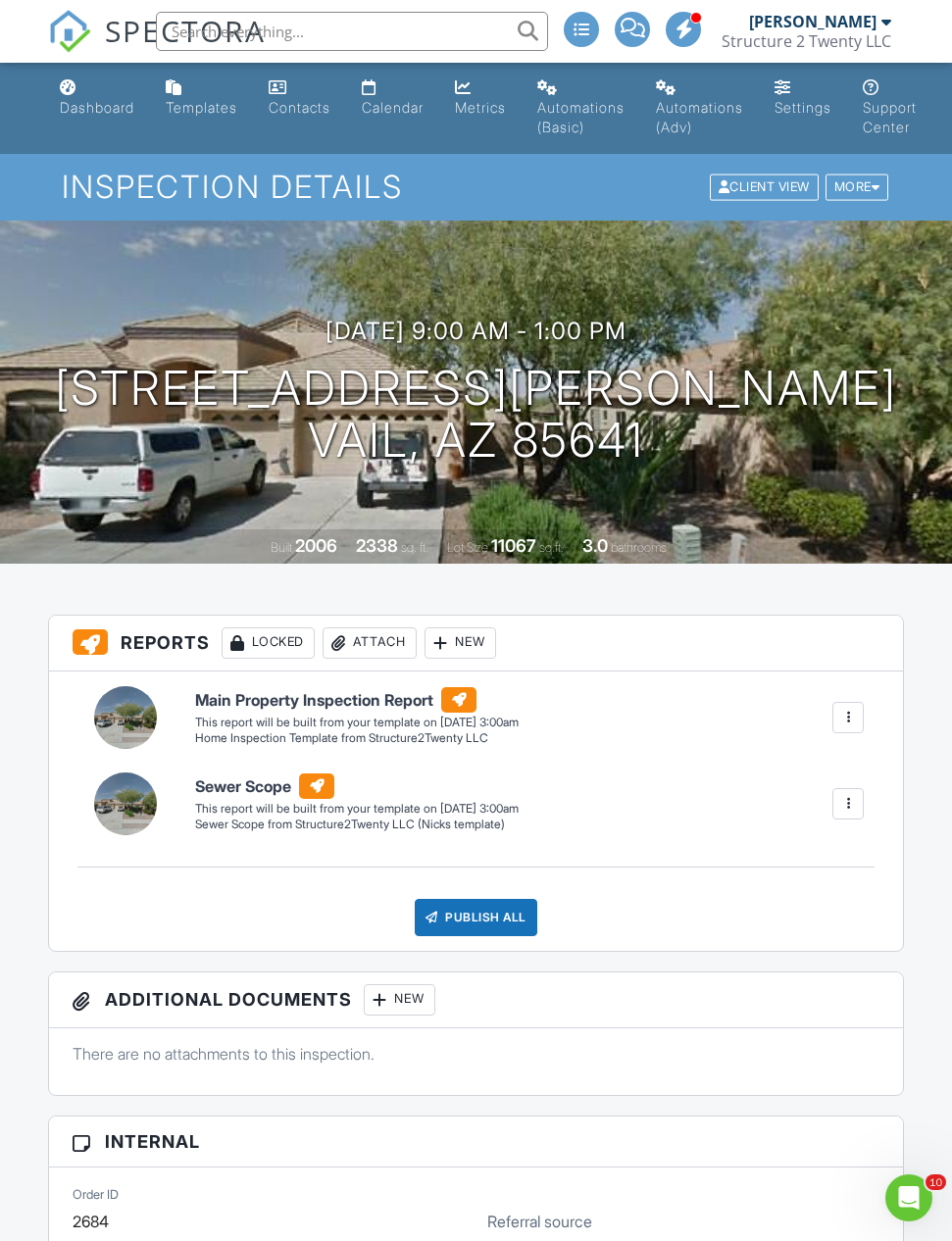 click on "Calendar" at bounding box center (392, 98) 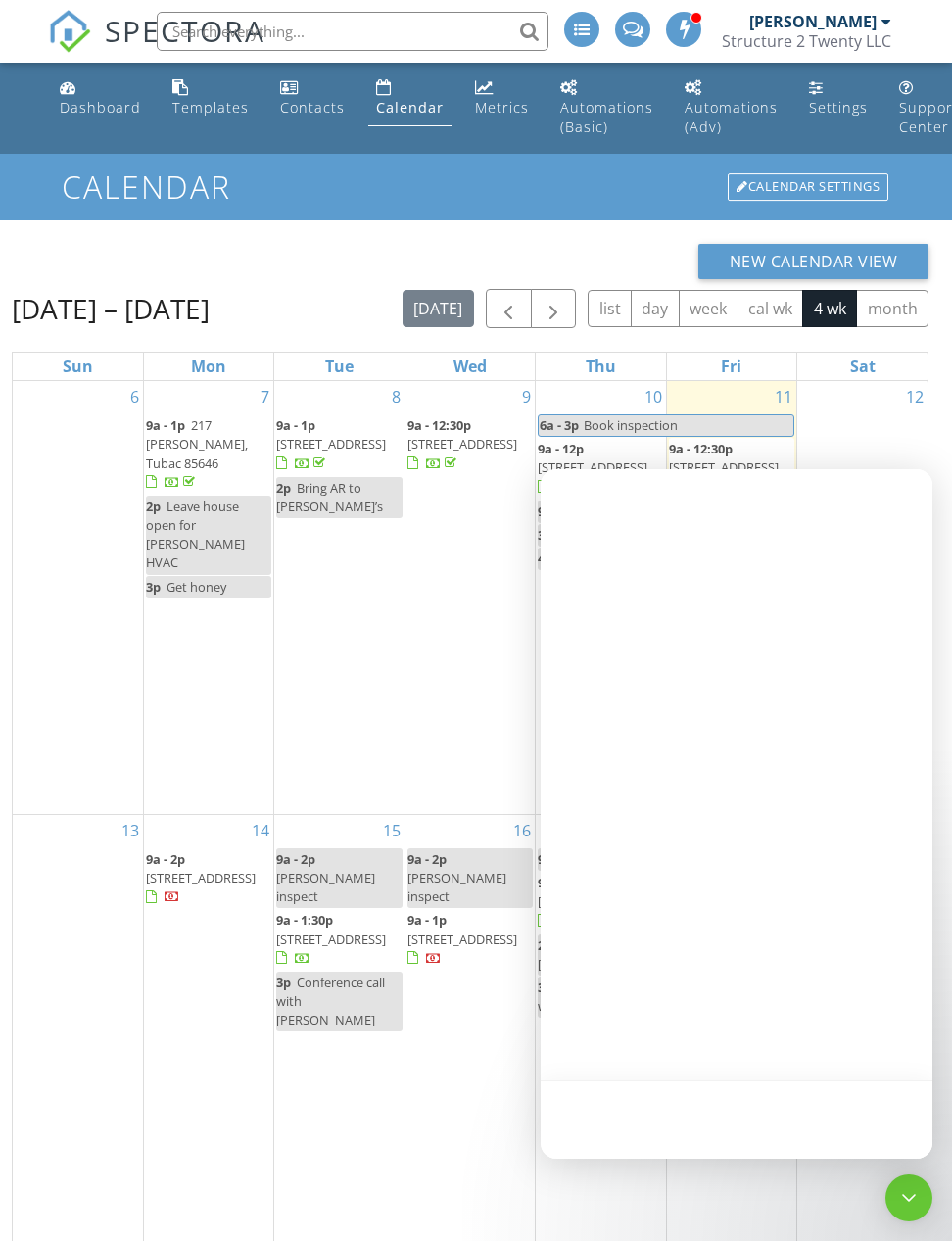 scroll, scrollTop: 0, scrollLeft: 0, axis: both 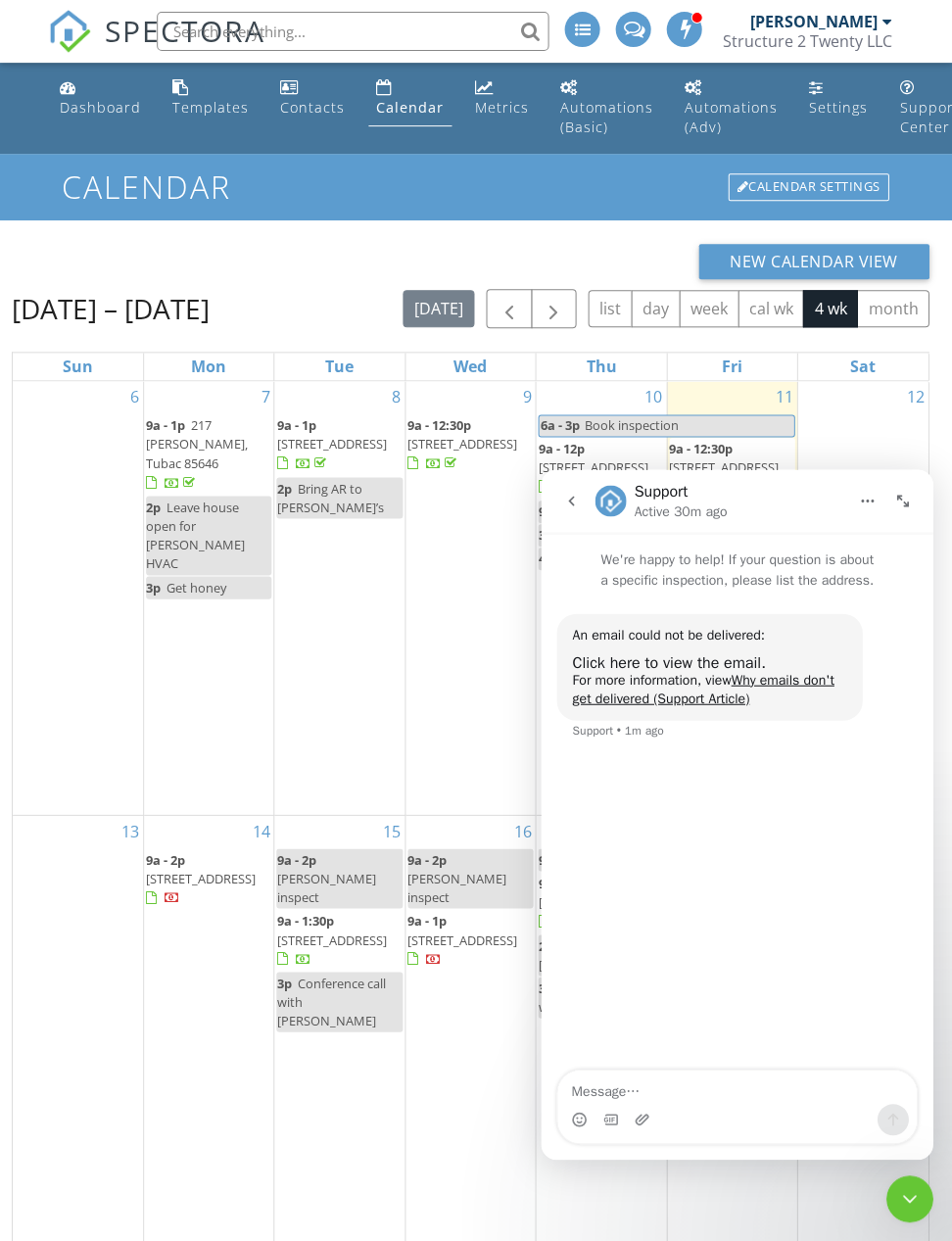 click on "Click here to view the email." at bounding box center [668, 662] 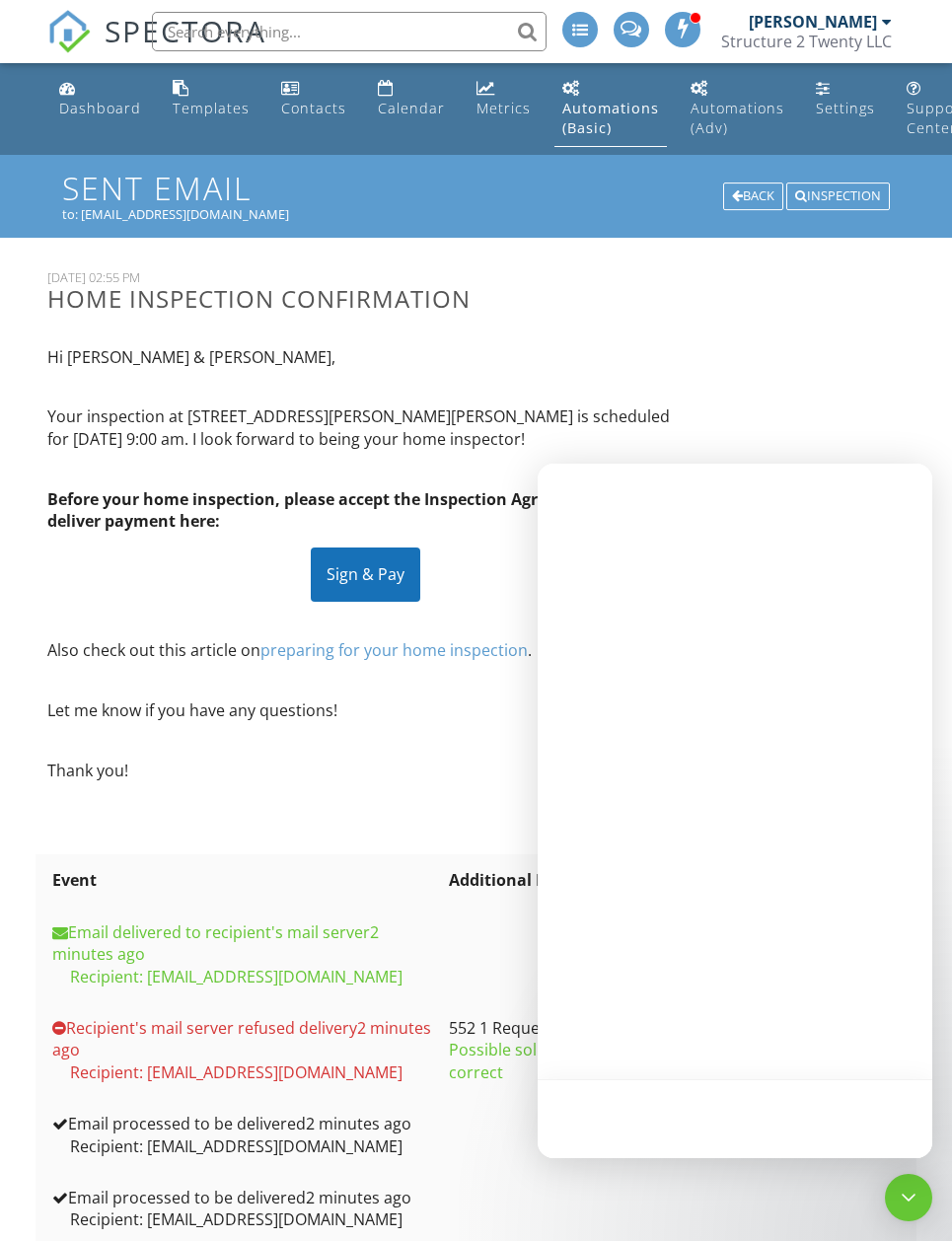 scroll, scrollTop: 0, scrollLeft: 0, axis: both 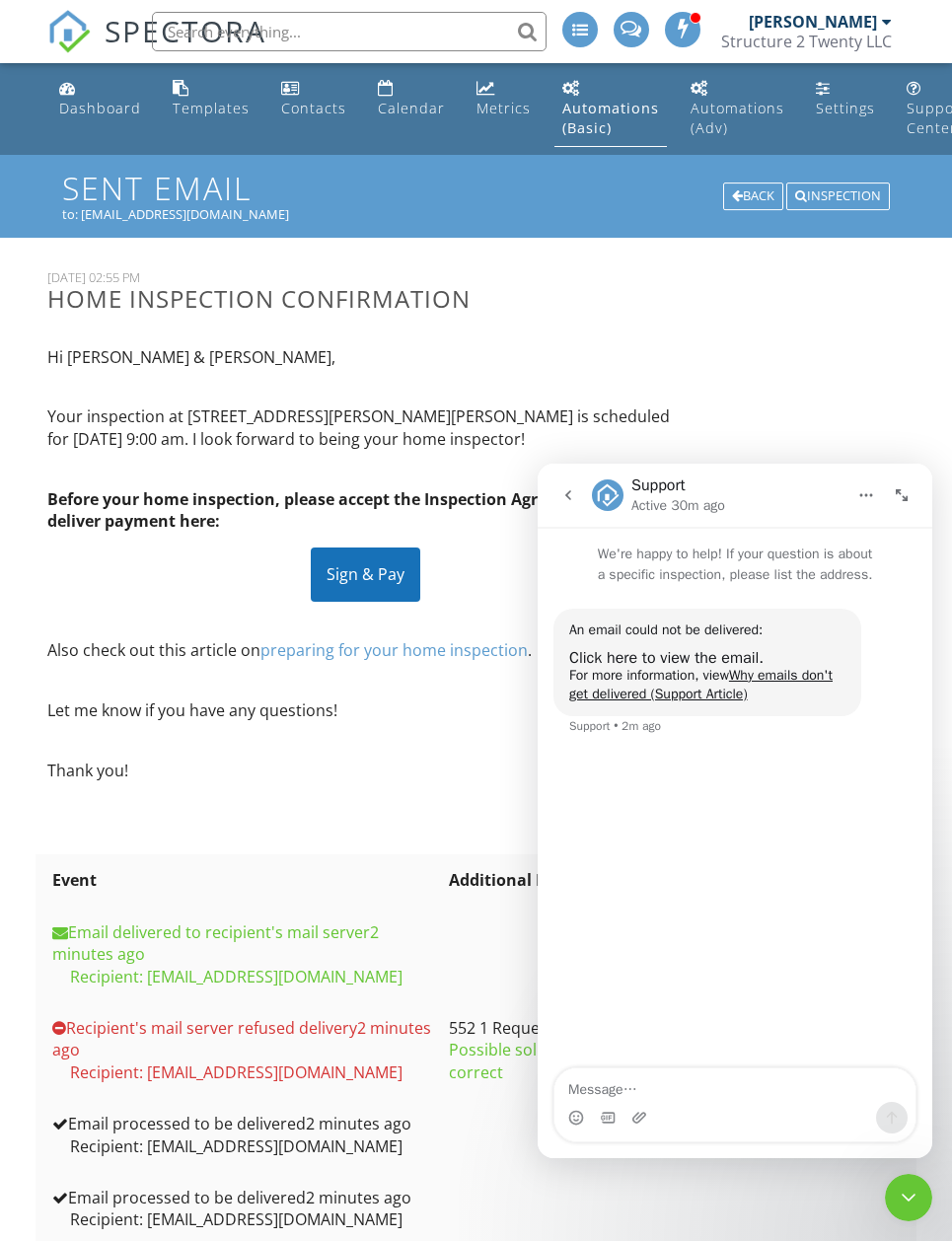 click 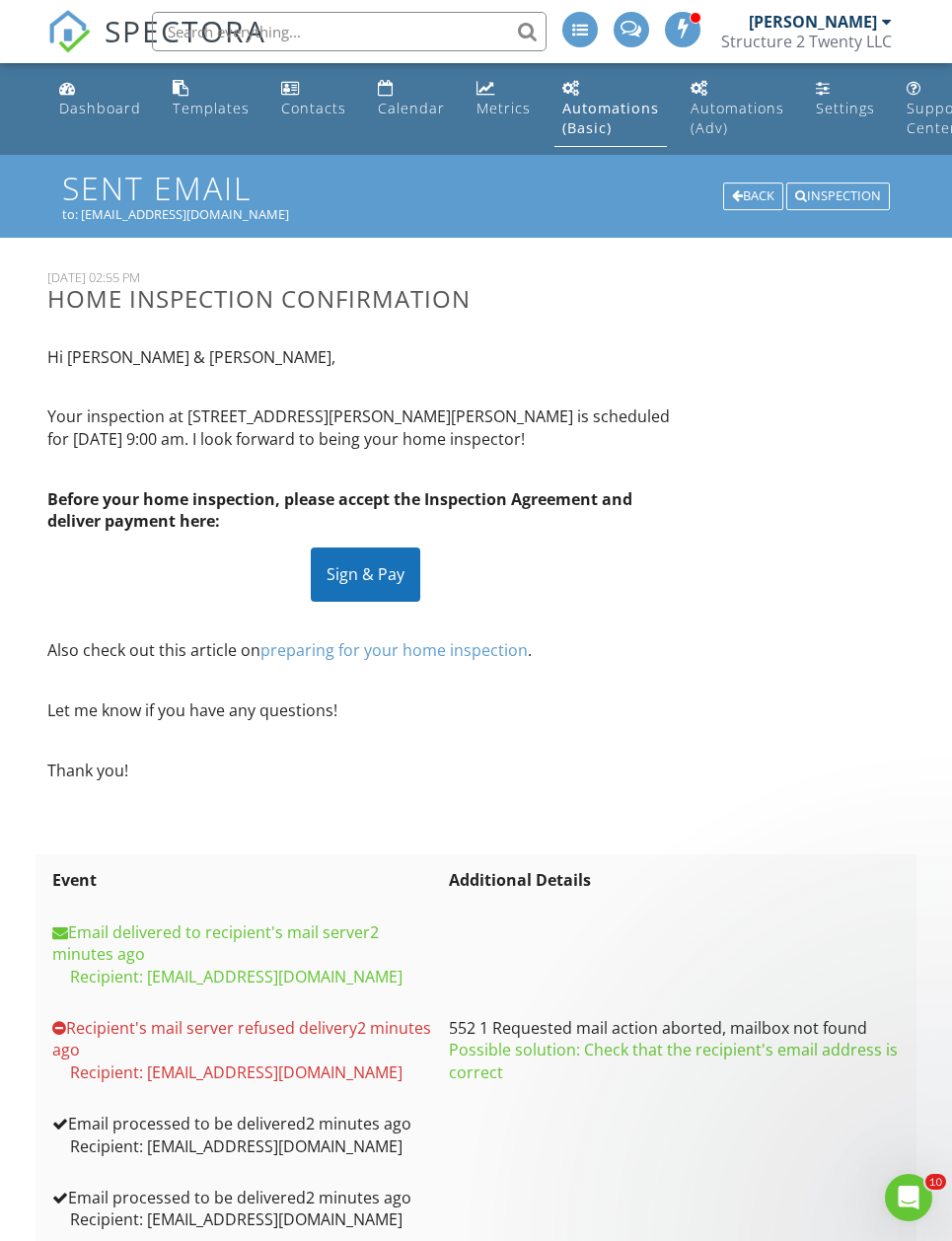 scroll, scrollTop: 0, scrollLeft: 0, axis: both 